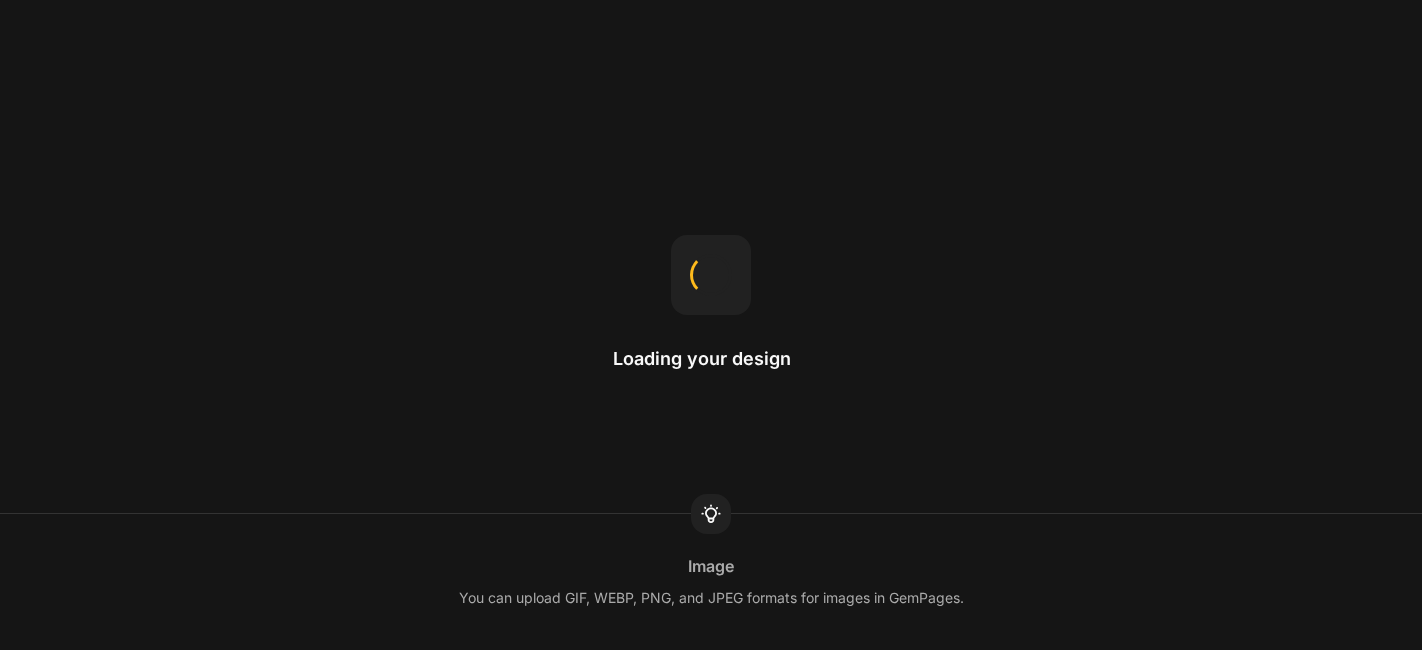 scroll, scrollTop: 0, scrollLeft: 0, axis: both 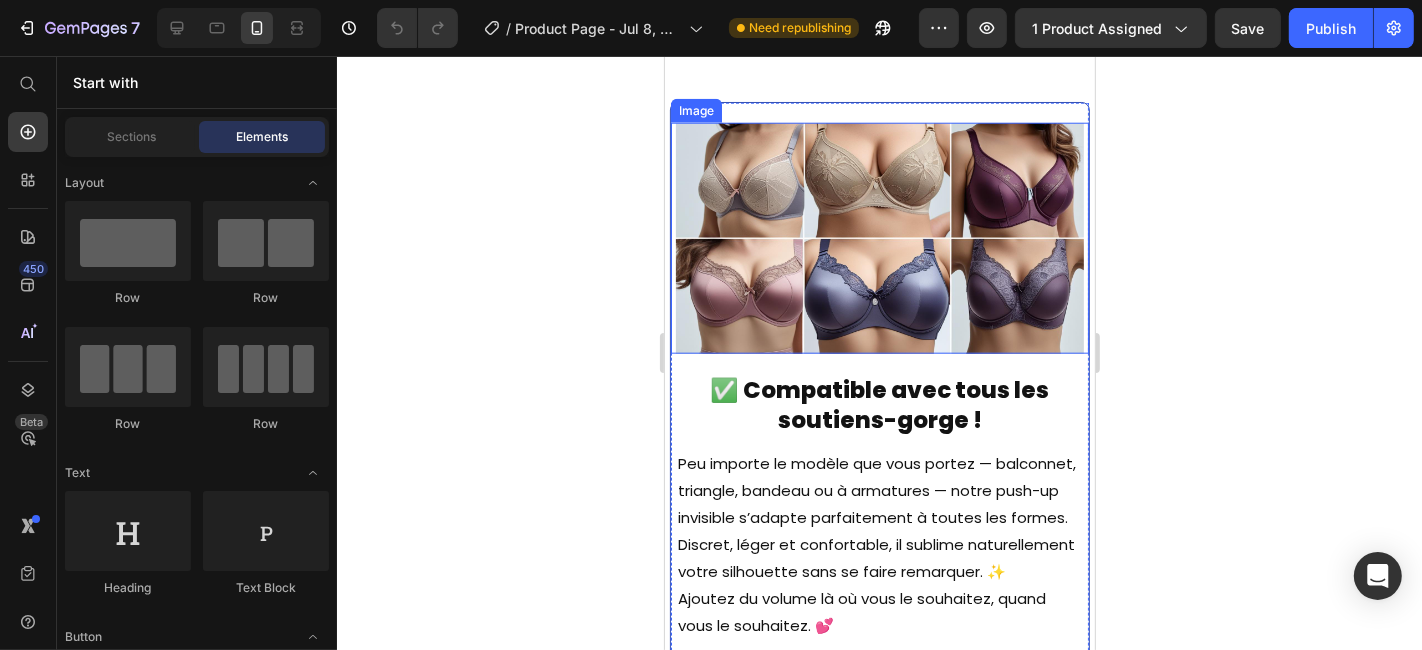 click at bounding box center (879, 237) 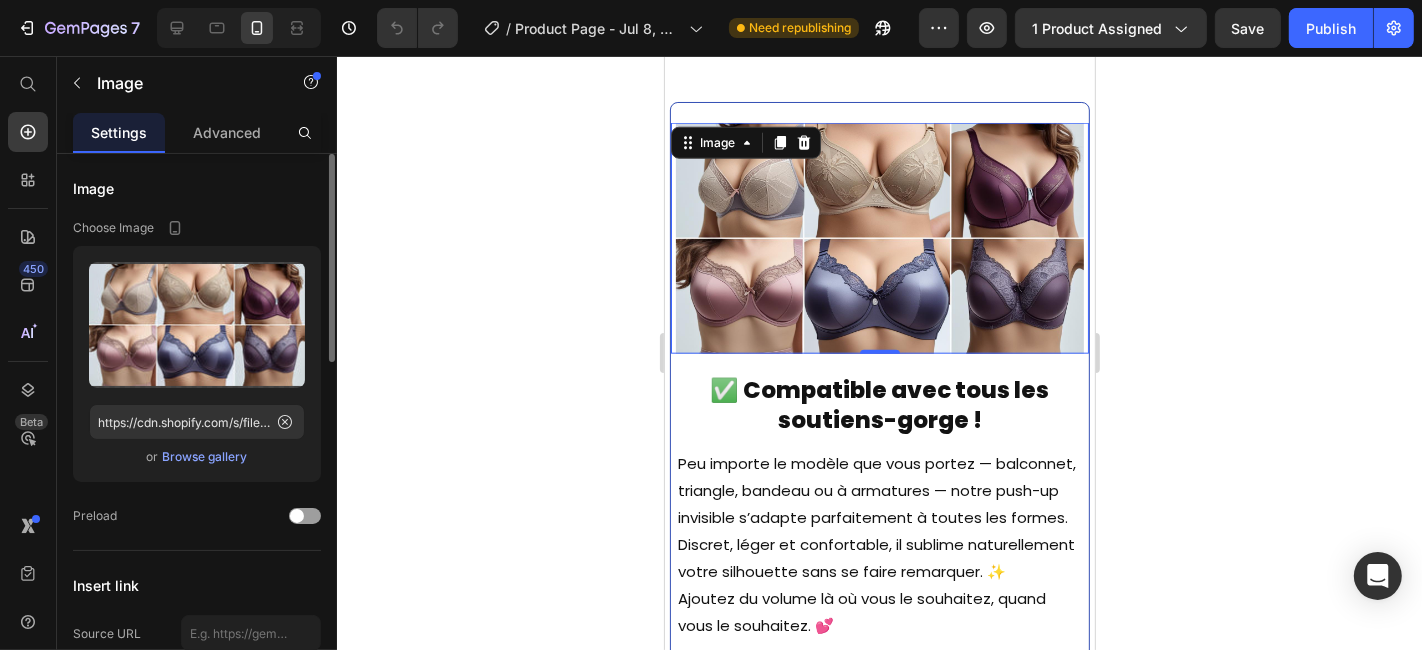 click on "Choose Image" at bounding box center (113, 228) 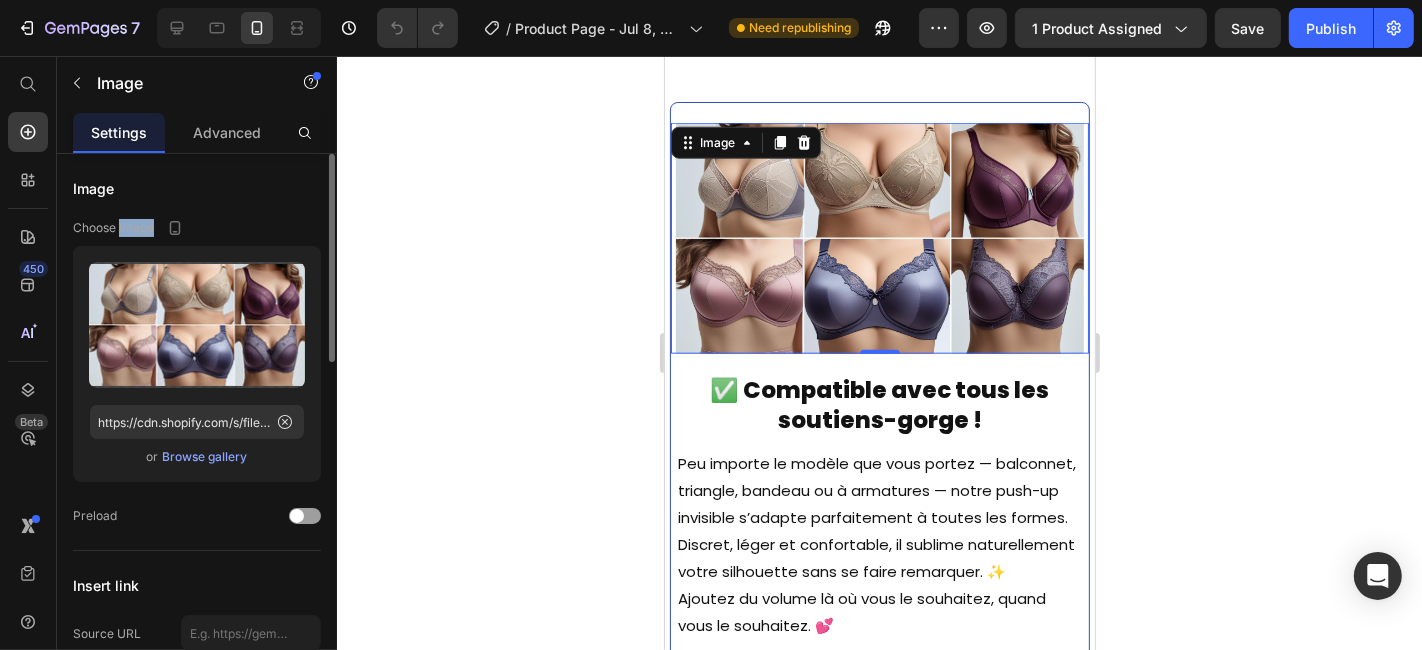 click on "Choose Image" at bounding box center [113, 228] 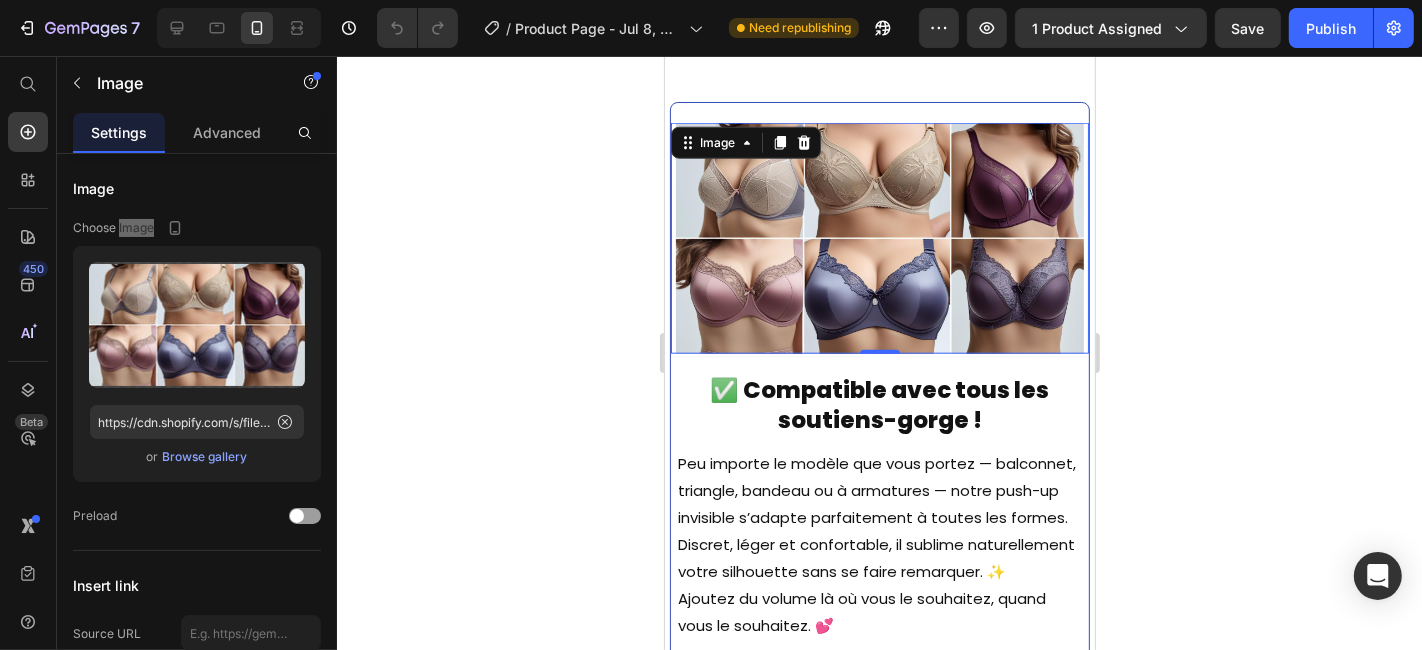 click at bounding box center [879, 237] 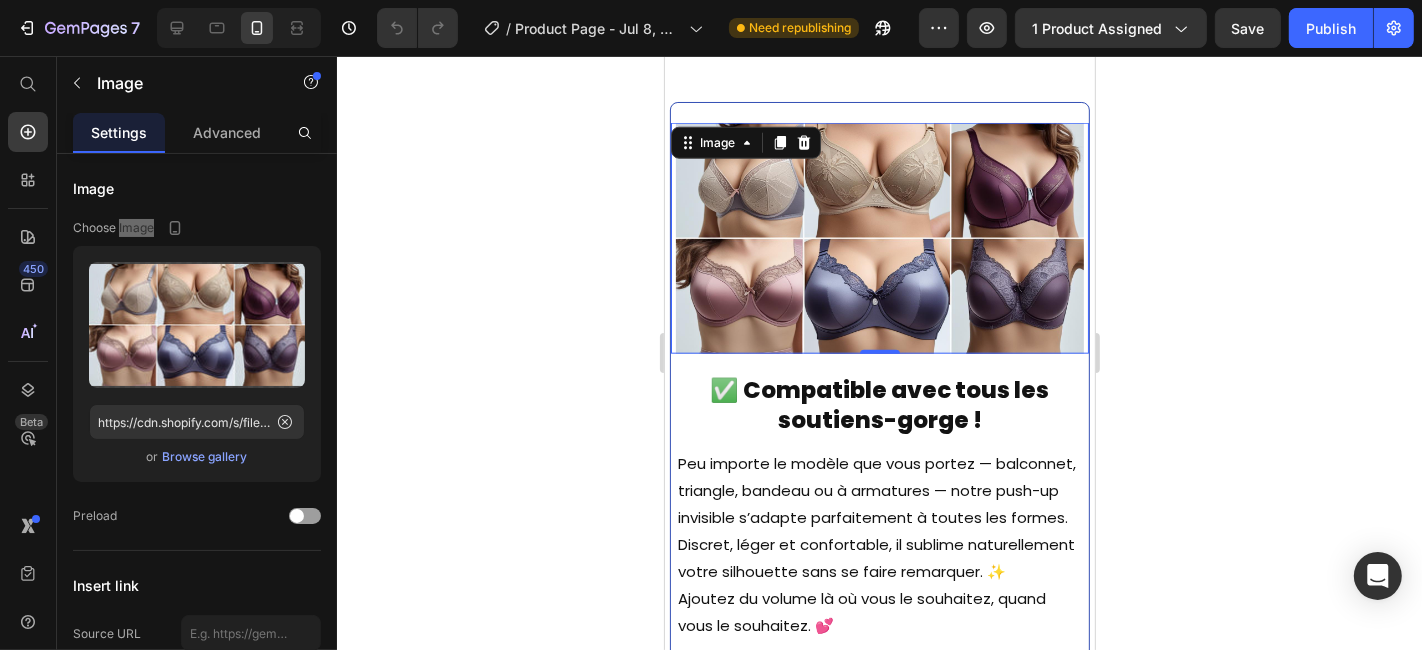 click at bounding box center [879, 237] 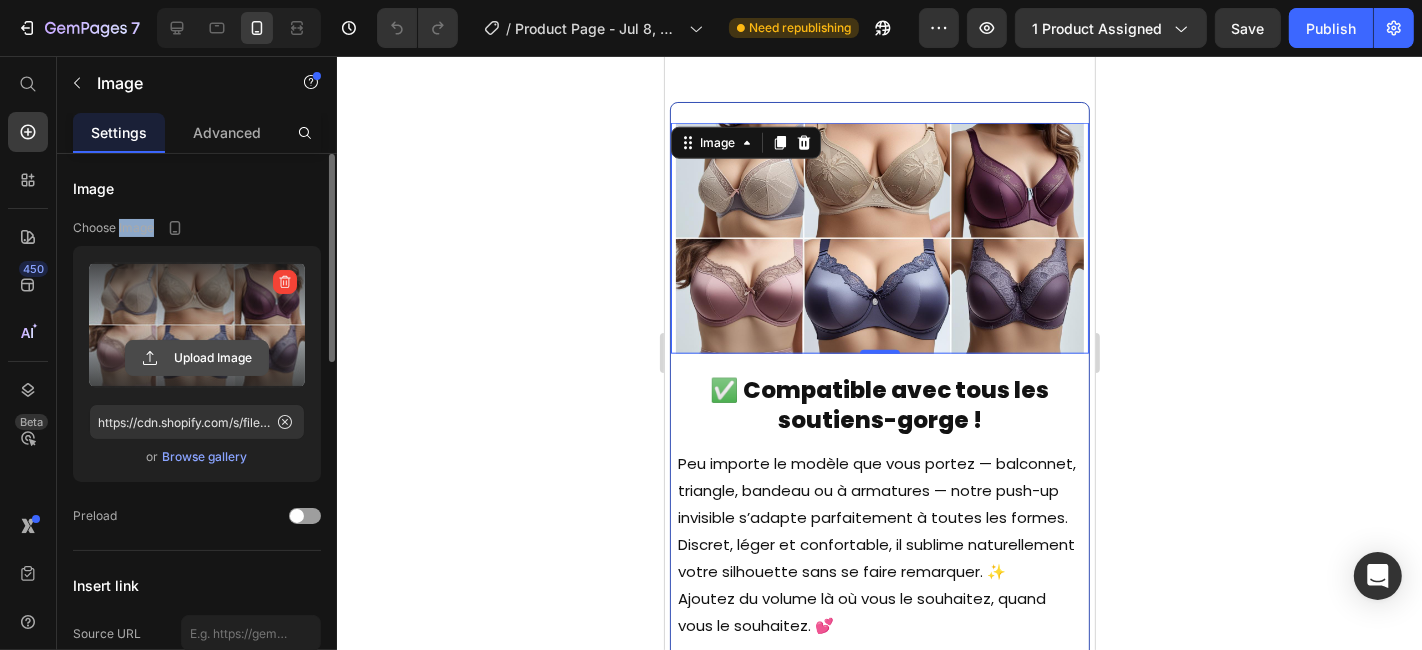 click 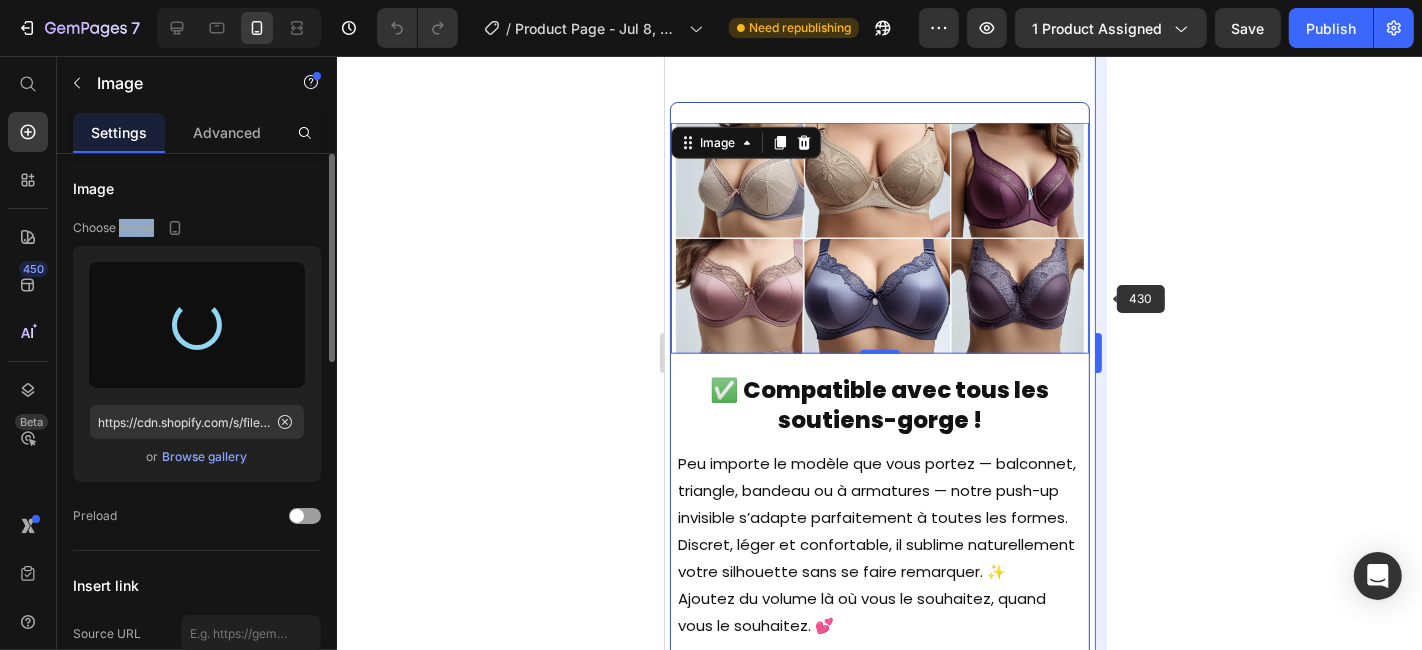 type on "https://cdn.shopify.com/s/files/1/0956/1918/7020/files/gempages_573840579855647566-03d172ca-fd2e-41e7-8351-00d96bd56179.png" 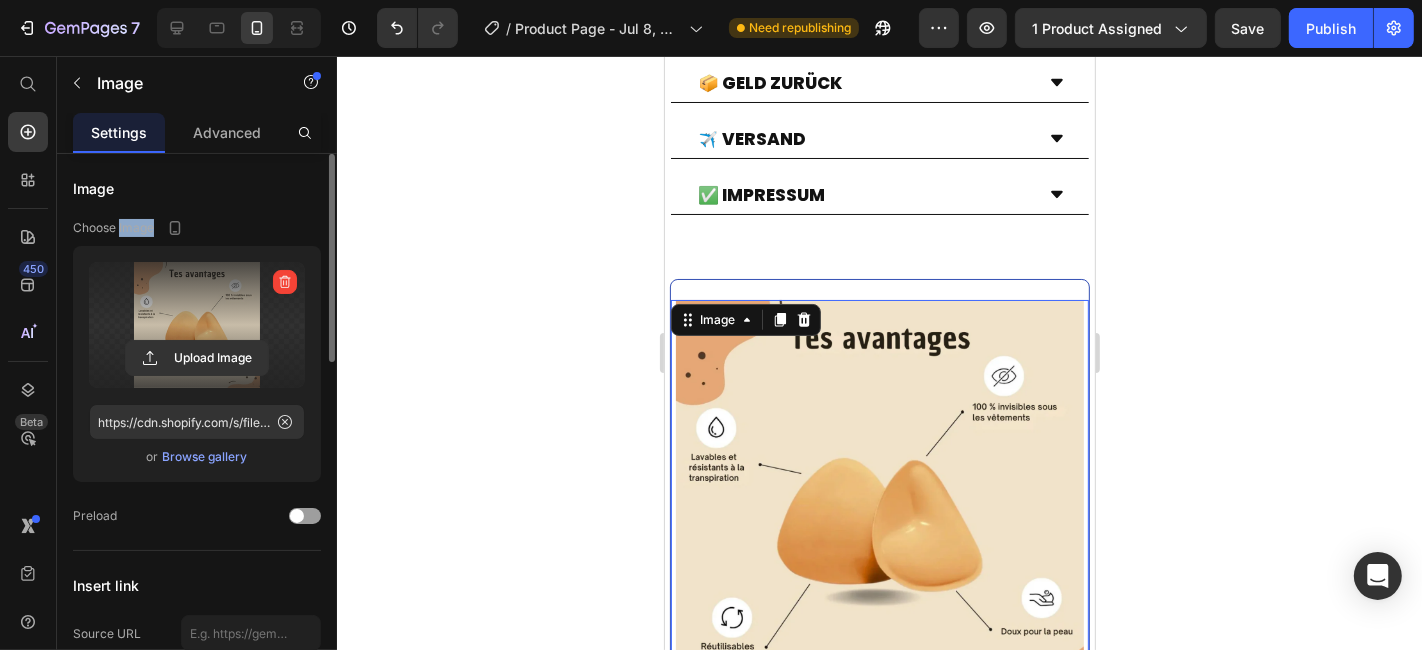 scroll, scrollTop: 1555, scrollLeft: 0, axis: vertical 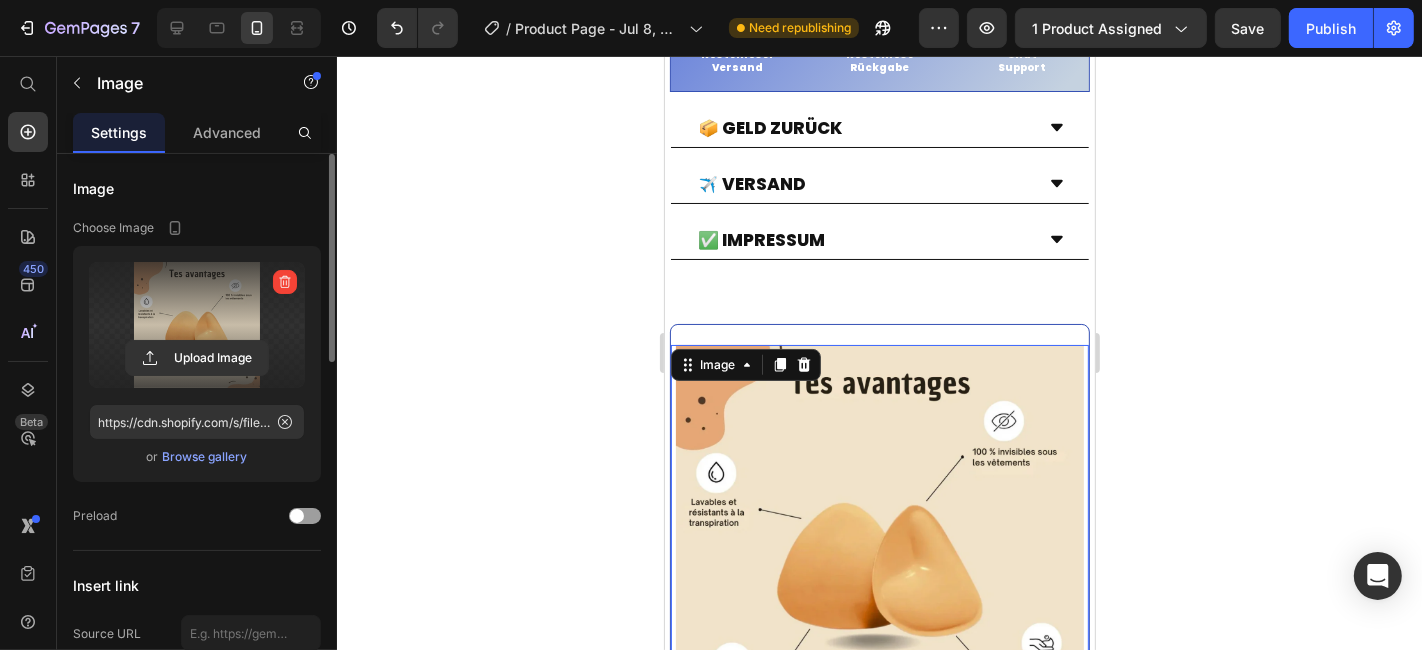 click 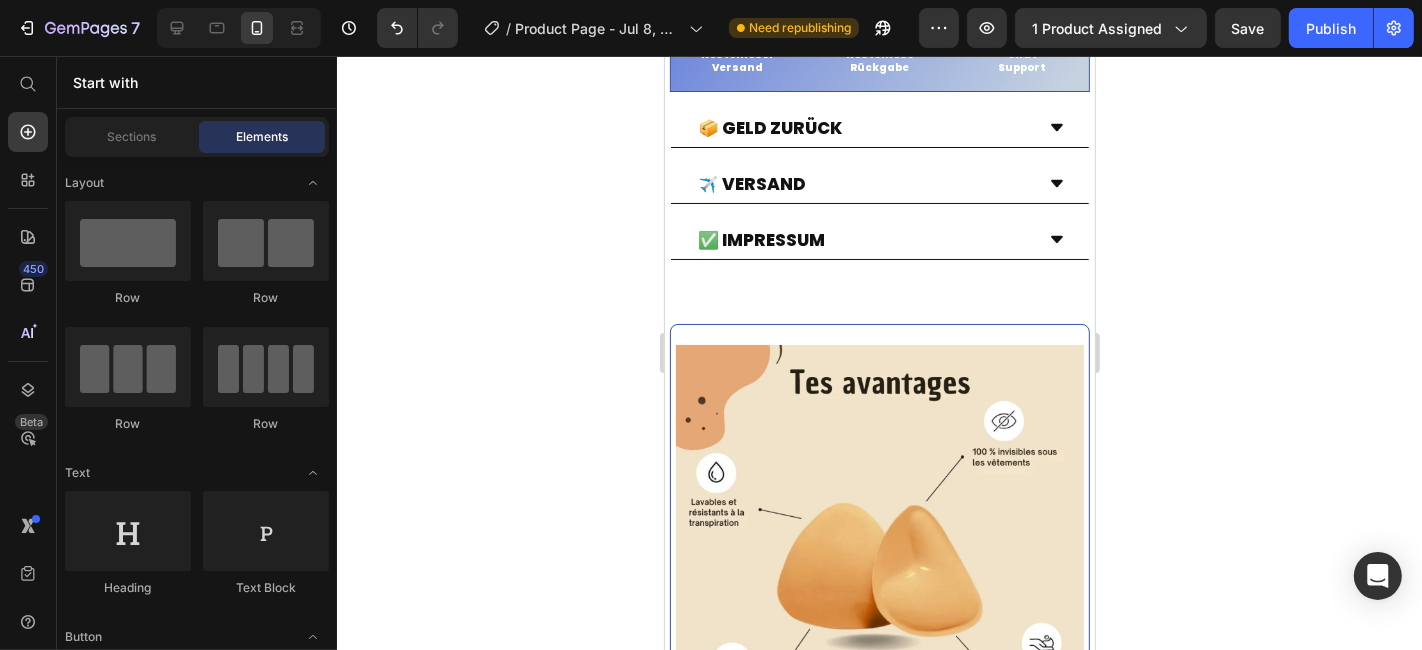 click 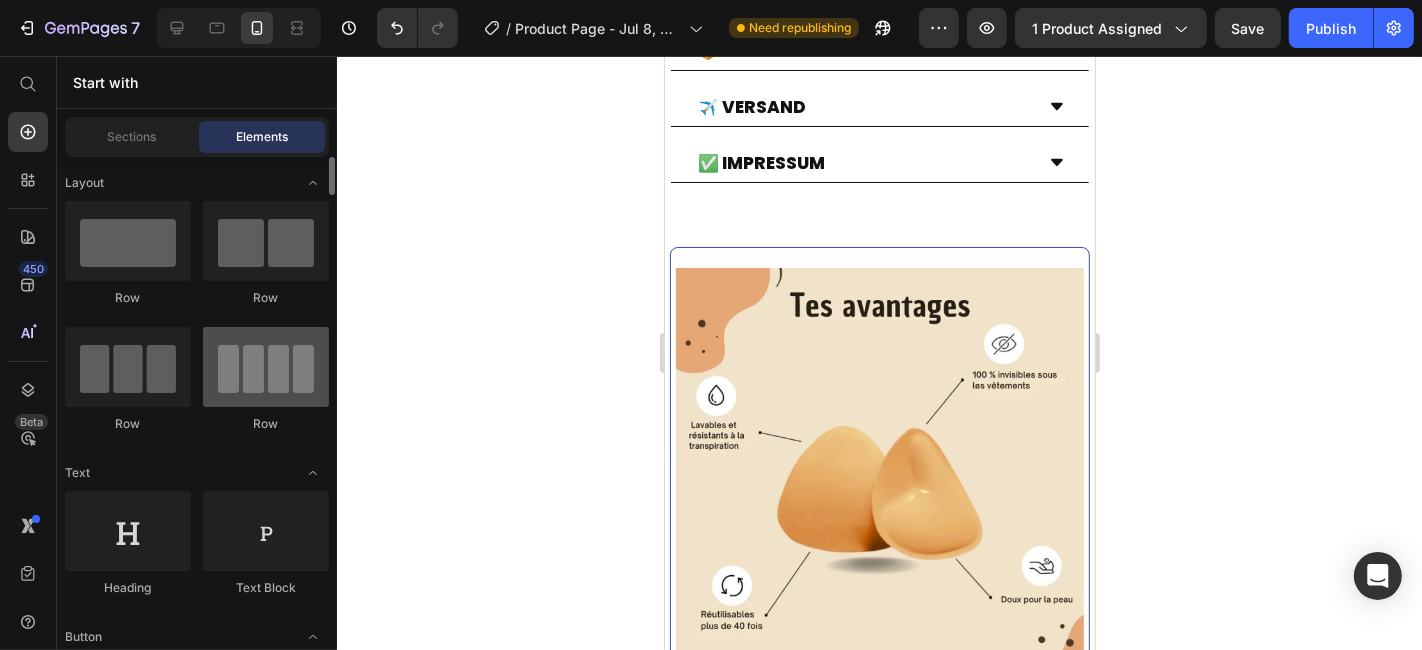 scroll, scrollTop: 1666, scrollLeft: 0, axis: vertical 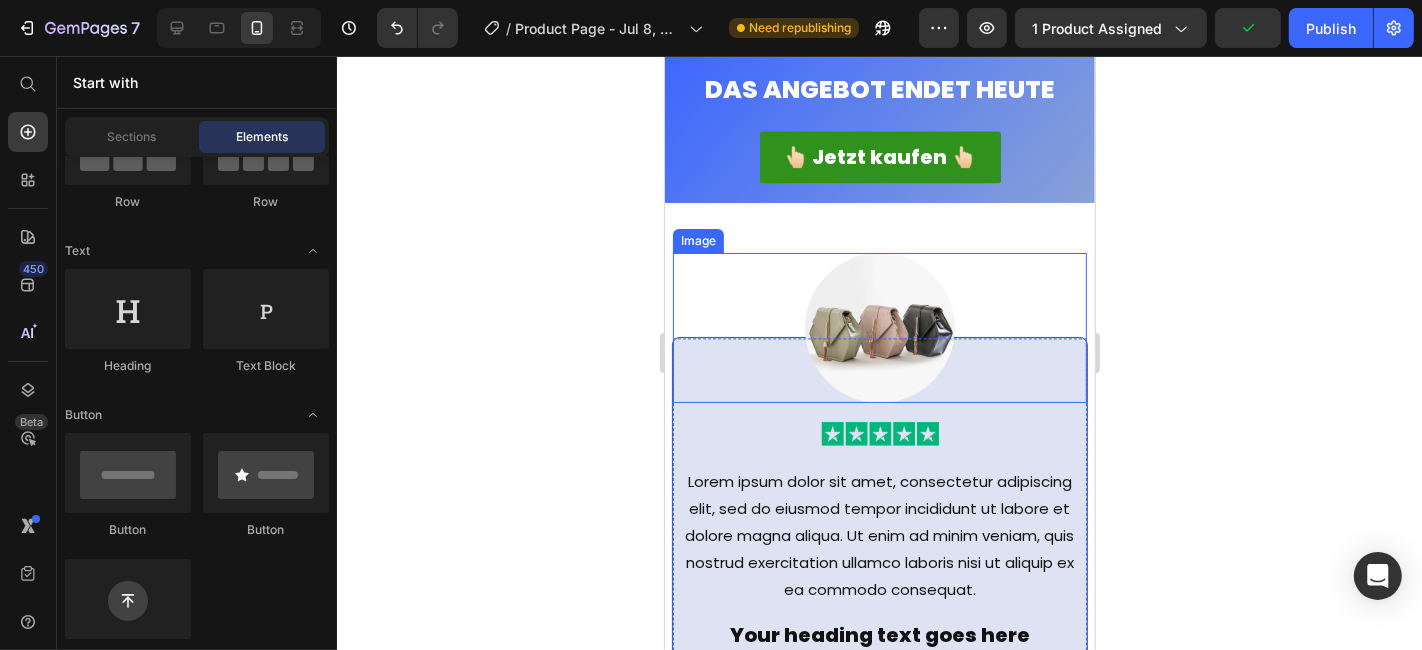 click at bounding box center [879, 327] 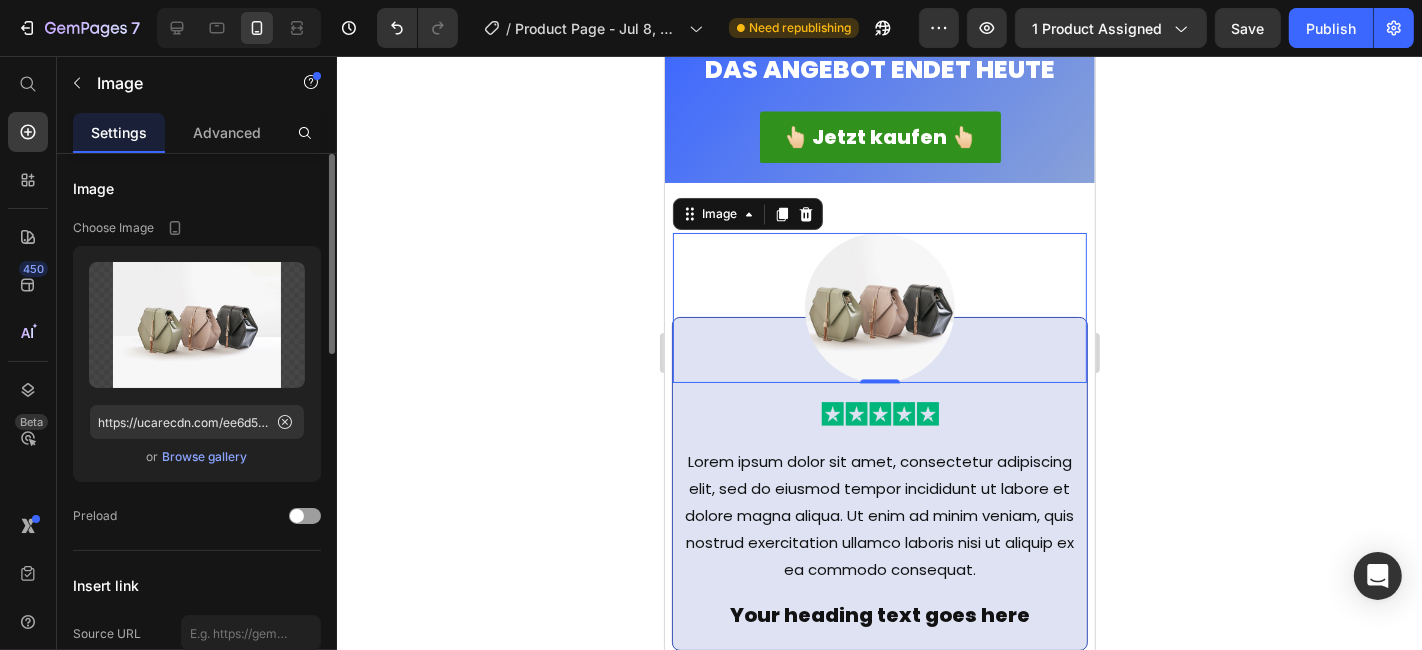scroll, scrollTop: 3444, scrollLeft: 0, axis: vertical 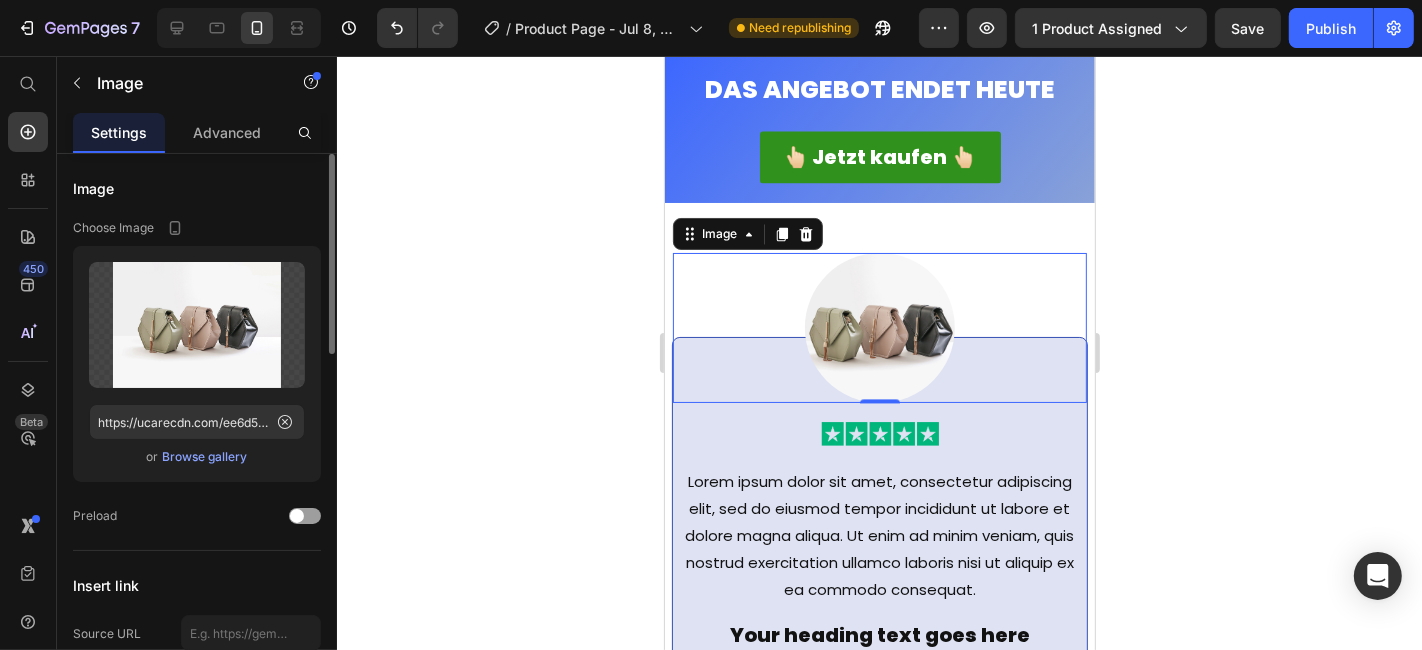 click at bounding box center [879, 327] 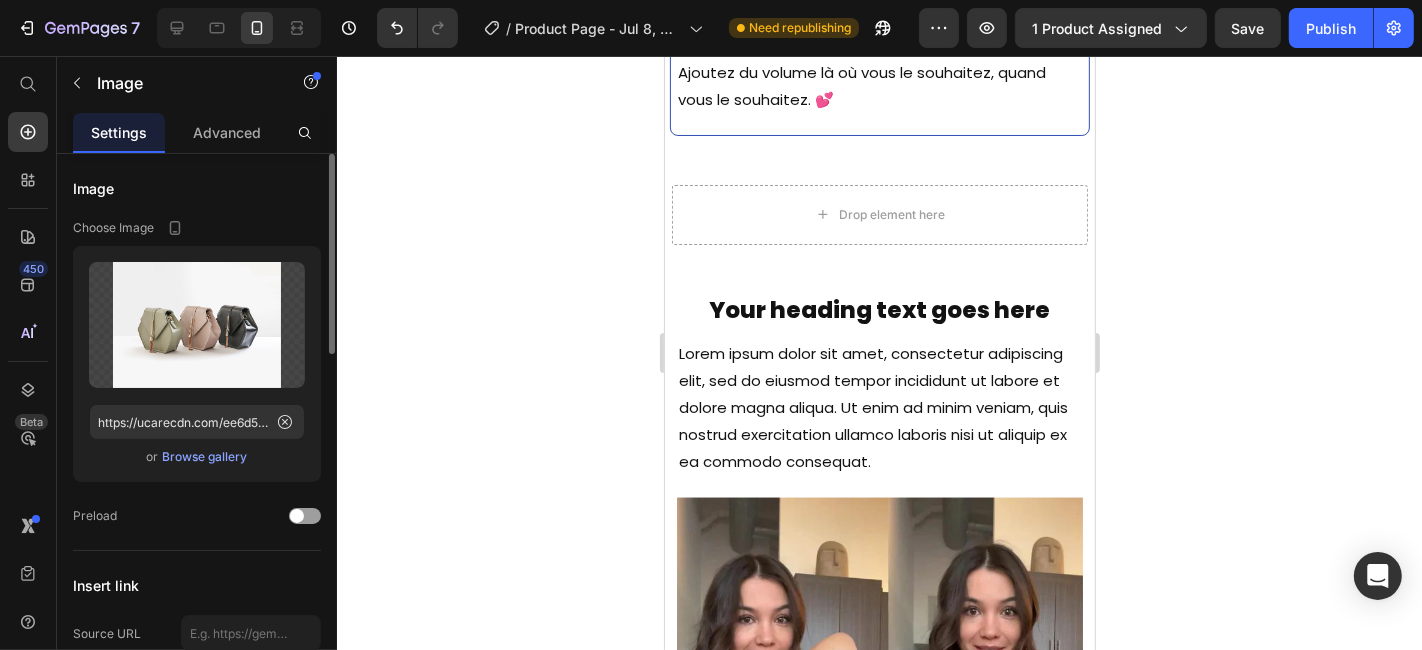 scroll, scrollTop: 2497, scrollLeft: 0, axis: vertical 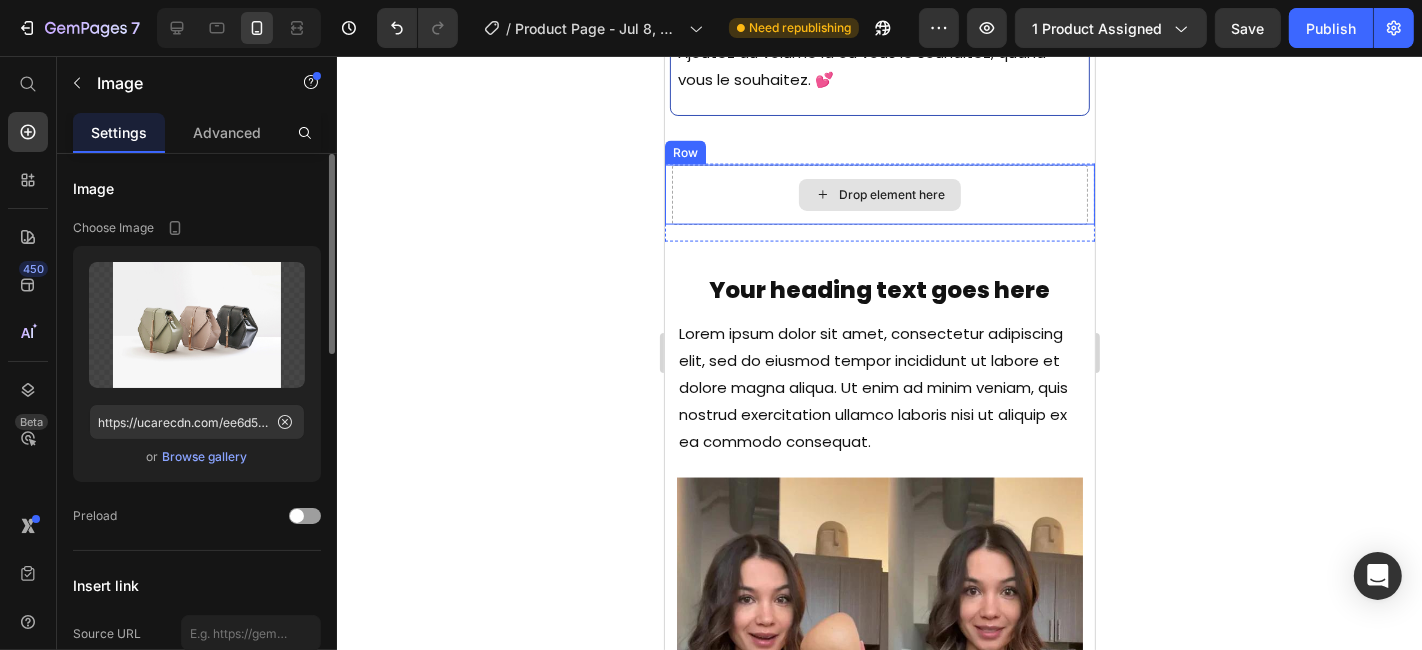 click 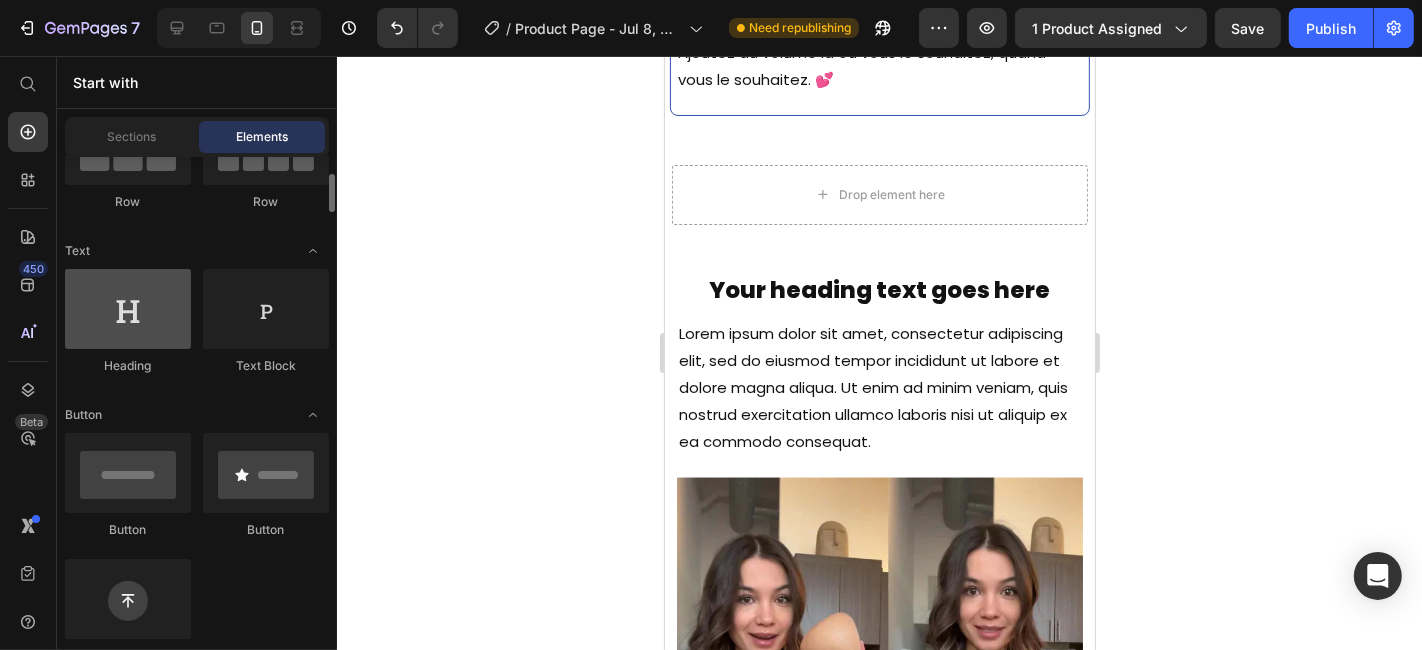 scroll, scrollTop: 0, scrollLeft: 0, axis: both 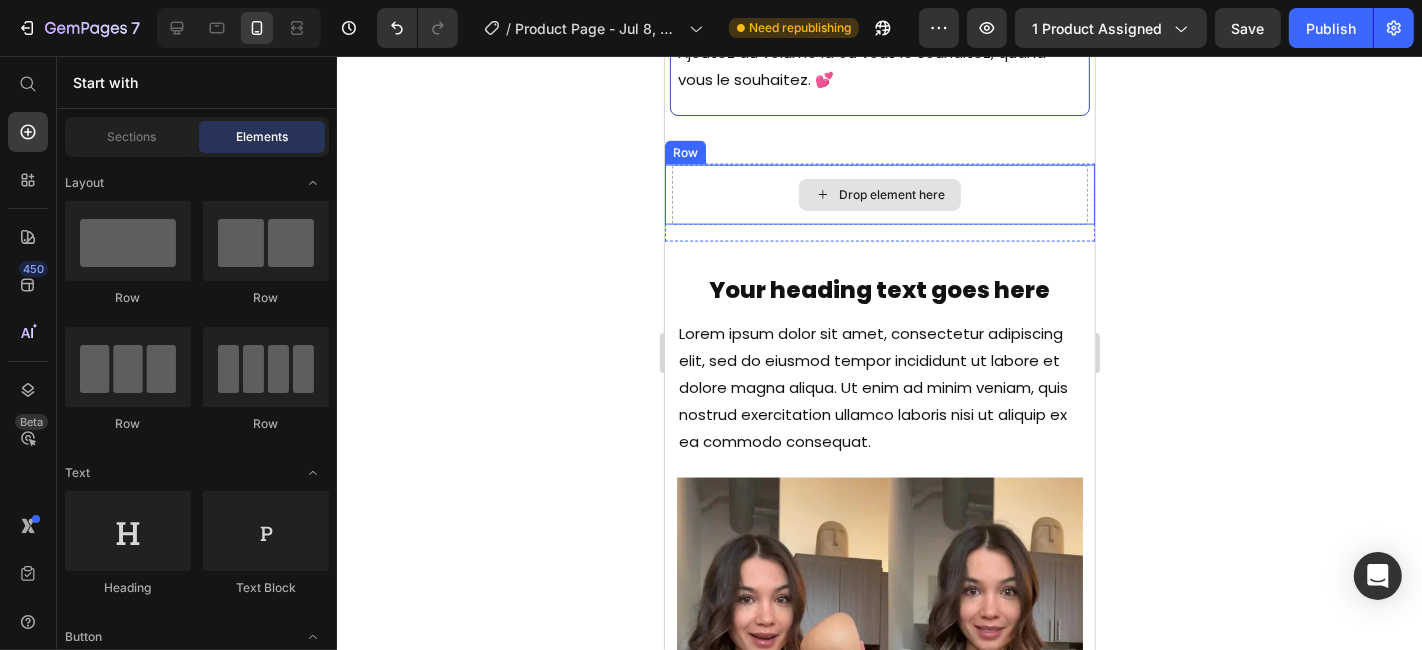 click on "Drop element here" at bounding box center [891, 194] 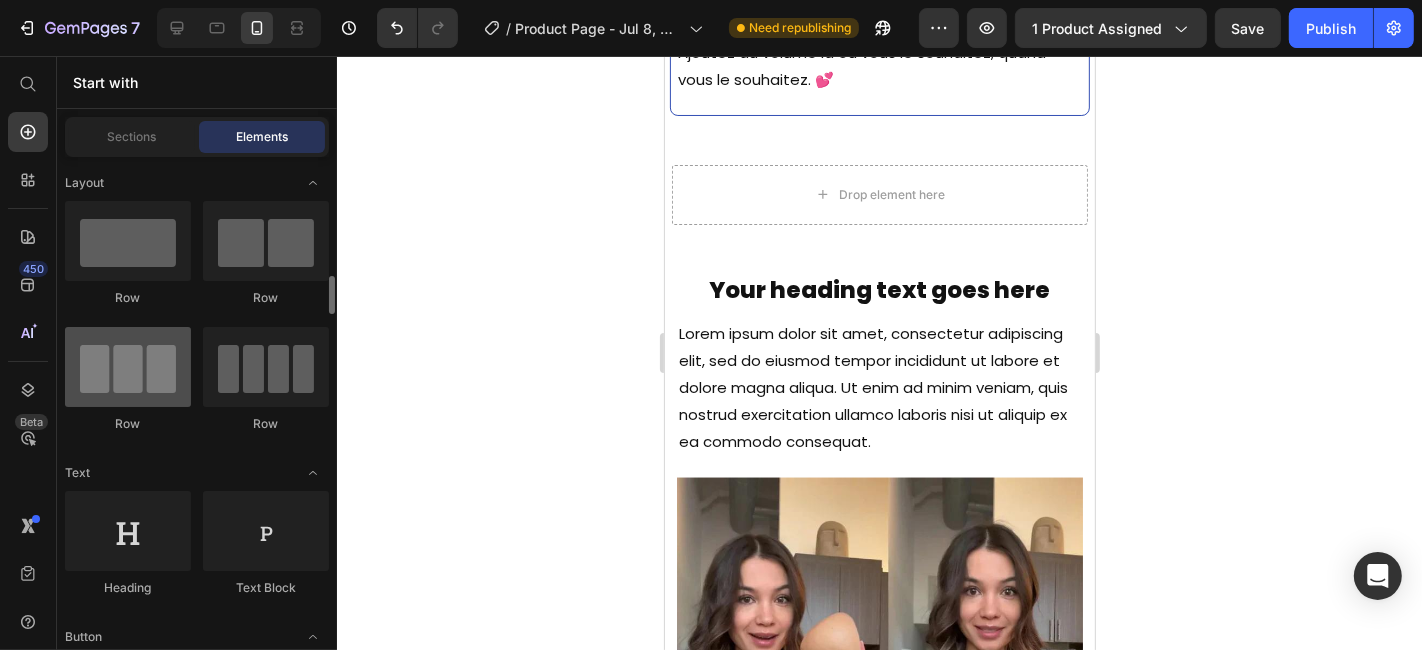 scroll, scrollTop: 111, scrollLeft: 0, axis: vertical 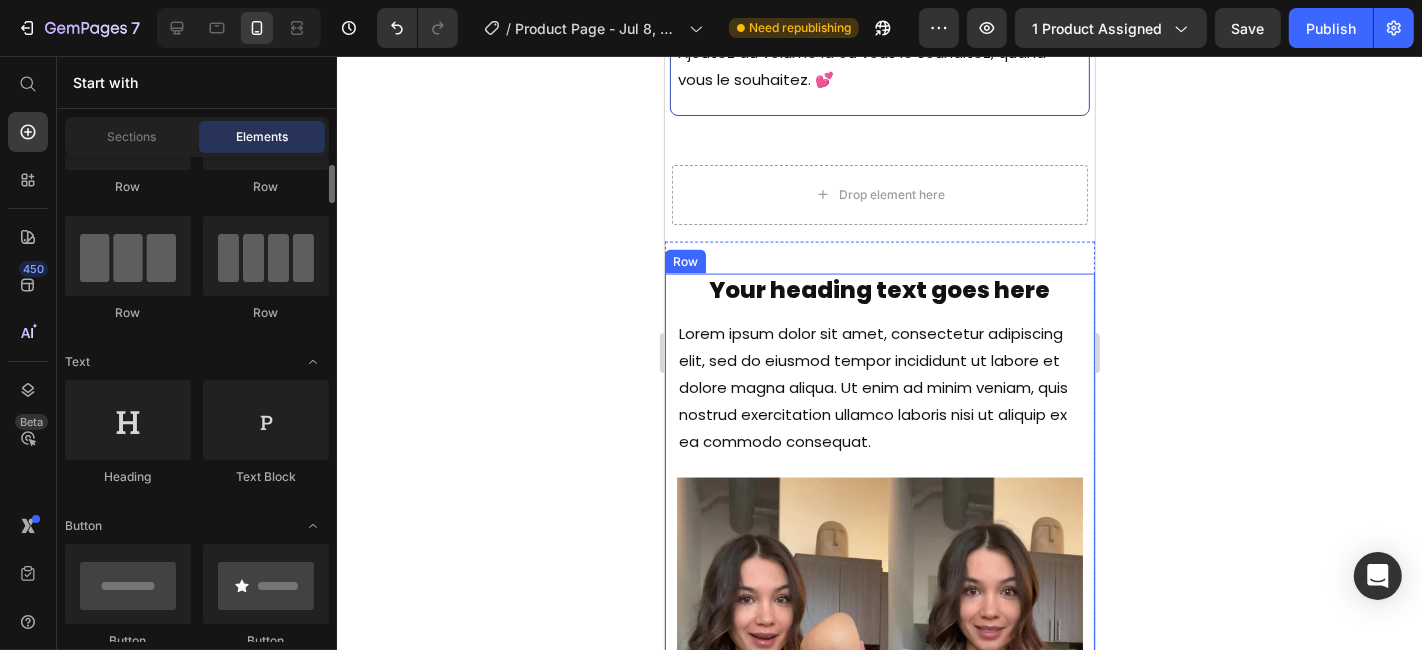 click on "Lorem ipsum dolor sit amet, consectetur adipiscing elit, sed do eiusmod tempor incididunt ut labore et dolore magna aliqua. Ut enim ad minim veniam, quis nostrud exercitation ullamco laboris nisi ut aliquip ex ea commodo consequat." at bounding box center [879, 386] 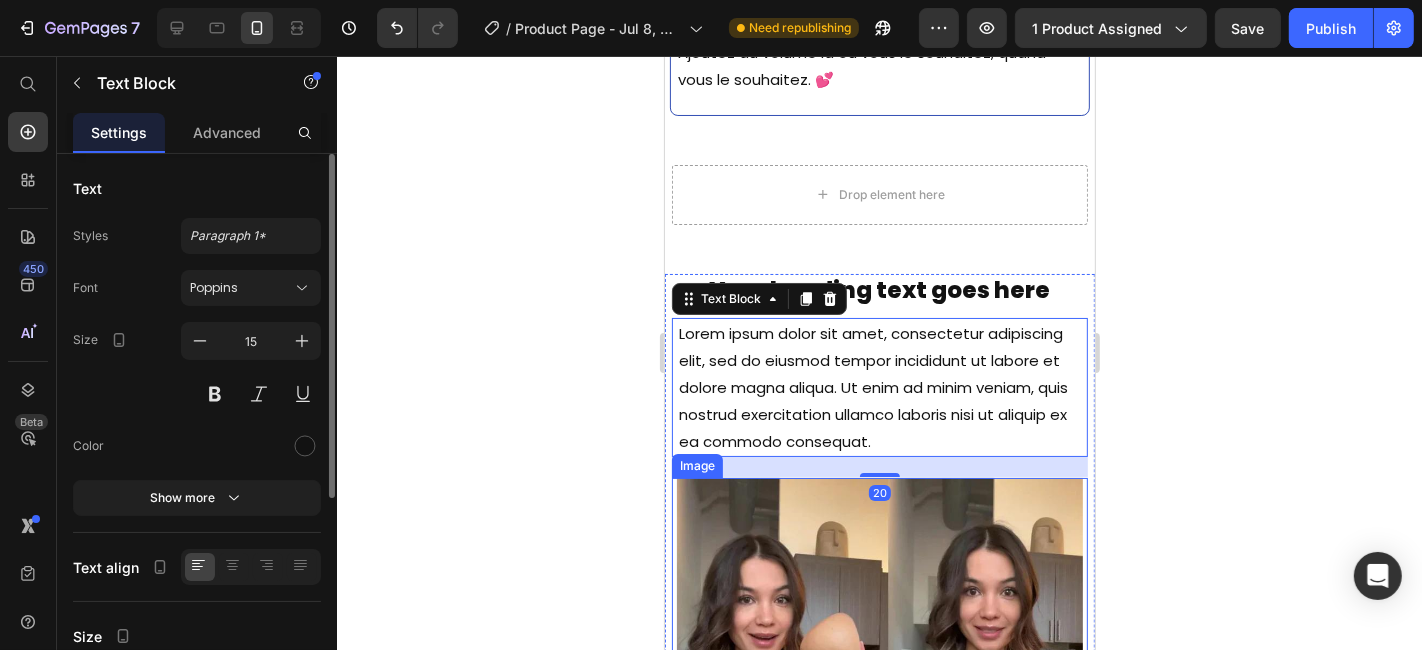click at bounding box center (879, 679) 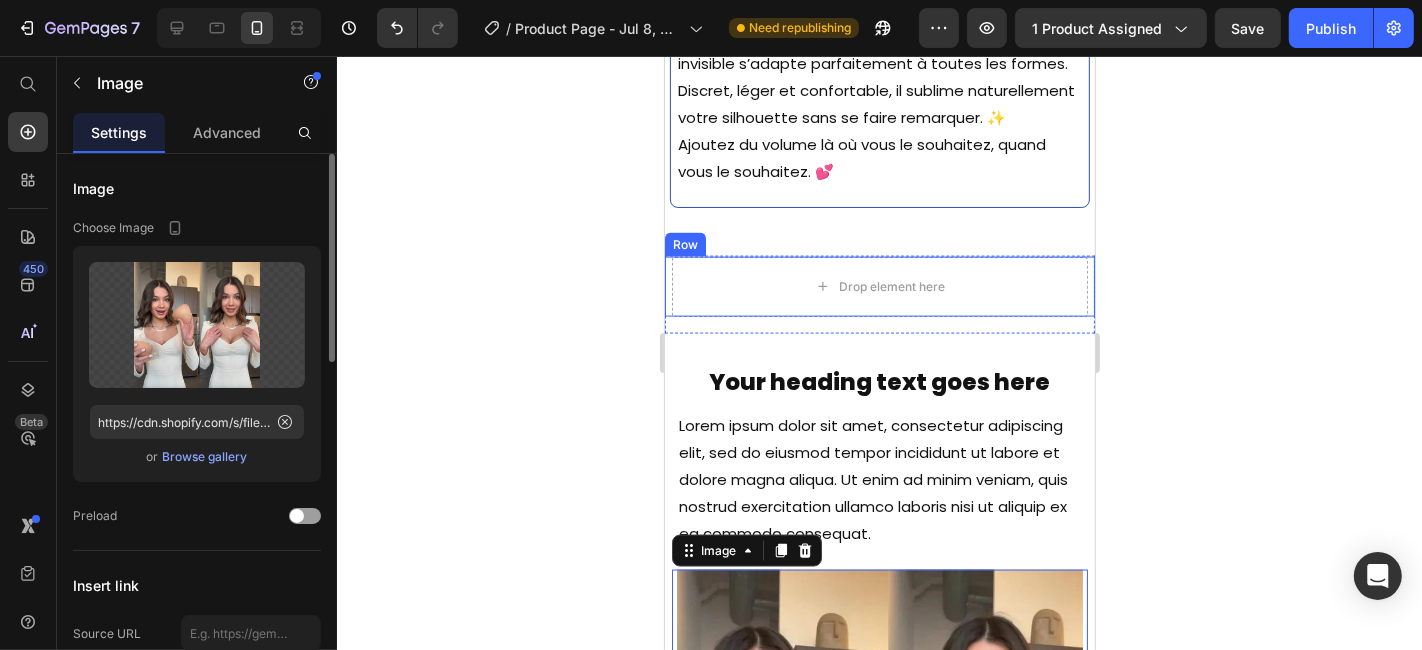 scroll, scrollTop: 2275, scrollLeft: 0, axis: vertical 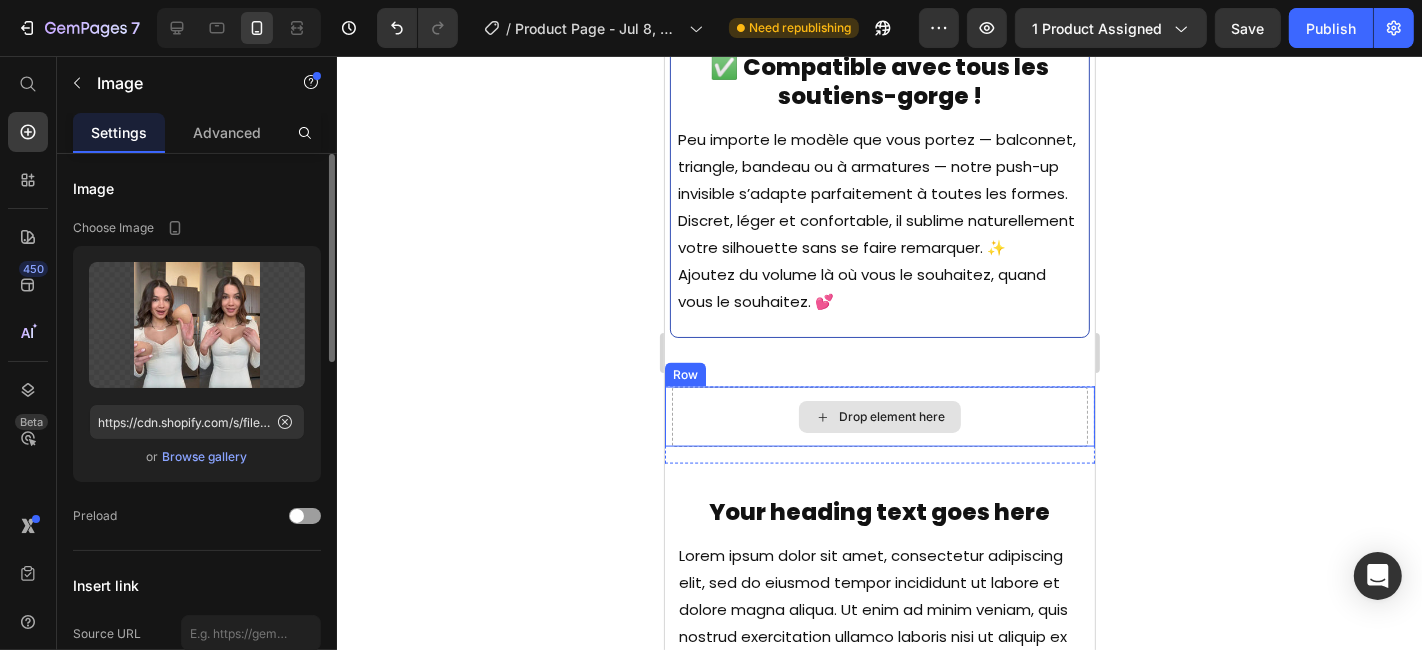 click on "Drop element here" at bounding box center (879, 416) 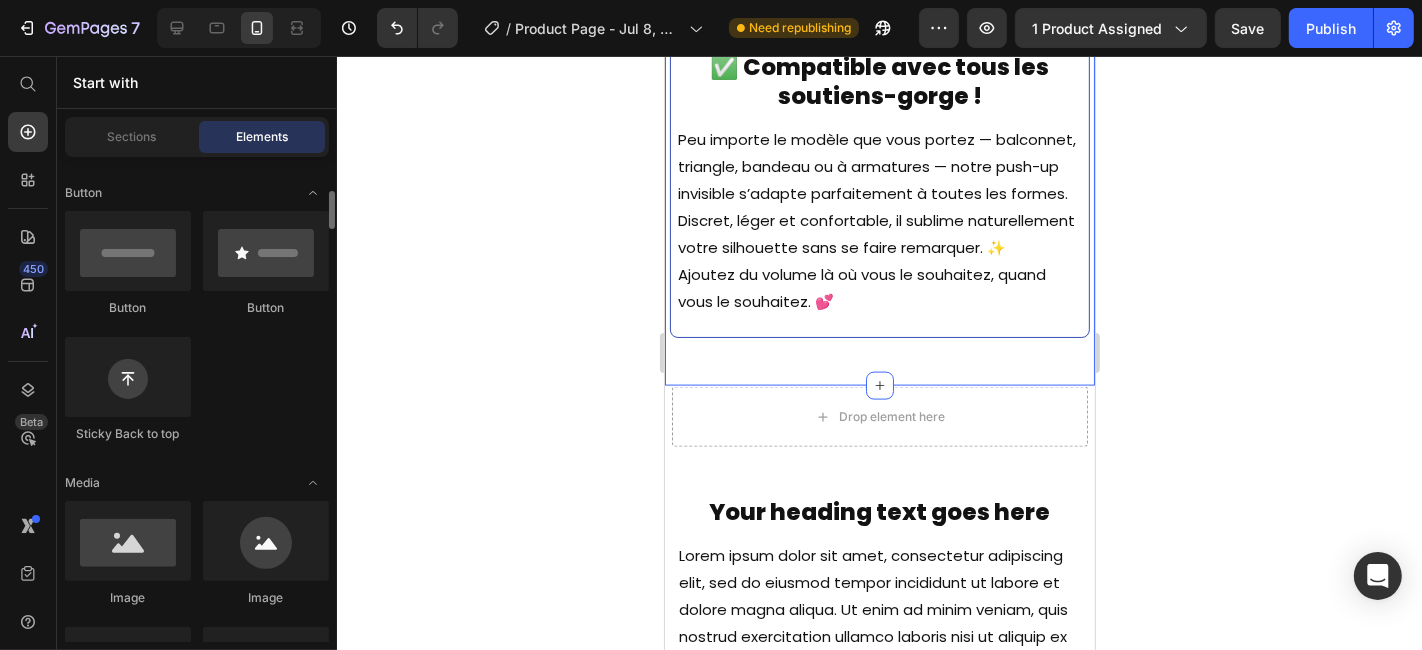 scroll, scrollTop: 555, scrollLeft: 0, axis: vertical 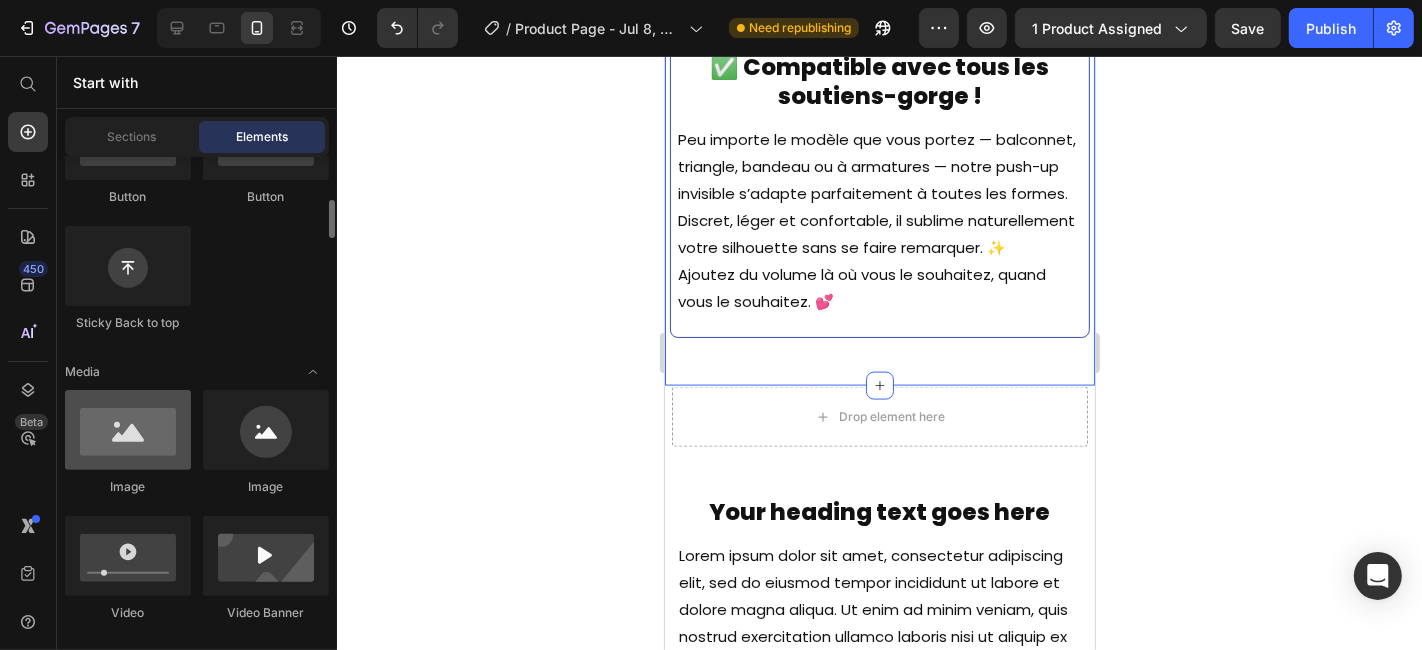 click at bounding box center (128, 430) 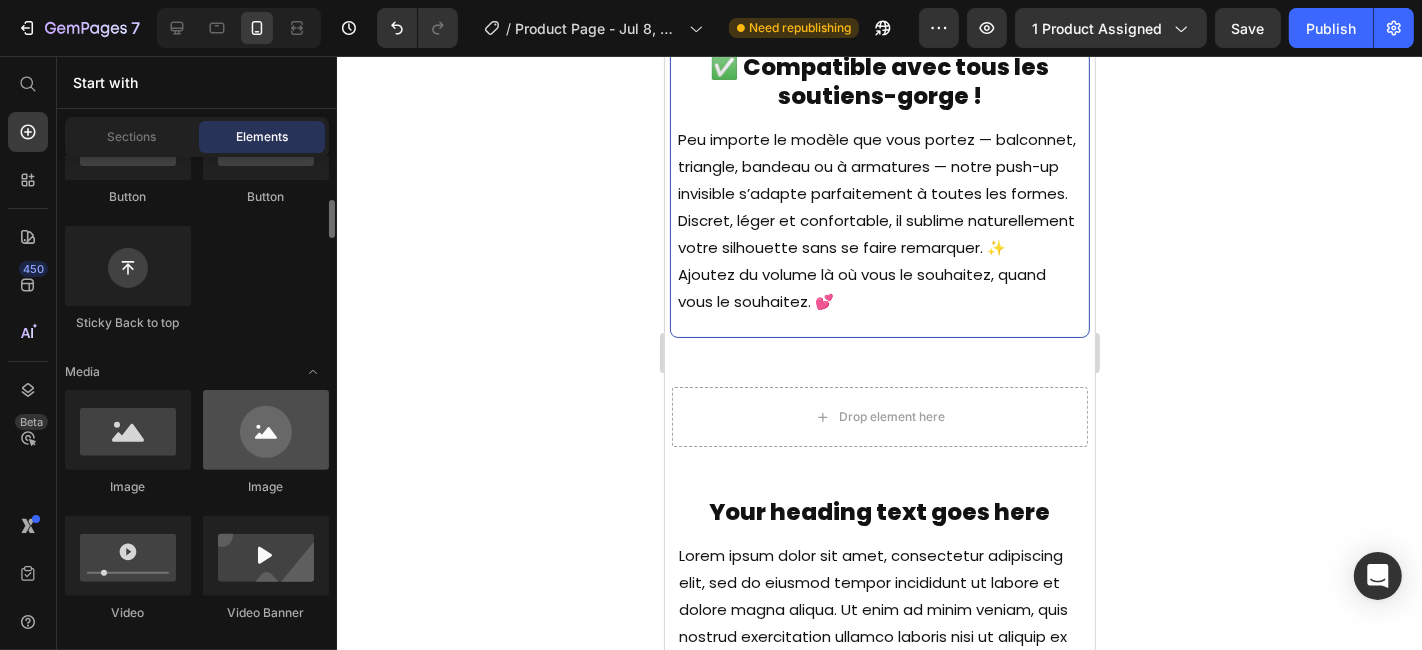 click at bounding box center (266, 430) 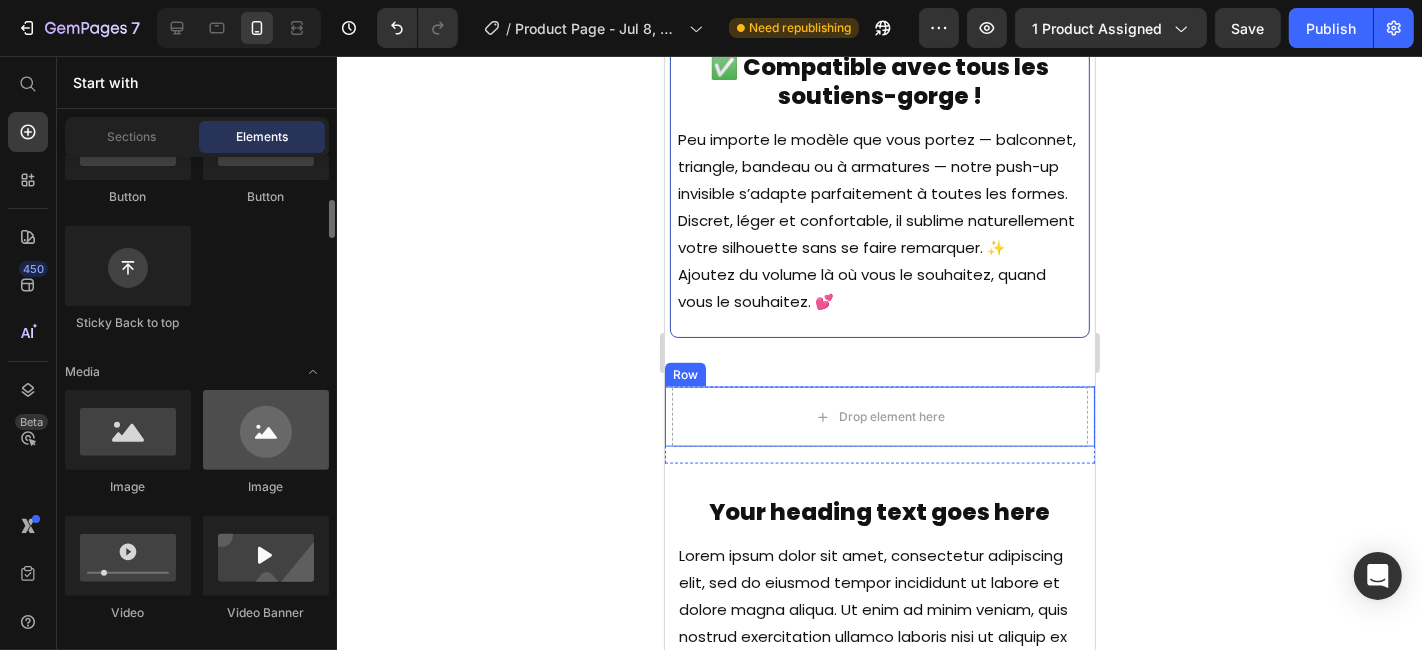 click at bounding box center (266, 430) 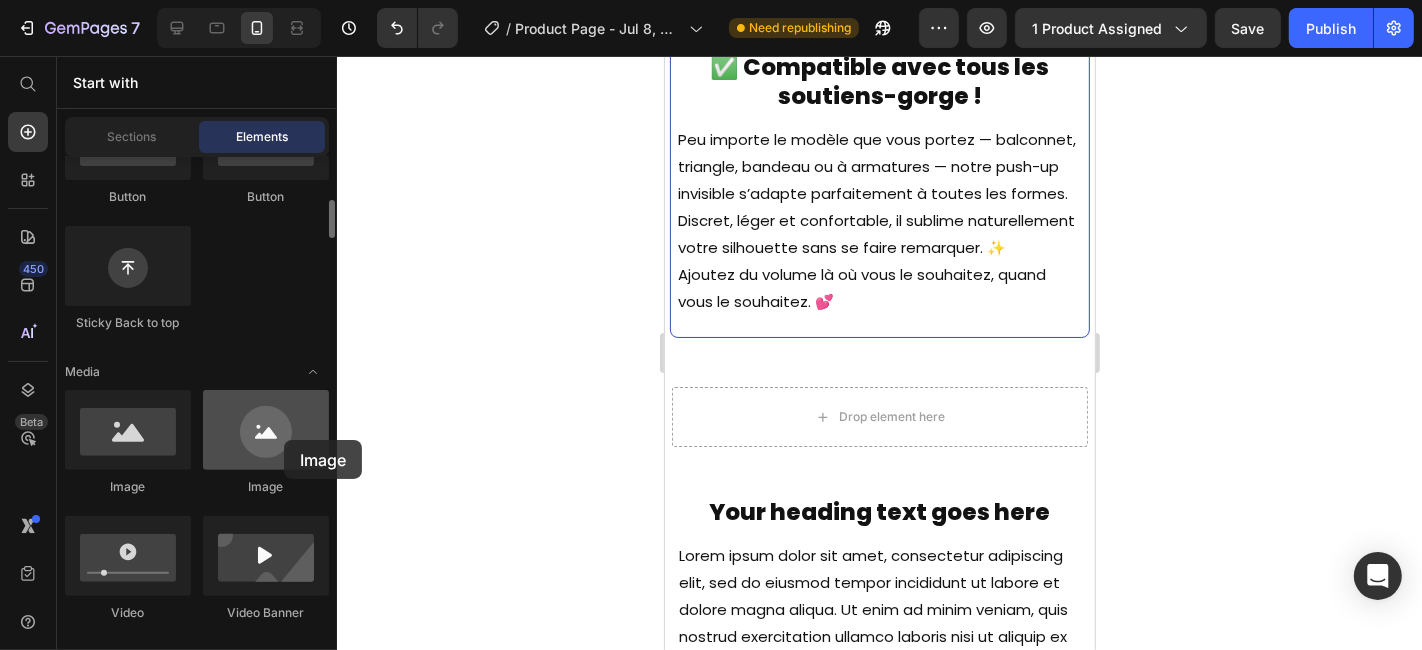 click at bounding box center (266, 430) 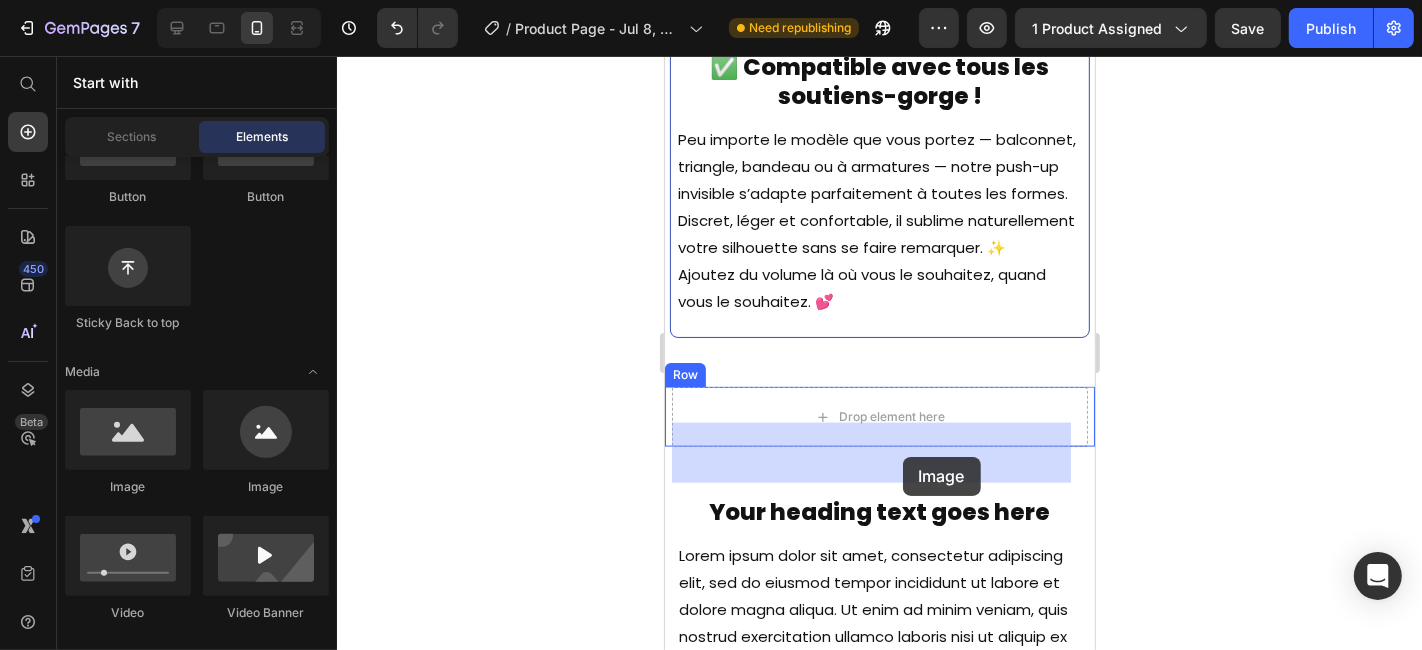 drag, startPoint x: 948, startPoint y: 494, endPoint x: 900, endPoint y: 454, distance: 62.482 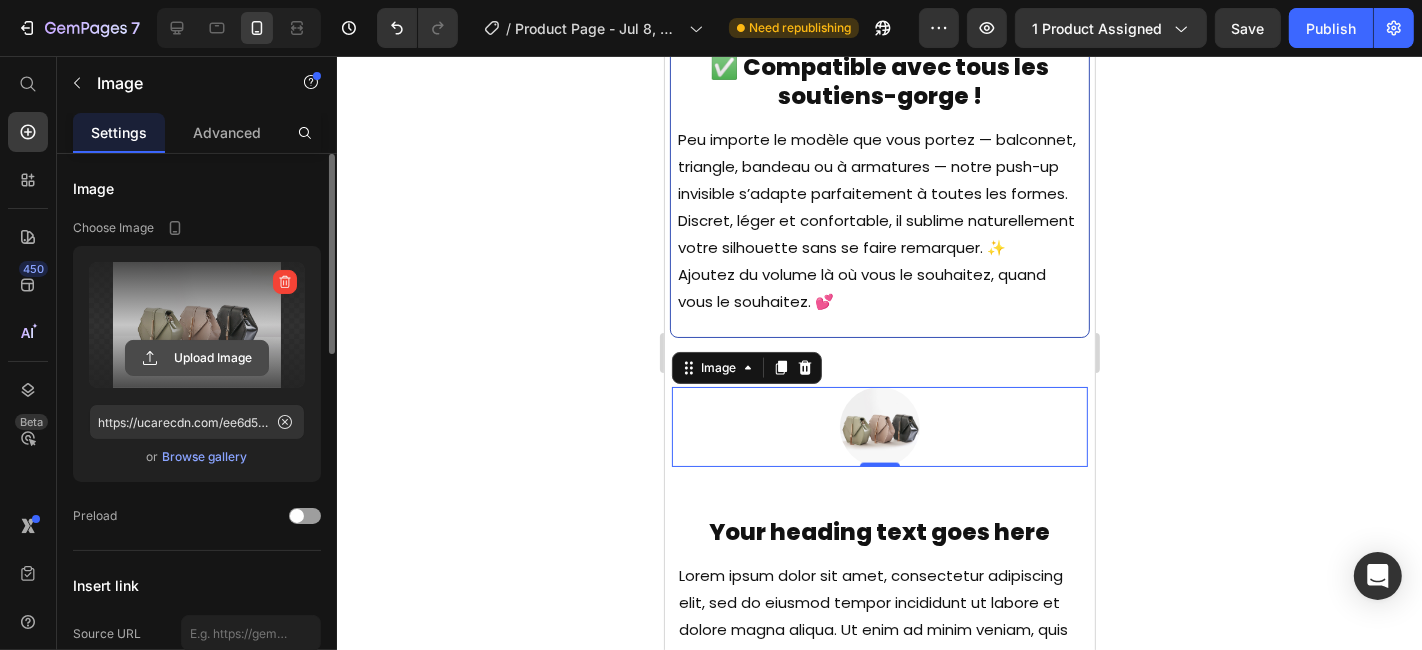 click 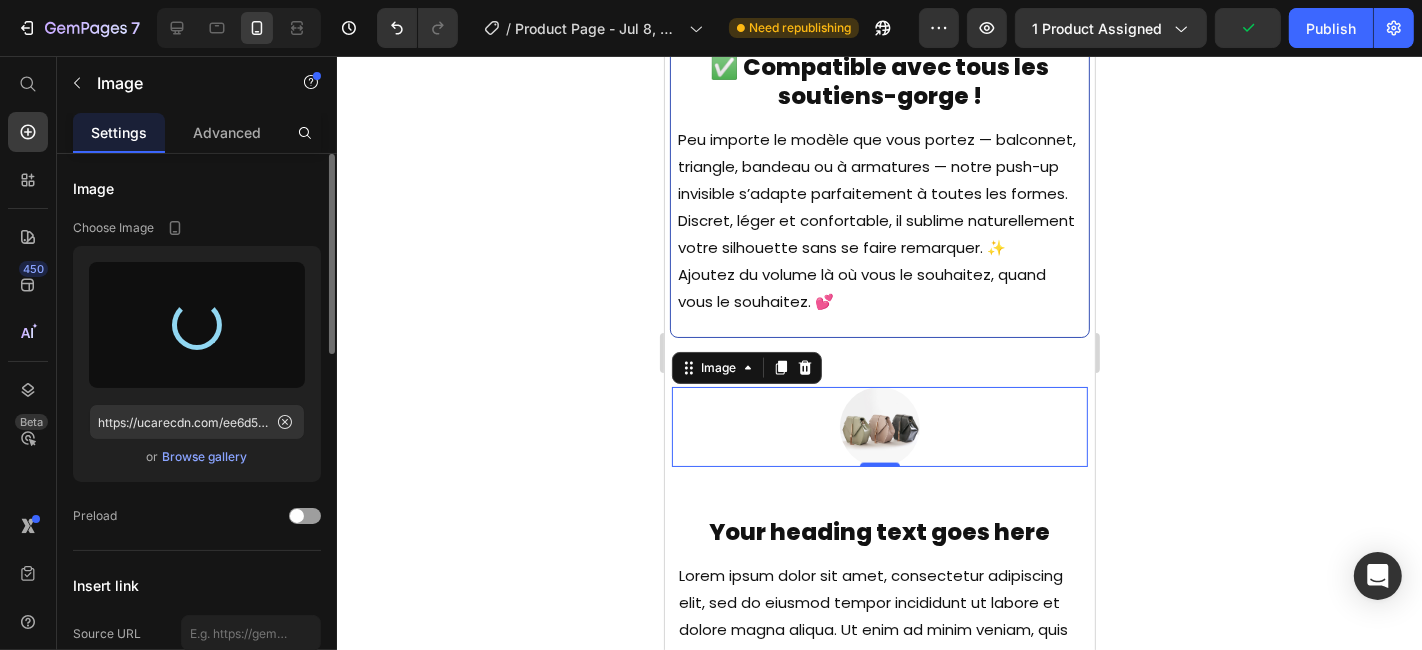 type on "https://cdn.shopify.com/s/files/1/0956/1918/7020/files/gempages_573840579855647566-e9d7a12f-e09d-485d-89ab-0d72fc6bf8ca.png" 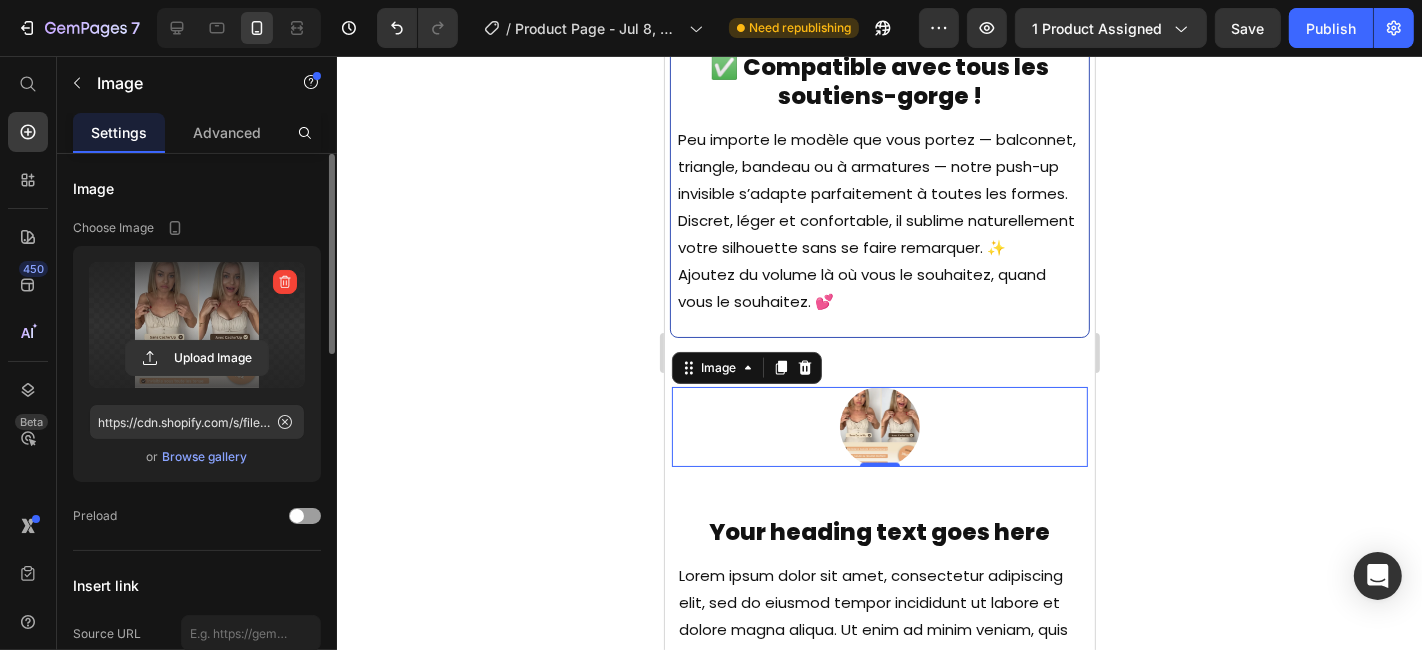 click at bounding box center (879, 426) 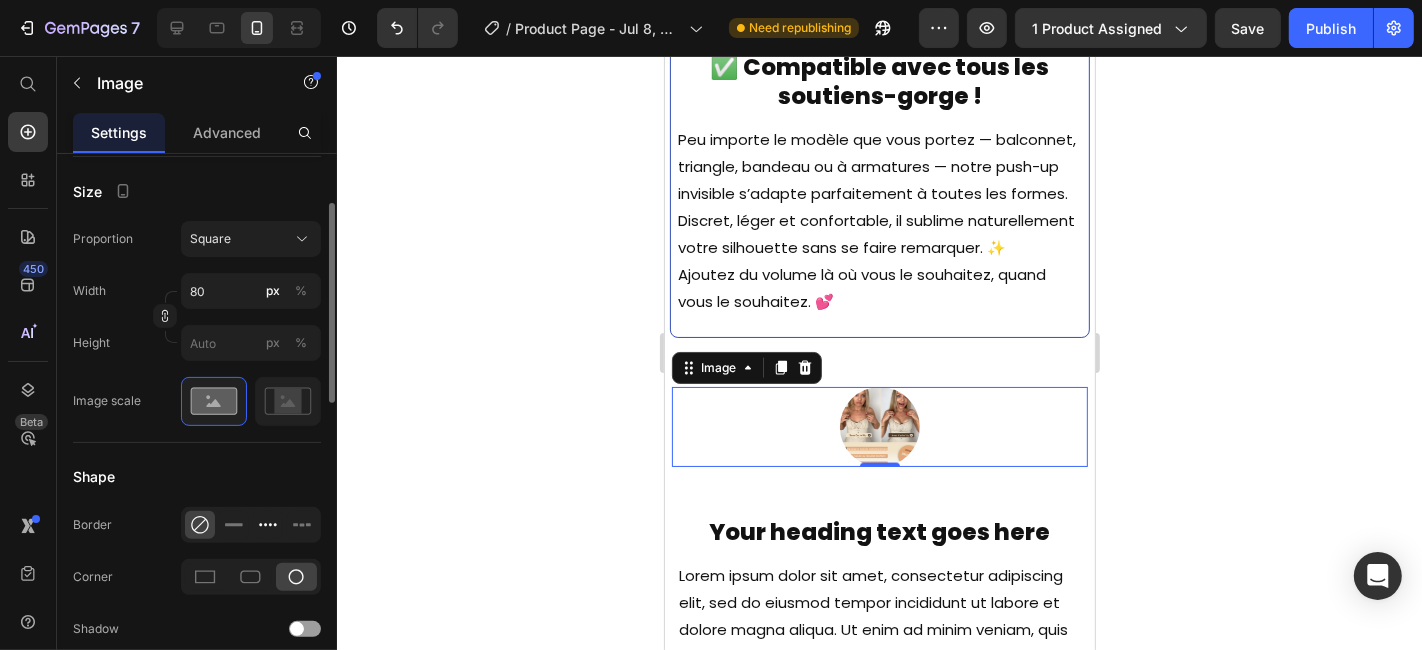 scroll, scrollTop: 444, scrollLeft: 0, axis: vertical 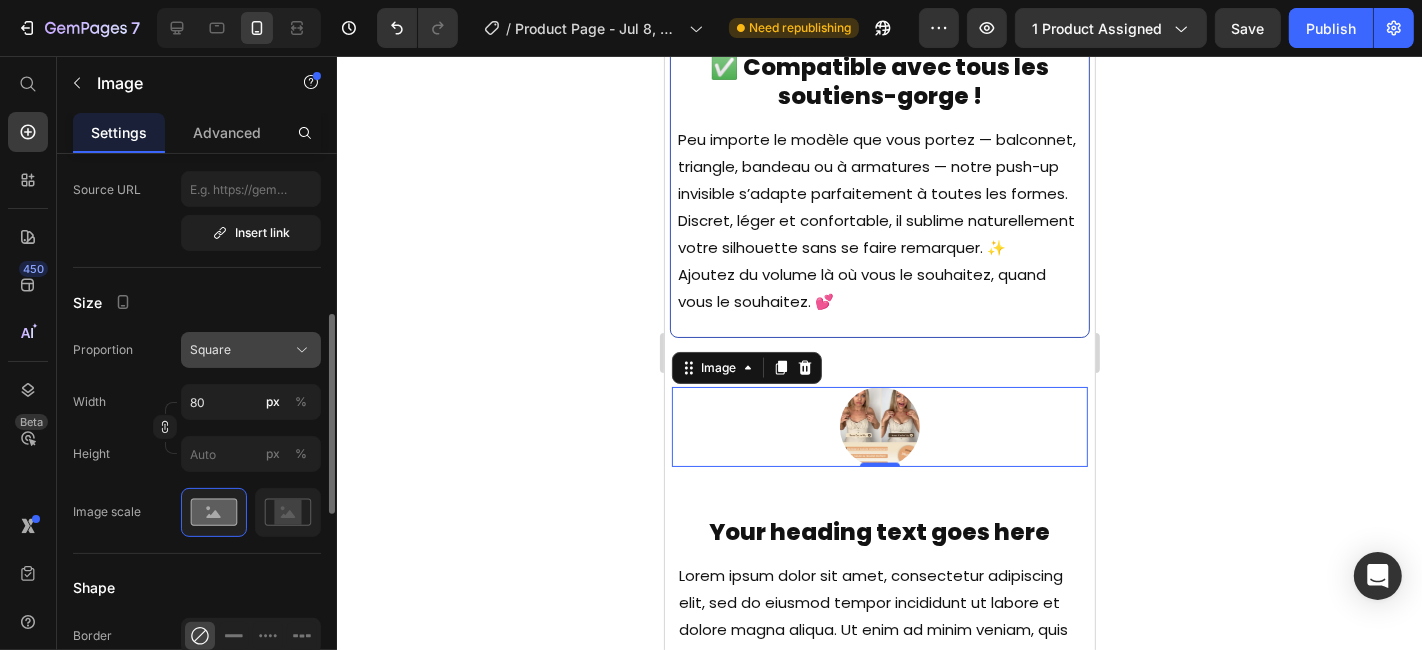 click on "Square" 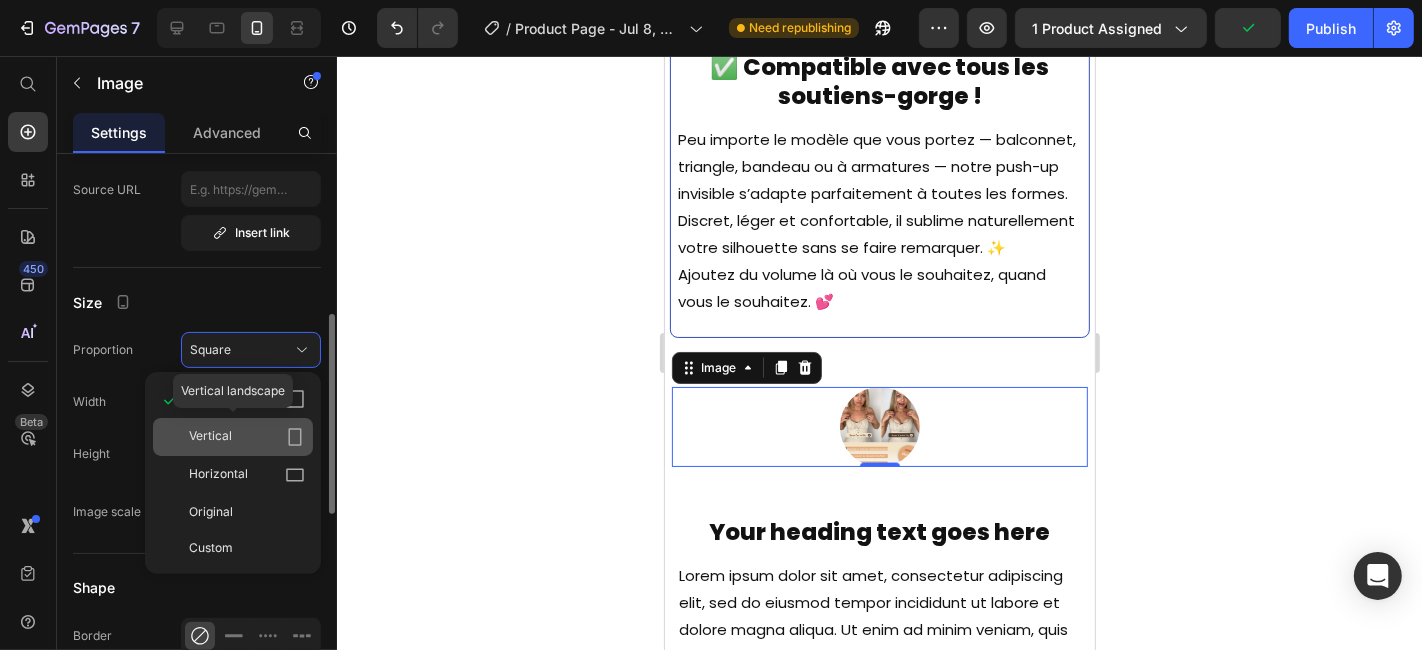 click on "Vertical" at bounding box center [247, 437] 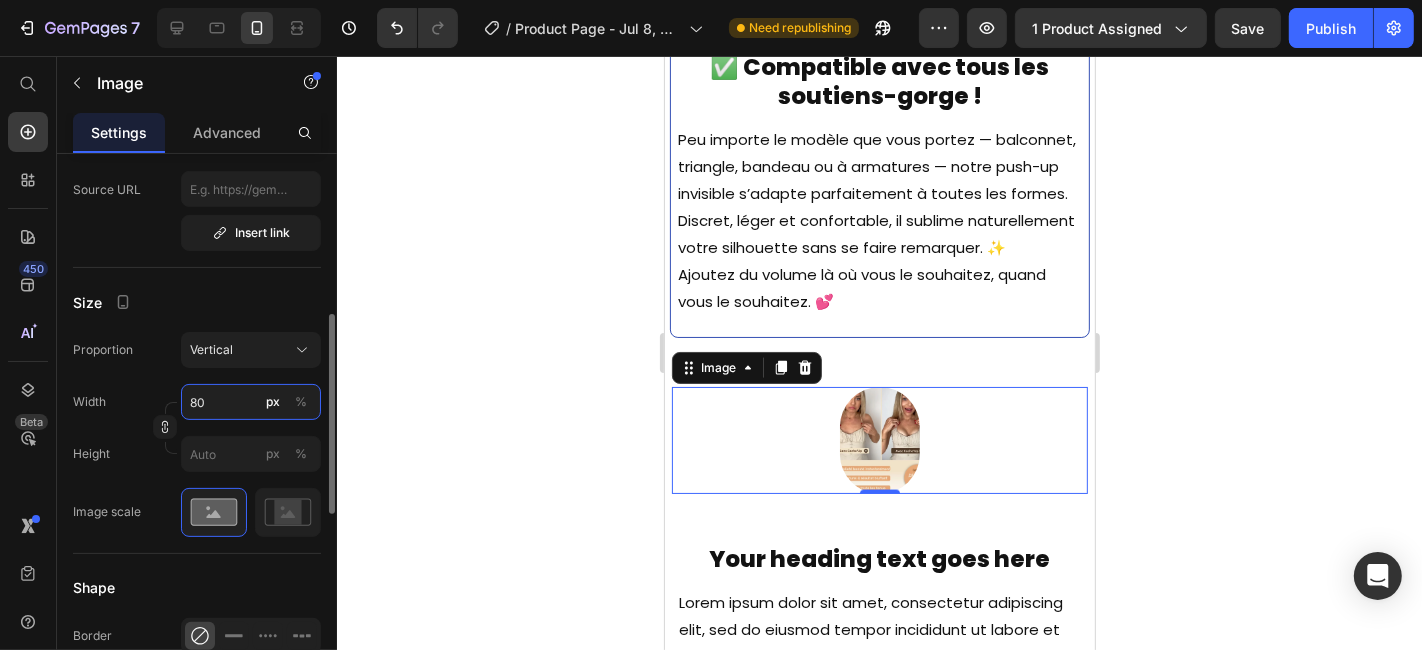 click on "80" at bounding box center (251, 402) 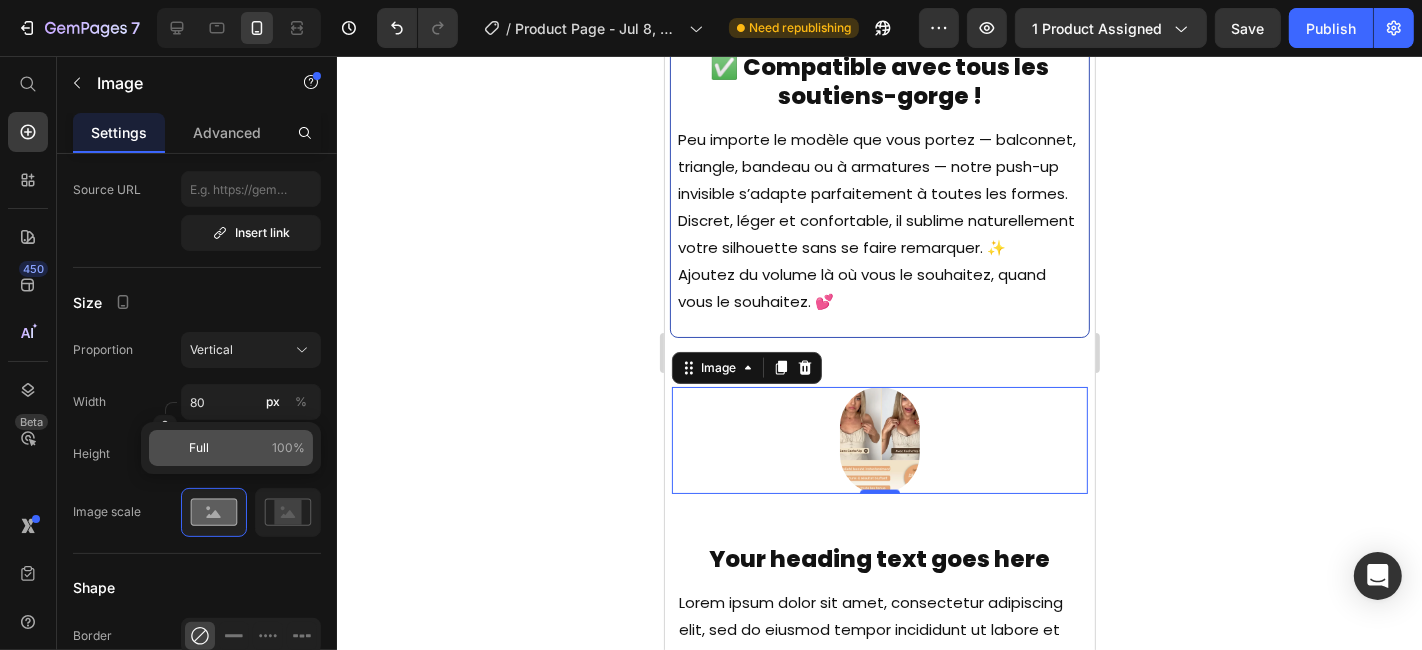 type on "107" 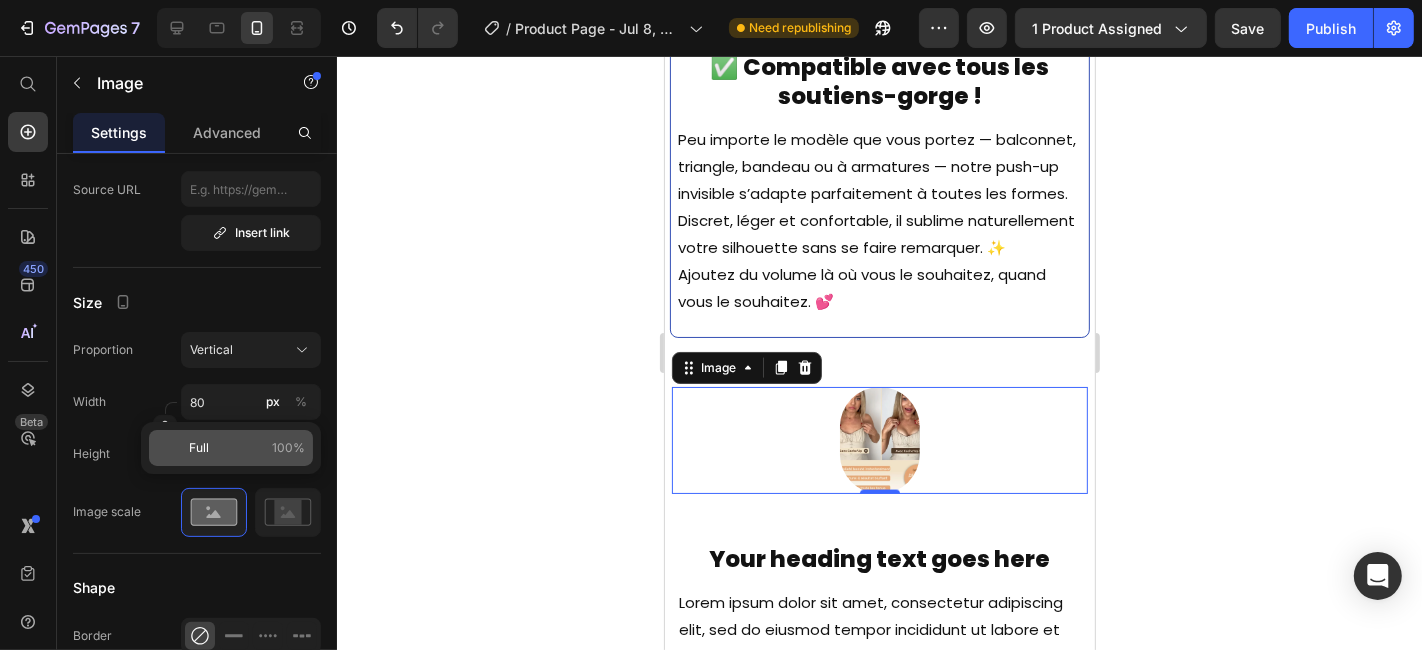 click on "Full 100%" 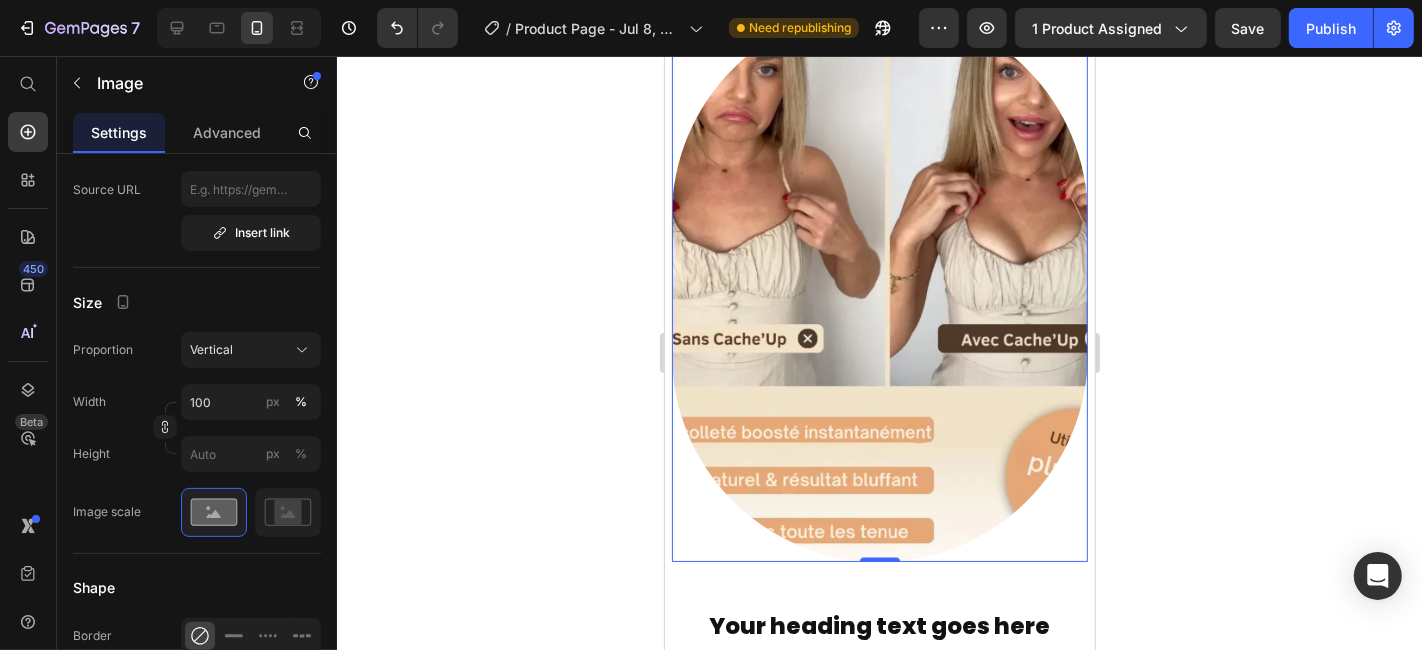 scroll, scrollTop: 2608, scrollLeft: 0, axis: vertical 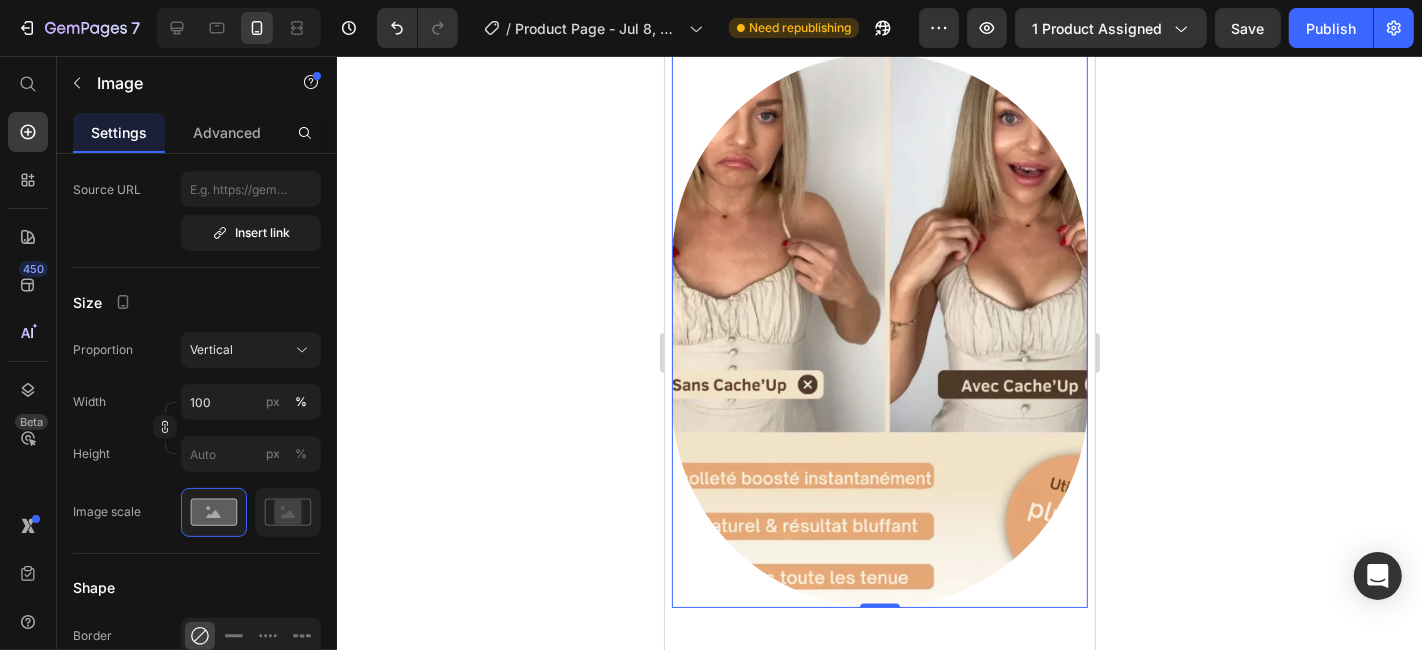 click on "Image" at bounding box center [717, 34] 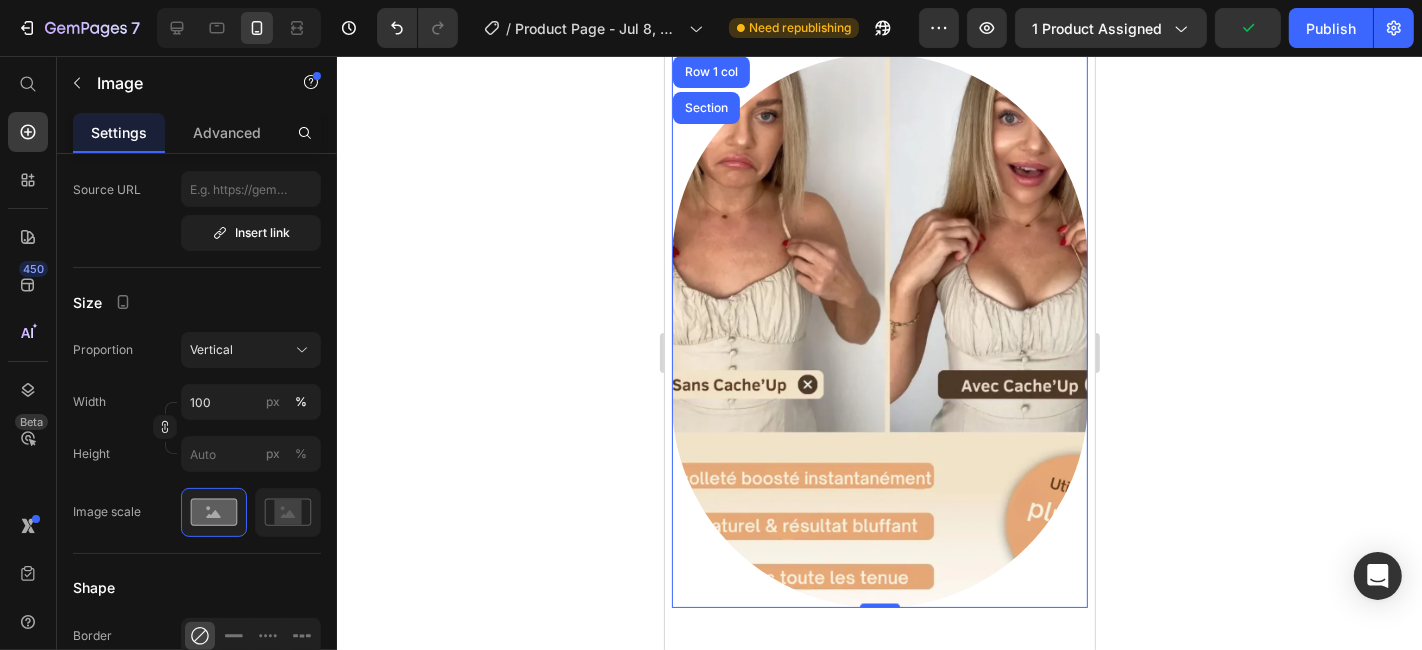 click 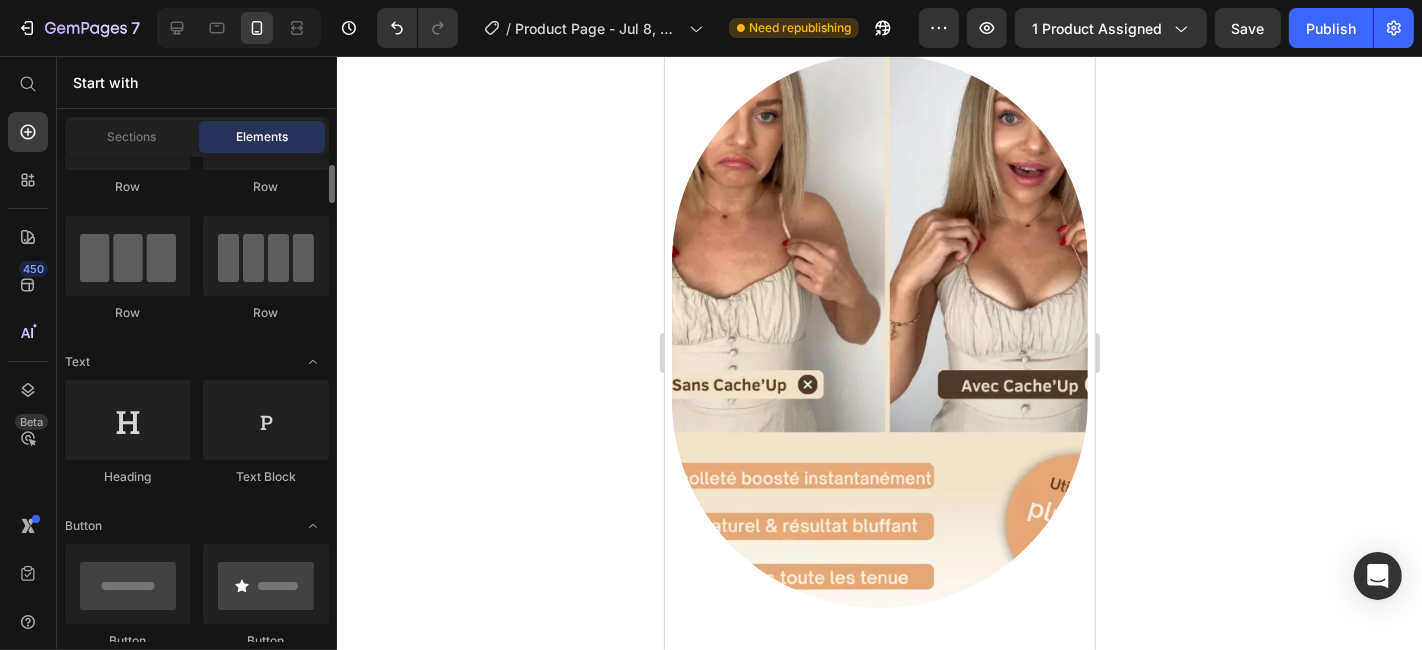 scroll, scrollTop: 0, scrollLeft: 0, axis: both 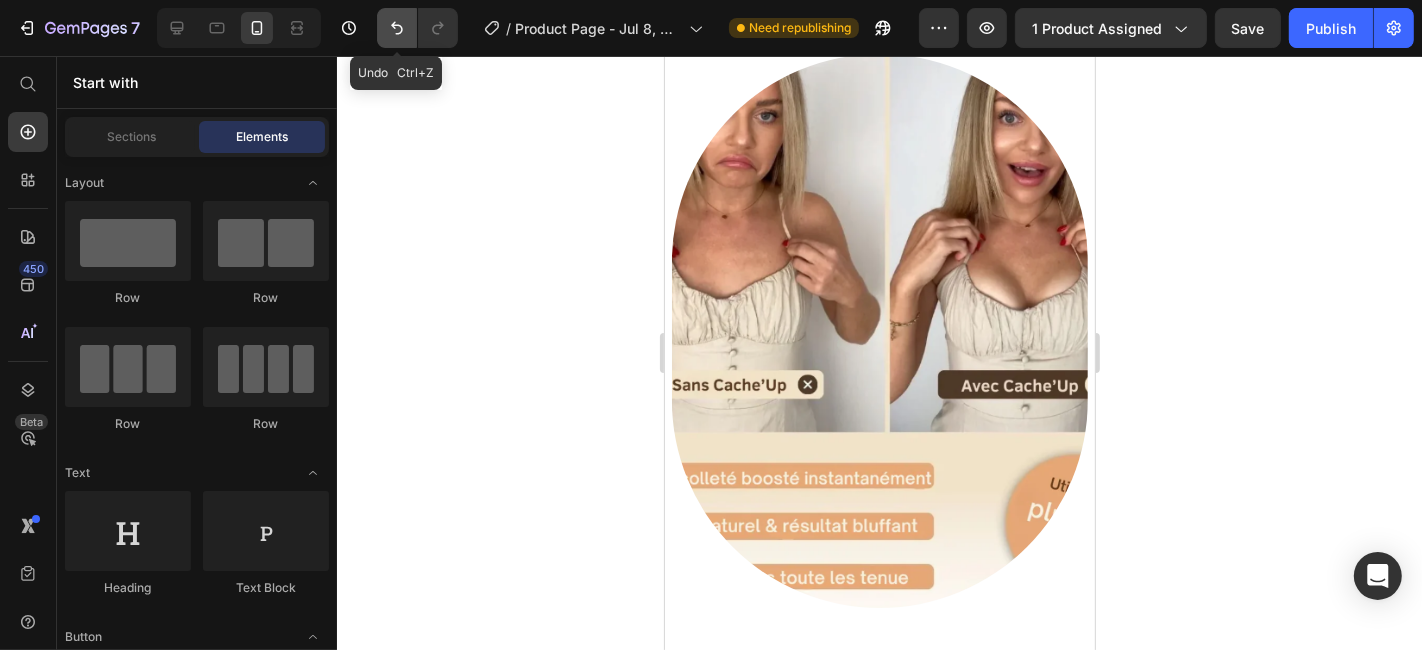 click 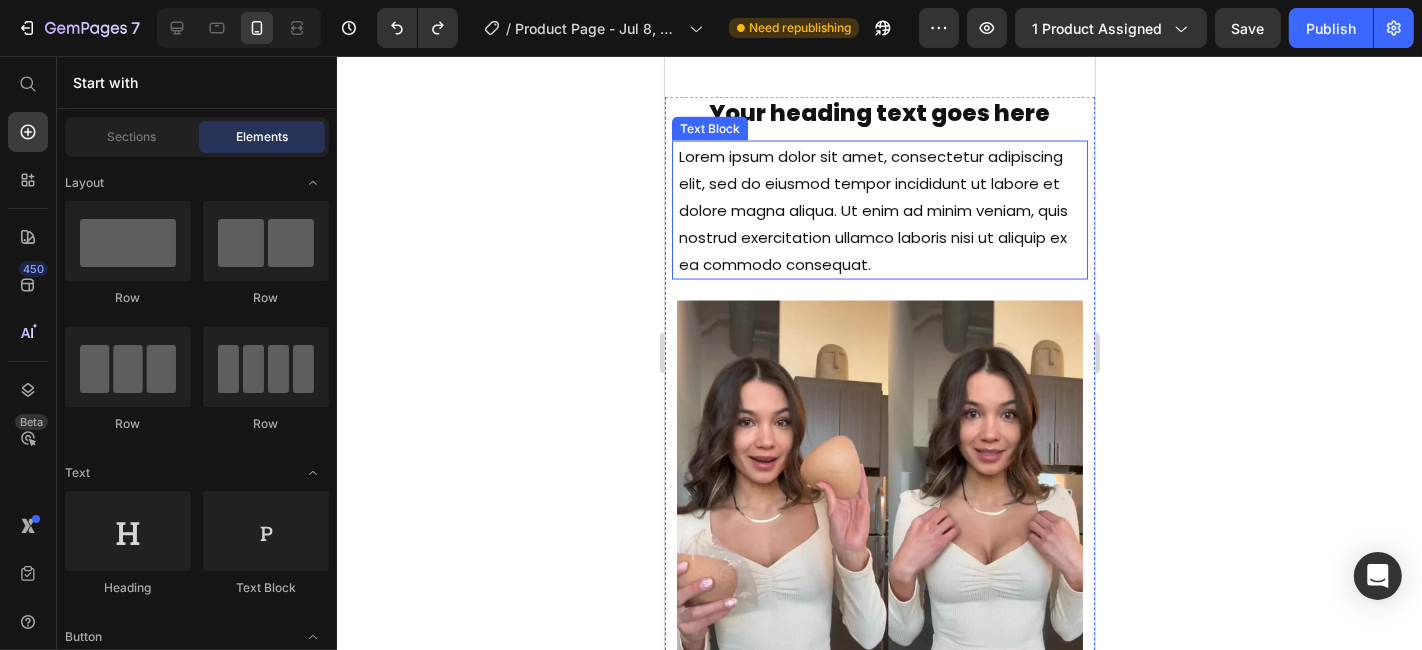 scroll, scrollTop: 2386, scrollLeft: 0, axis: vertical 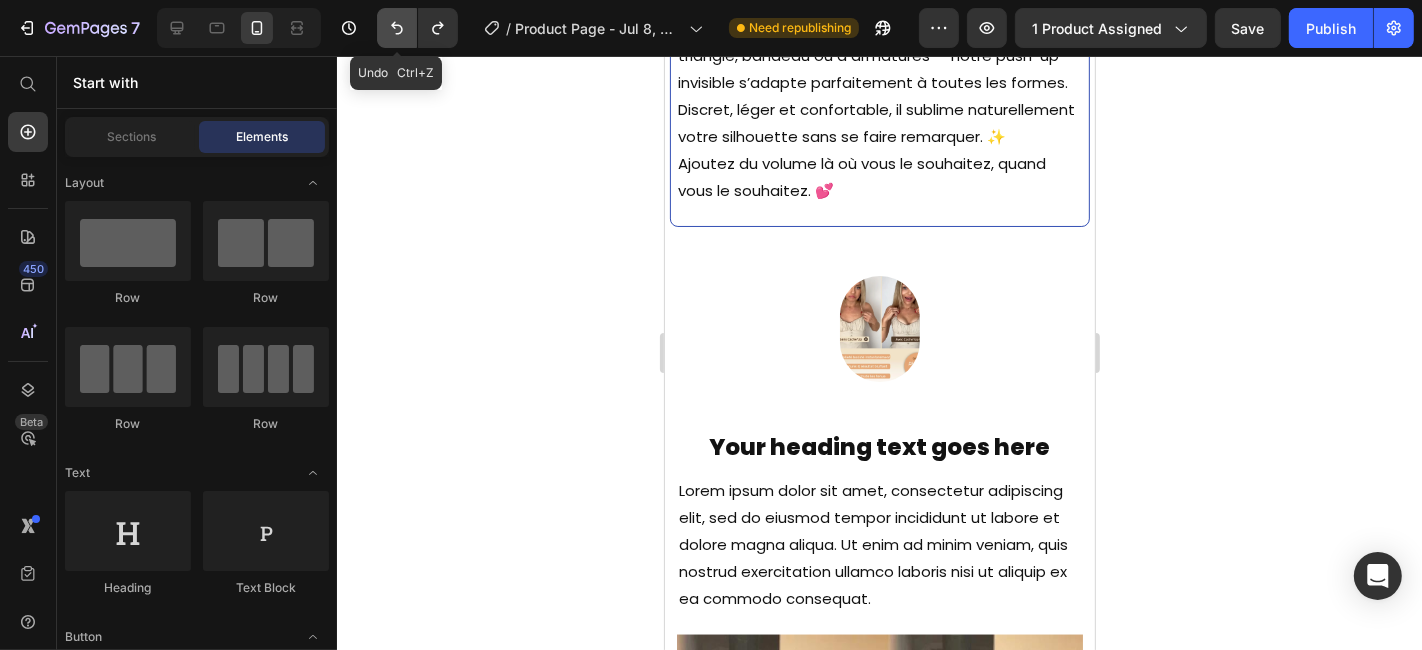 click 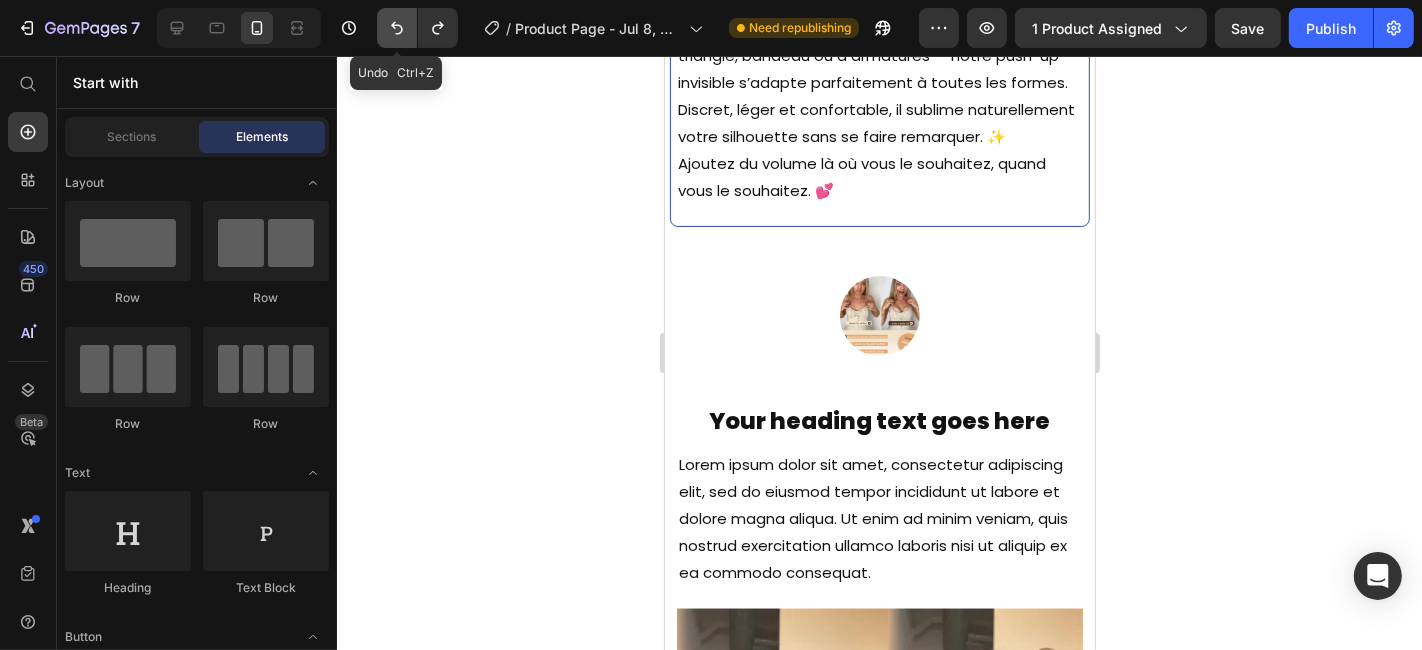 click 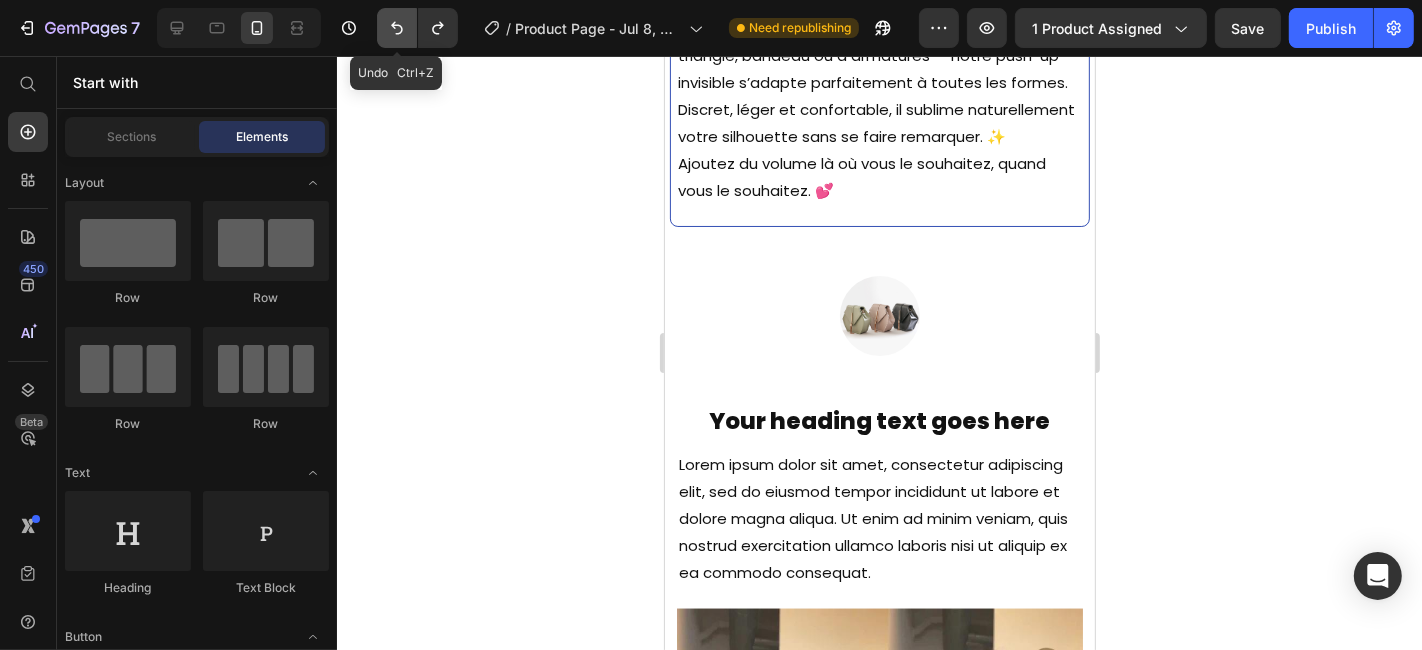 click 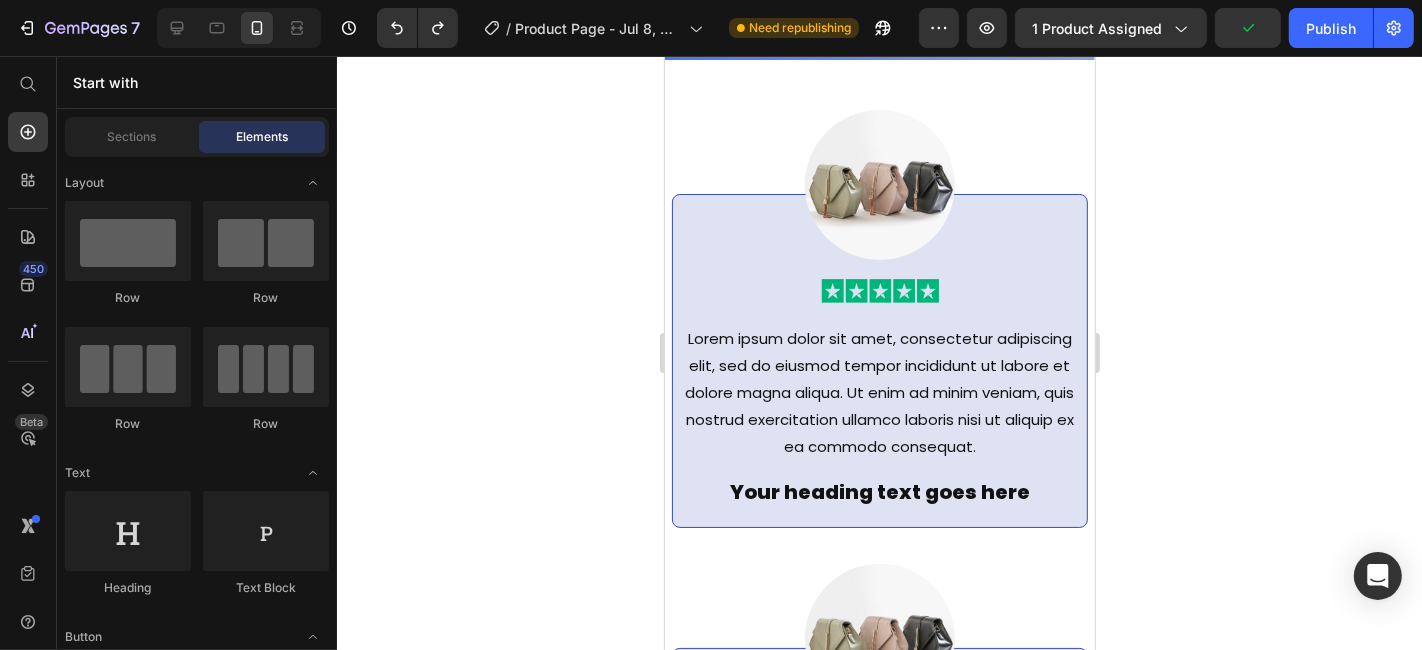 scroll, scrollTop: 3608, scrollLeft: 0, axis: vertical 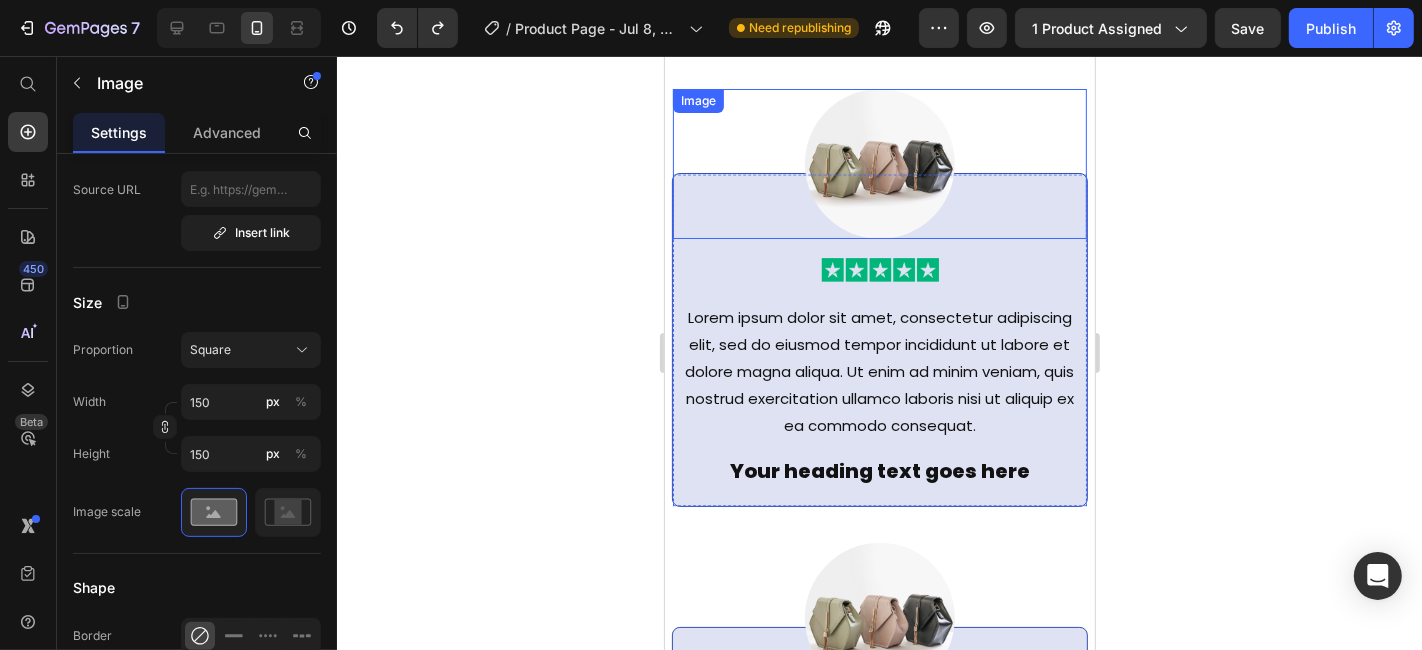 click on "Image Image Lorem ipsum dolor sit amet, consectetur adipiscing elit, sed do eiusmod tempor incididunt ut labore et dolore magna aliqua. Ut enim ad minim veniam, quis nostrud exercitation ullamco laboris nisi ut aliquip ex ea commodo consequat. Text Block Your heading text goes here Heading" at bounding box center (879, 338) 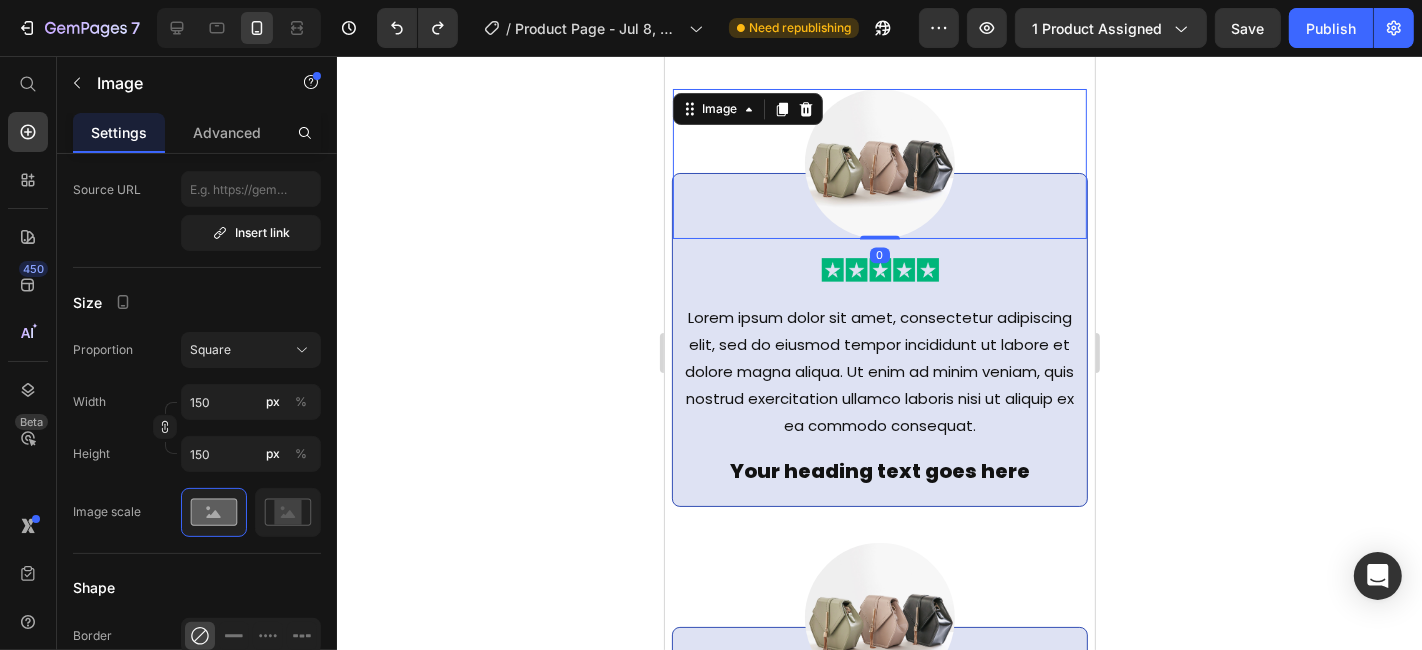 click at bounding box center [879, 163] 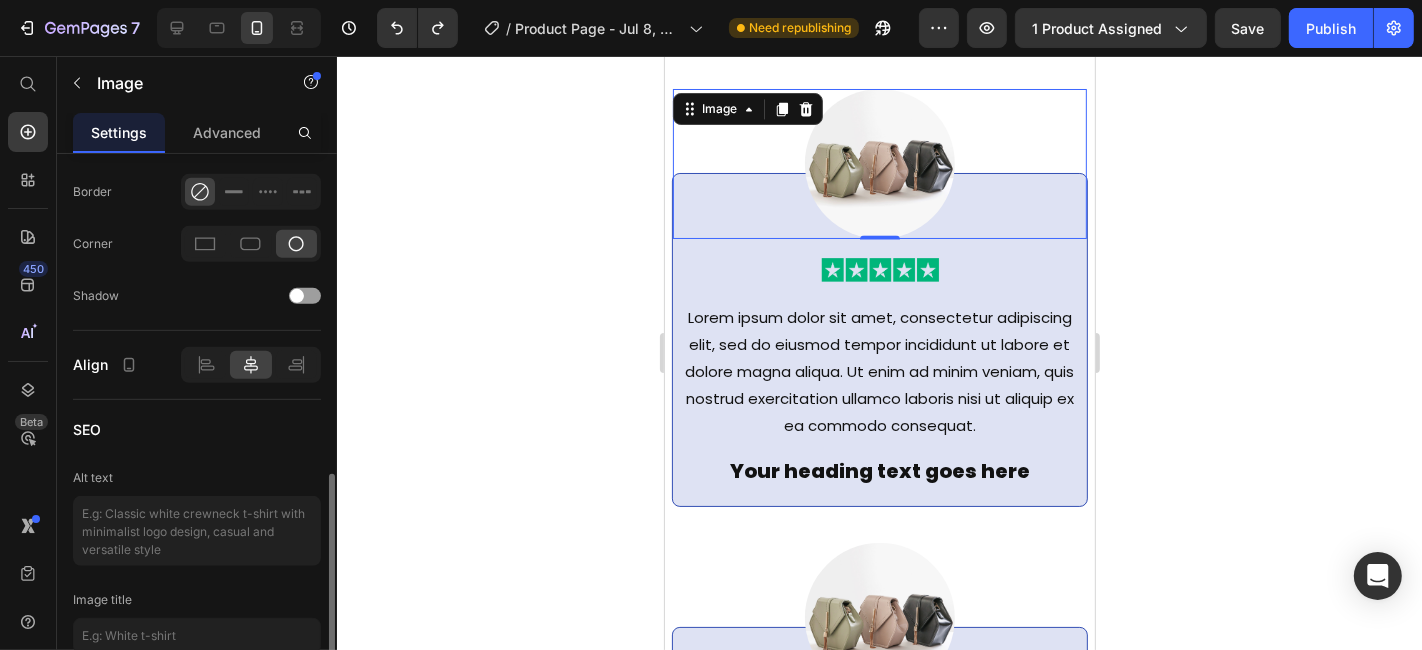 scroll, scrollTop: 980, scrollLeft: 0, axis: vertical 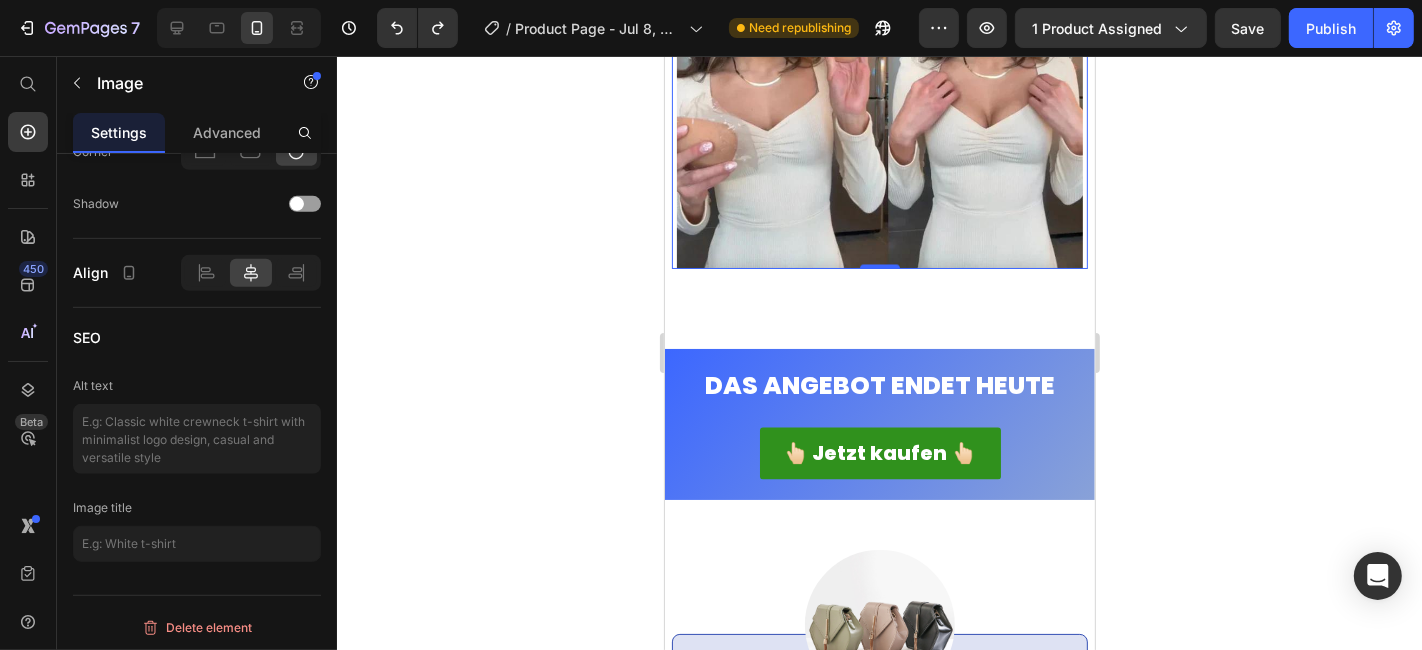 click at bounding box center [879, 65] 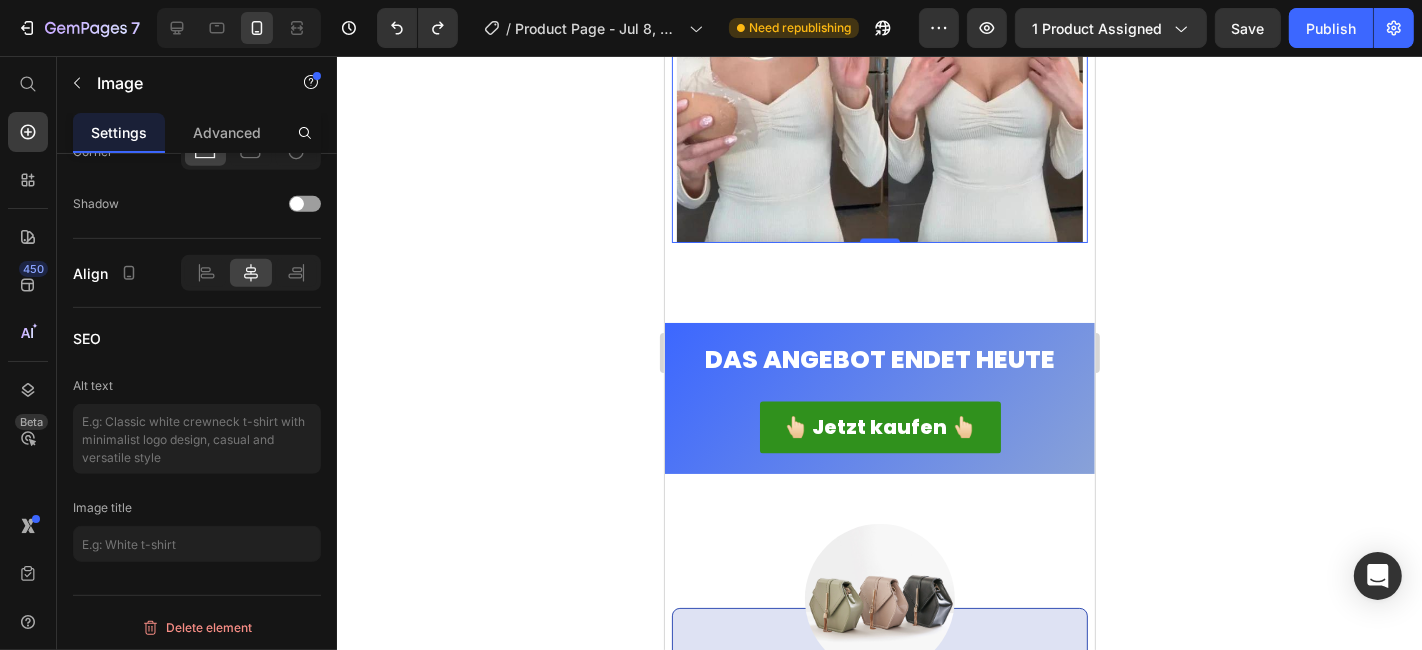 scroll, scrollTop: 3111, scrollLeft: 0, axis: vertical 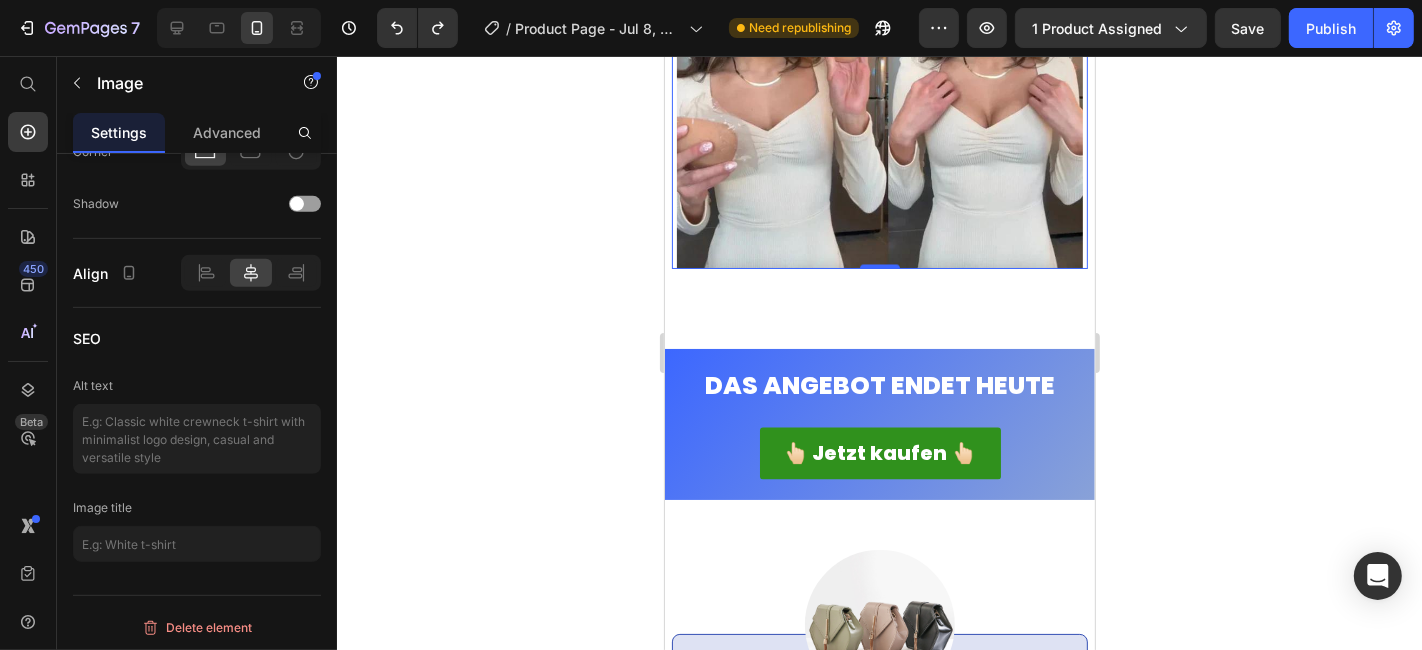 click 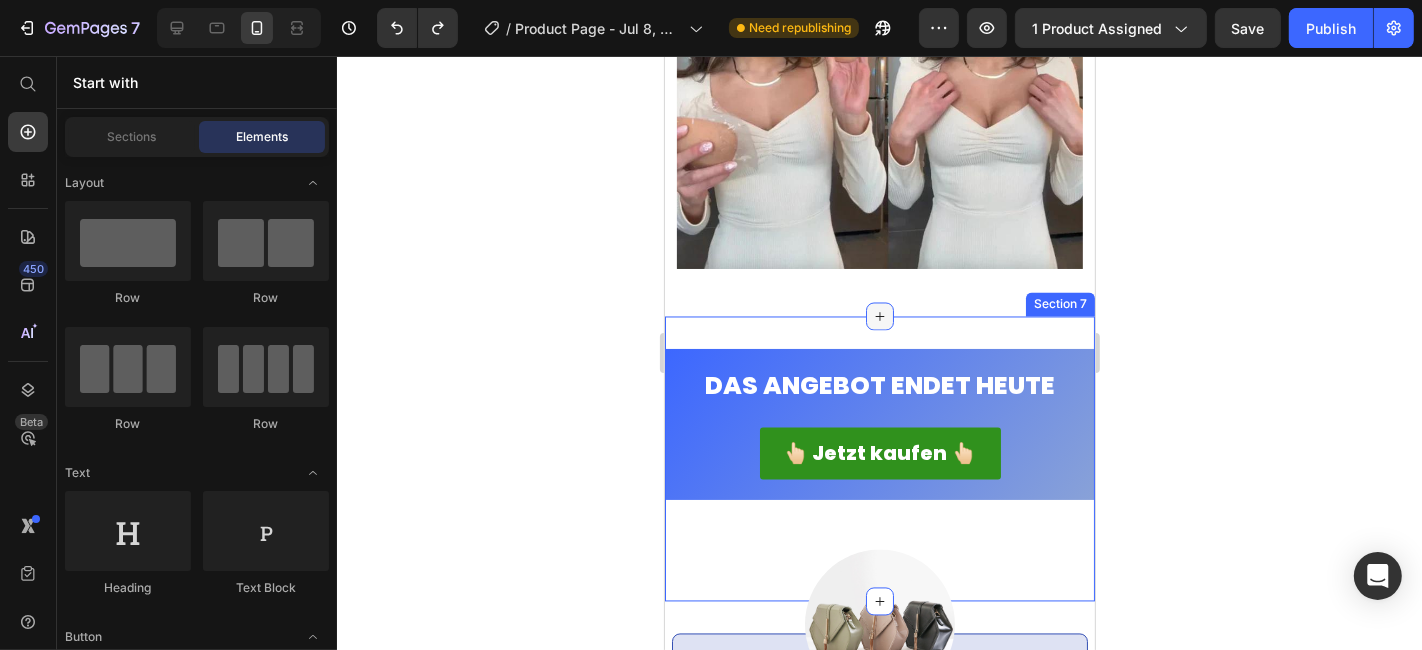 click 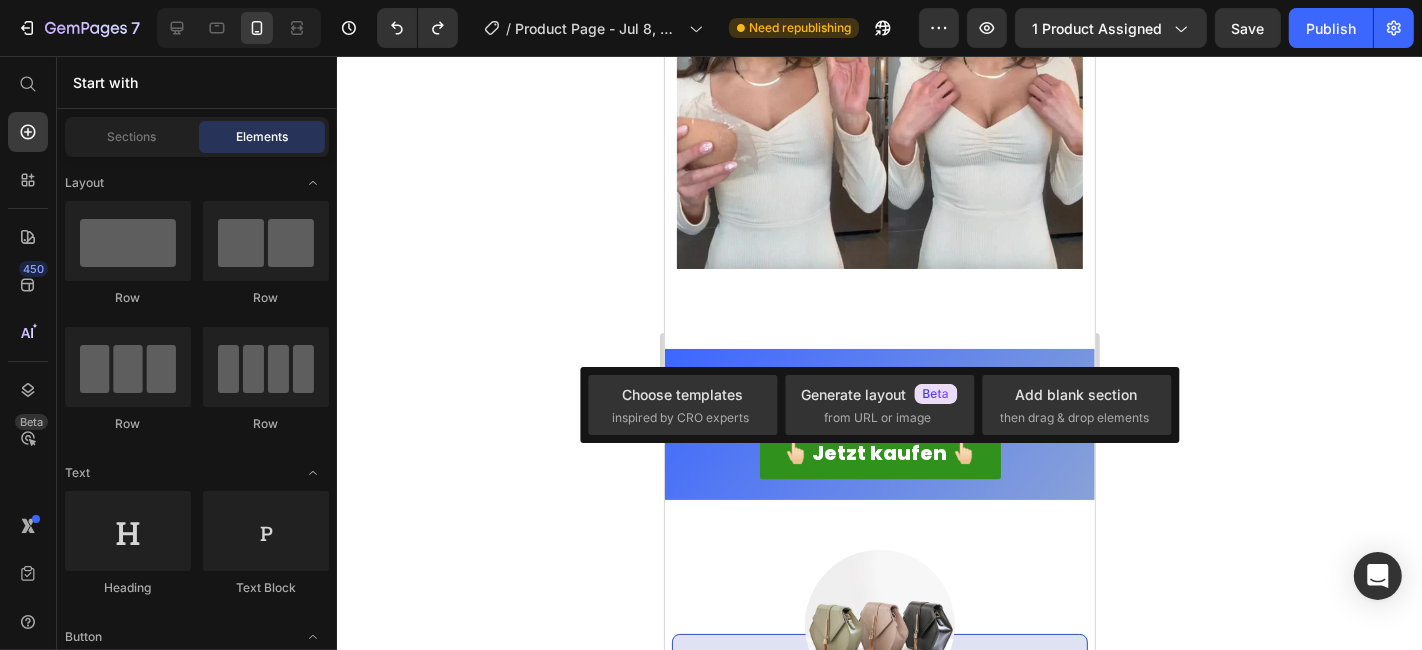 click 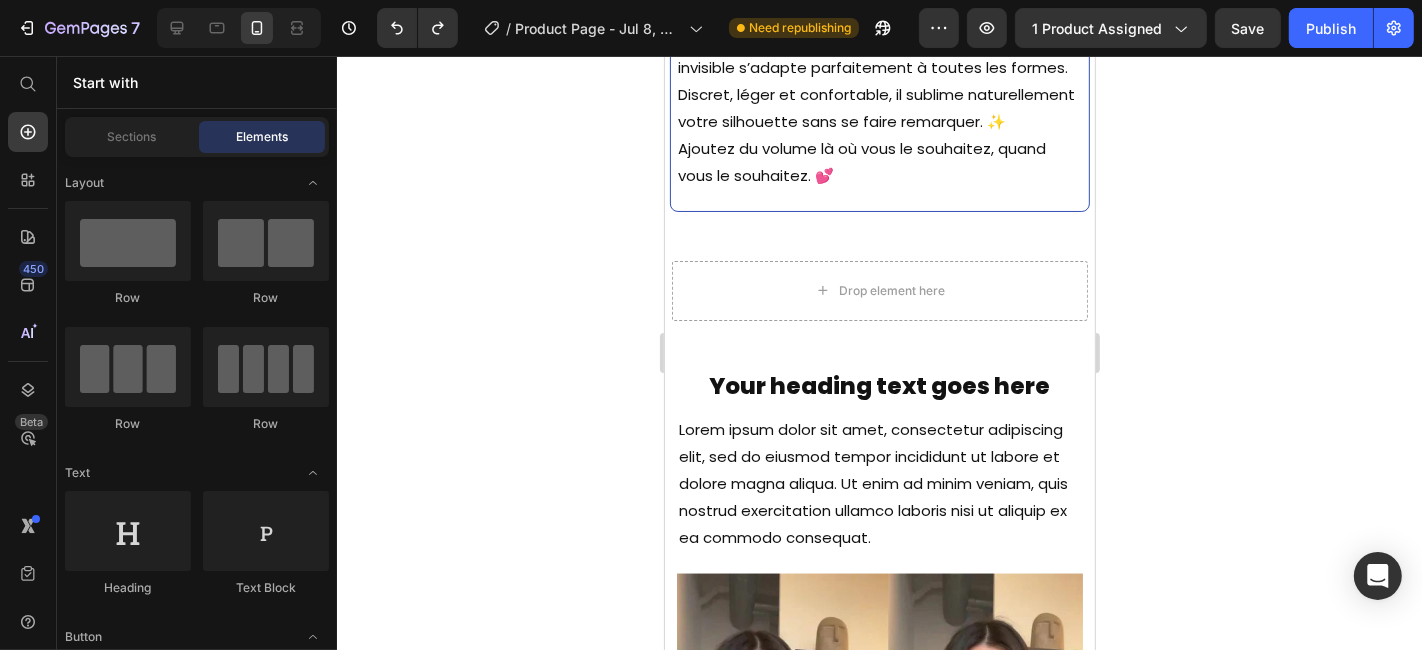 scroll, scrollTop: 2333, scrollLeft: 0, axis: vertical 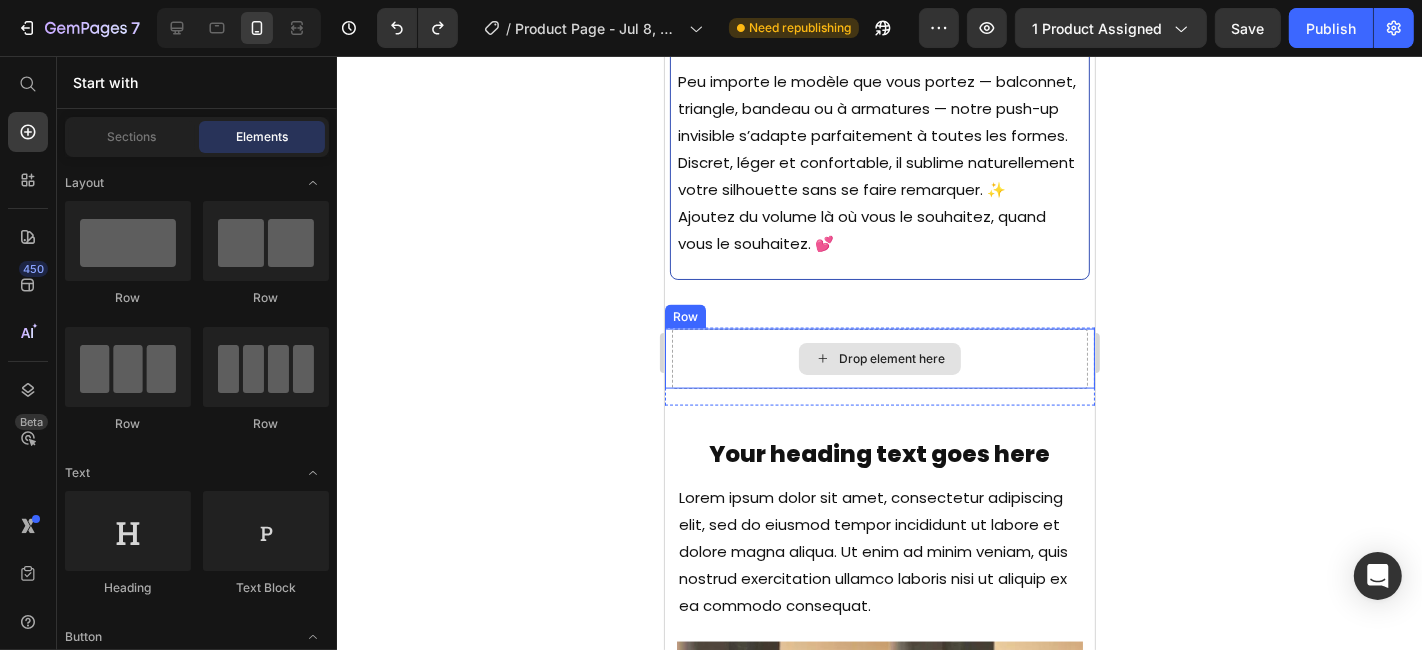 click on "Drop element here" at bounding box center [891, 358] 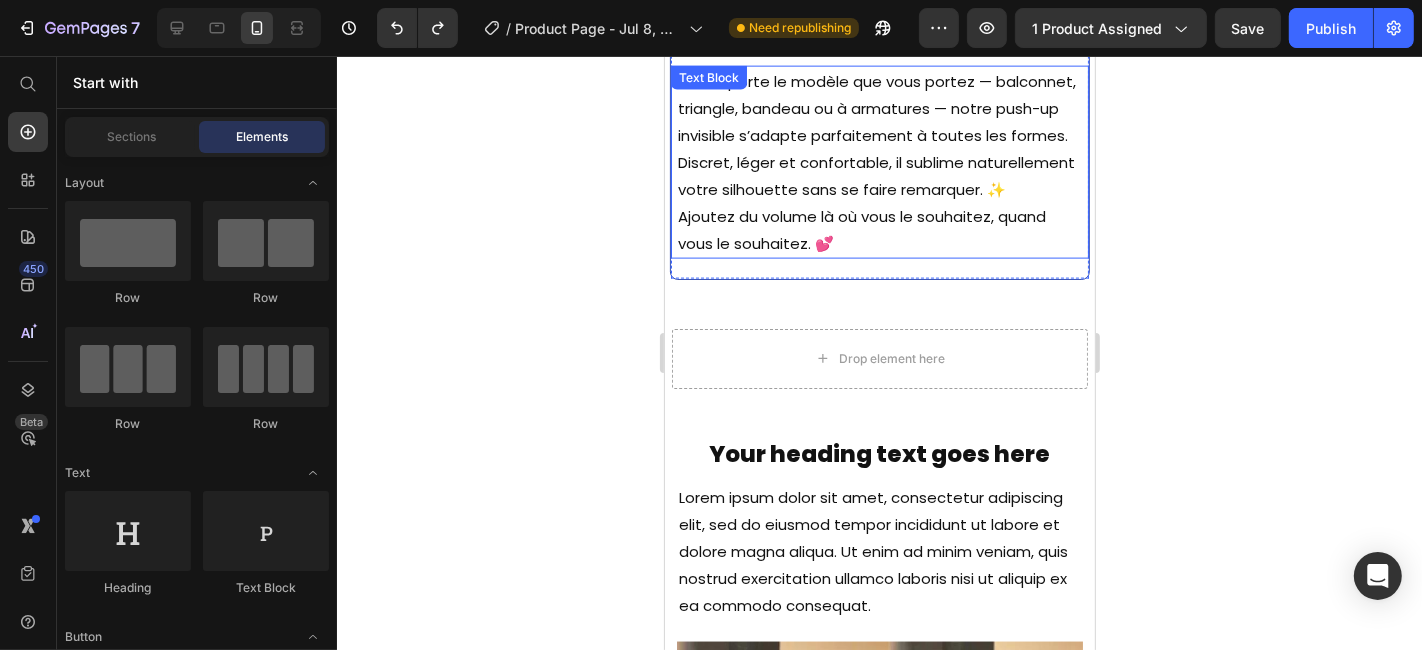 click on "Peu importe le modèle que vous portez — balconnet, triangle, bandeau ou à armatures — notre push-up invisible s’adapte parfaitement à toutes les formes. Discret, léger et confortable, il sublime naturellement votre silhouette sans se faire remarquer. ✨ Ajoutez du volume là où vous le souhaitez, quand vous le souhaitez. 💕" at bounding box center (879, 161) 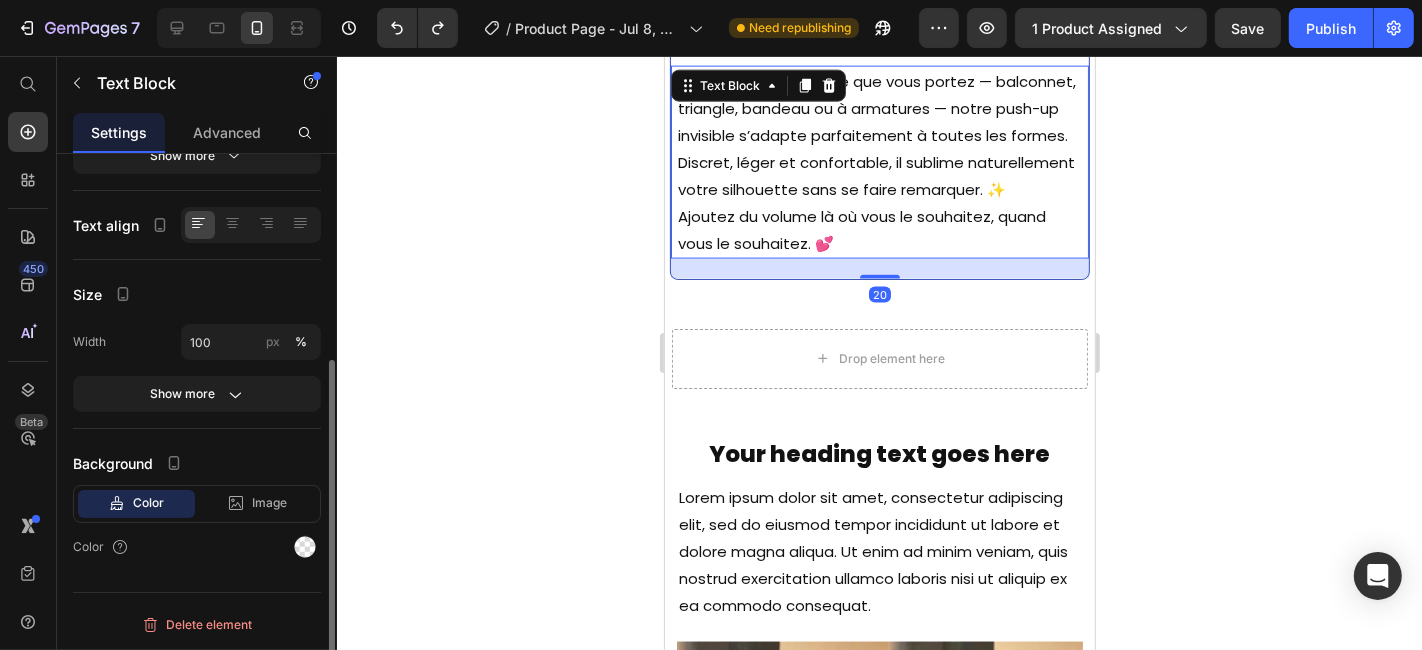 scroll, scrollTop: 0, scrollLeft: 0, axis: both 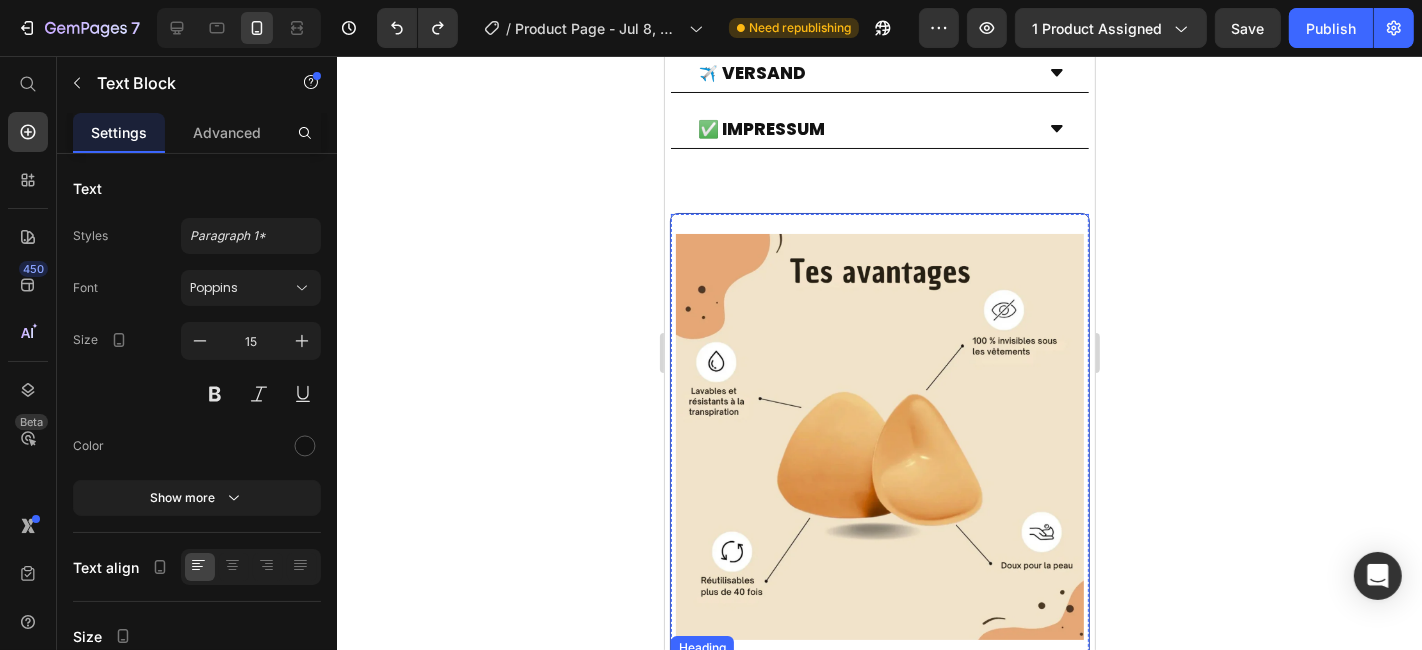 click at bounding box center [879, 435] 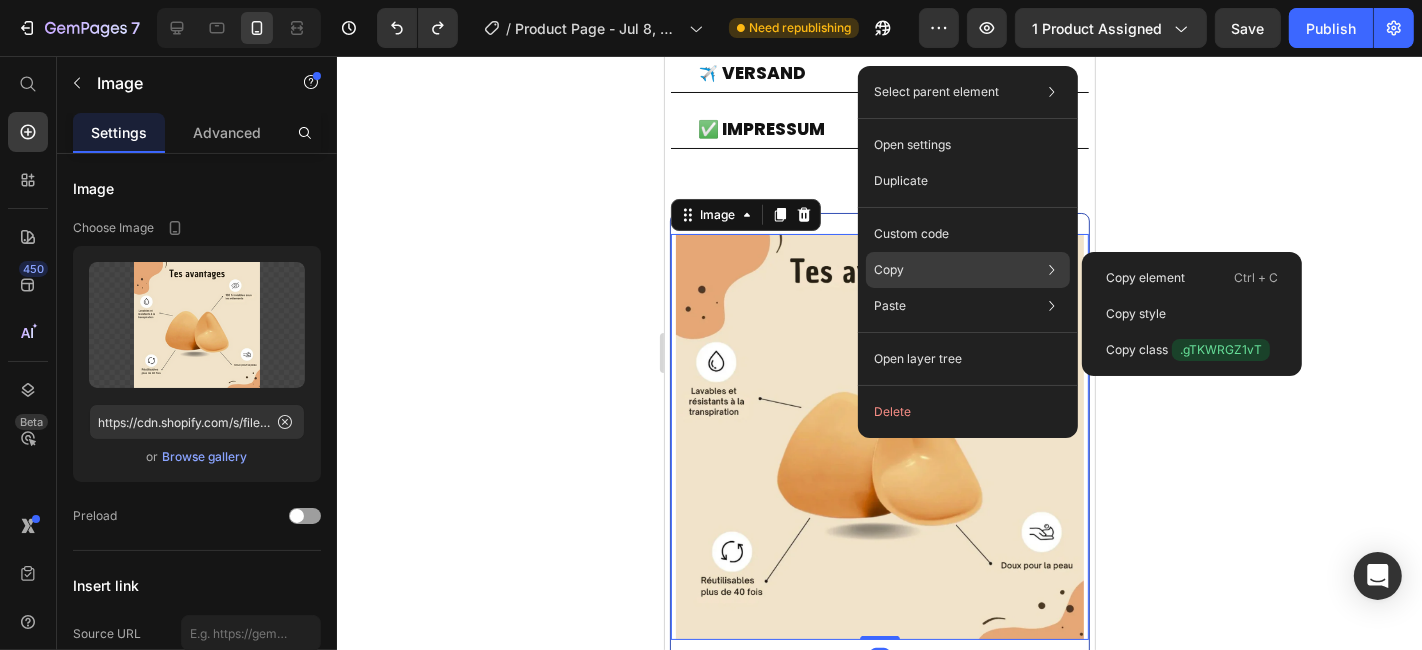 click on "Copy Copy element  Ctrl + C Copy style  Copy class  .gTKWRGZ1vT" 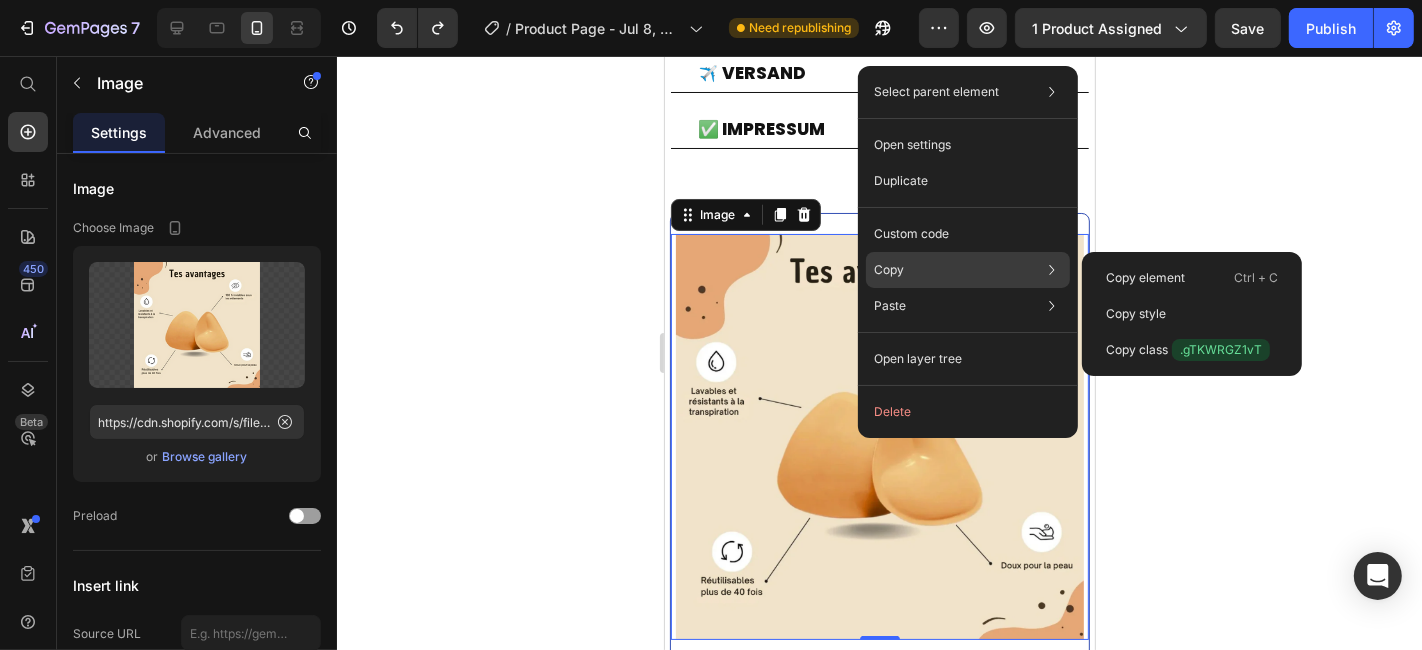 click on "Copy Copy element  Ctrl + C Copy style  Copy class  .gTKWRGZ1vT" 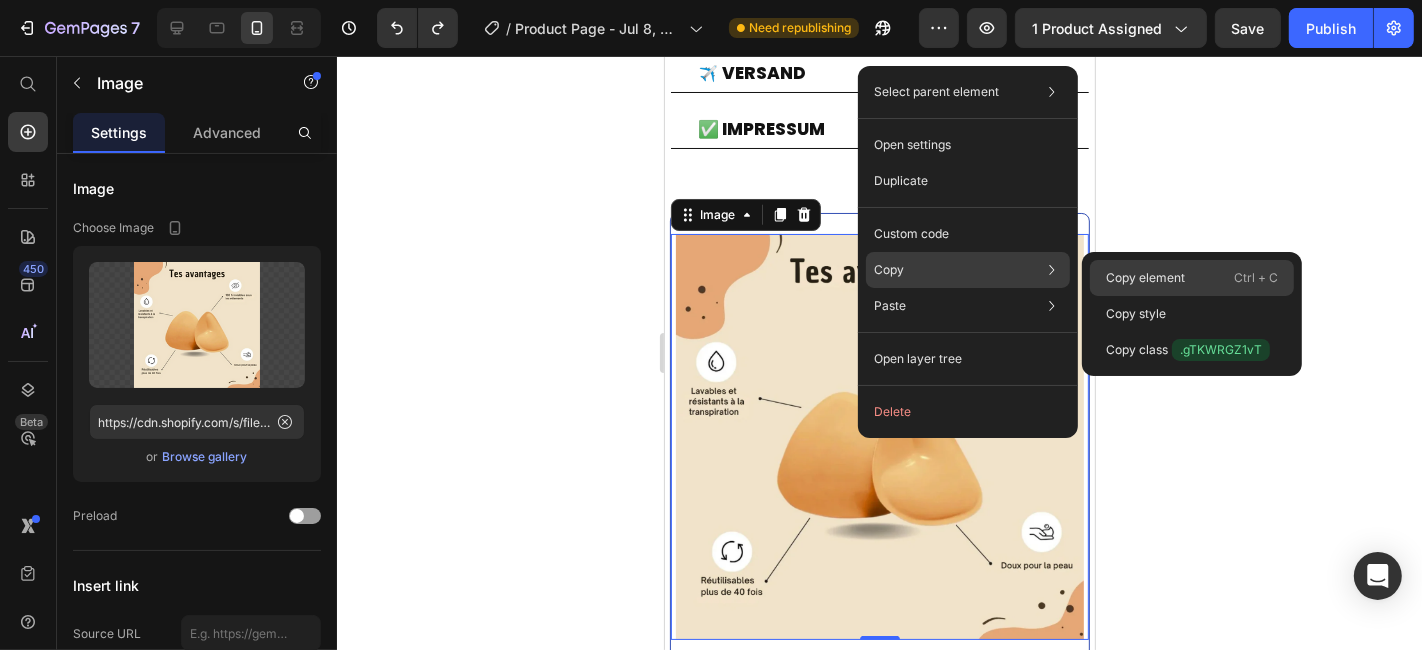 click on "Copy element" at bounding box center (1145, 278) 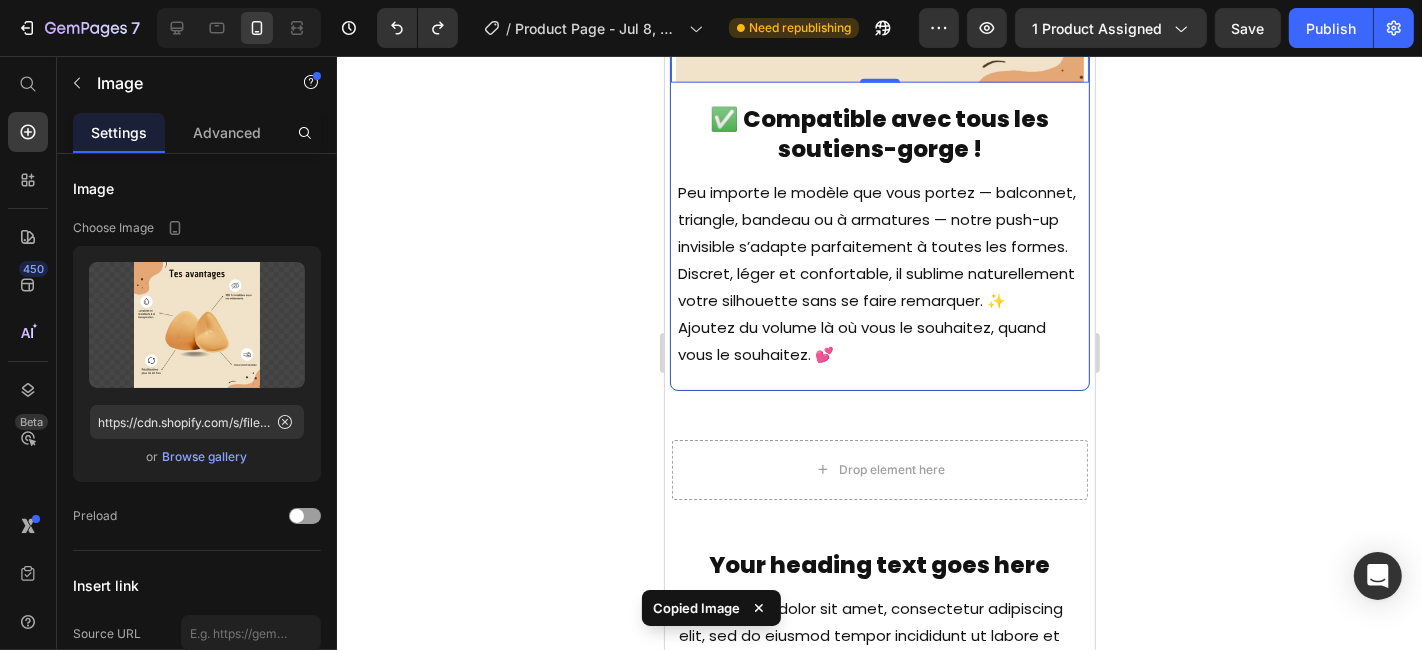 scroll, scrollTop: 2444, scrollLeft: 0, axis: vertical 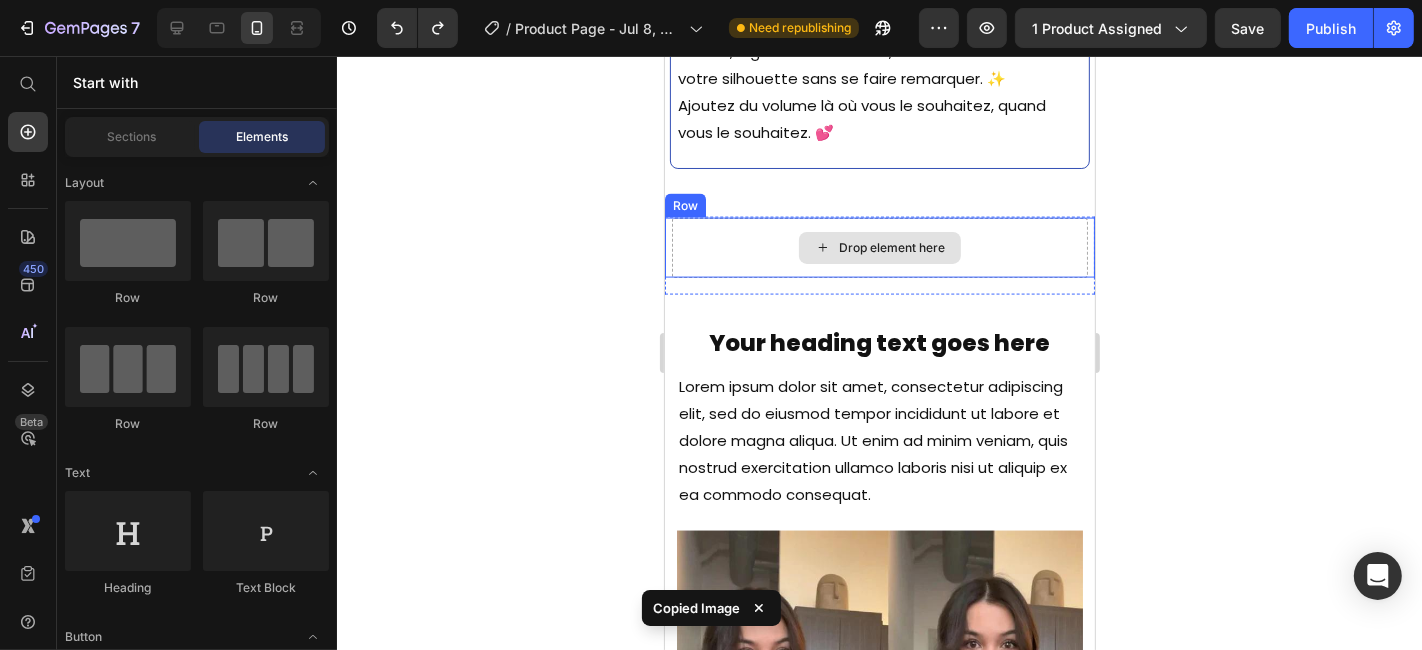 click on "Drop element here" at bounding box center [891, 247] 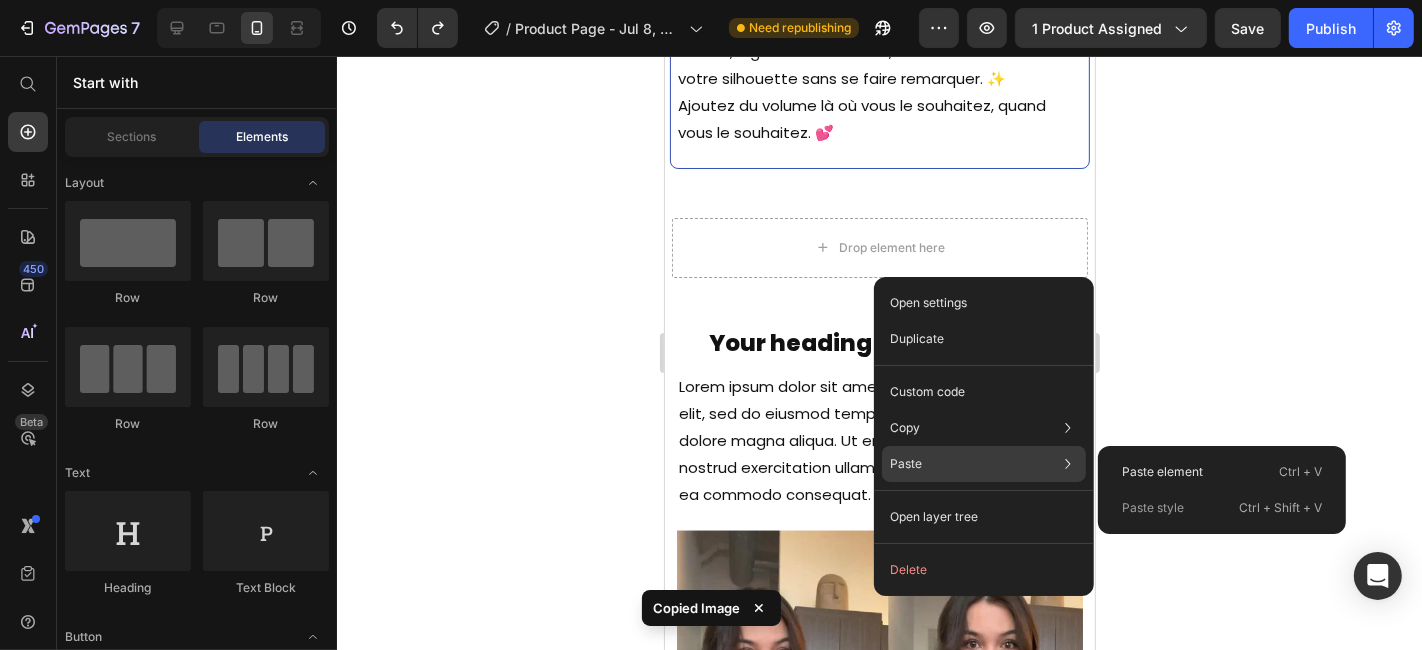 click on "Paste Paste element  Ctrl + V Paste style  Ctrl + Shift + V" 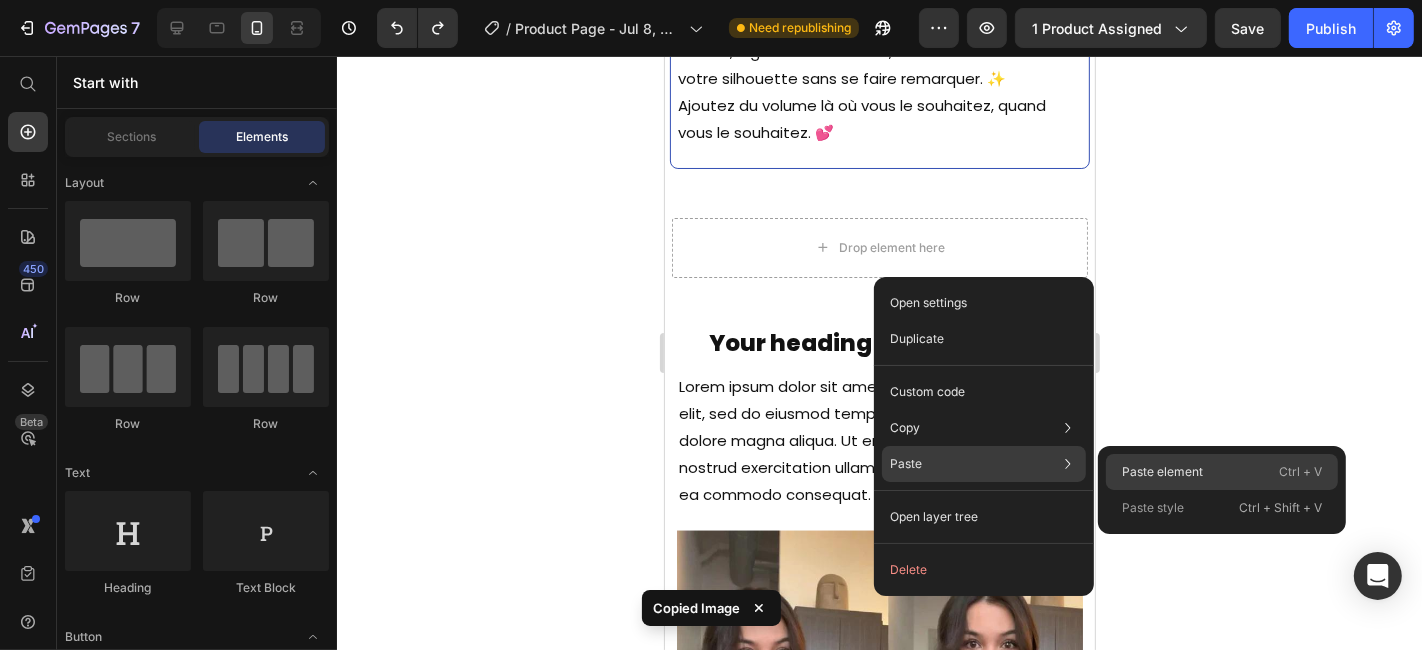 click on "Paste element" at bounding box center (1162, 472) 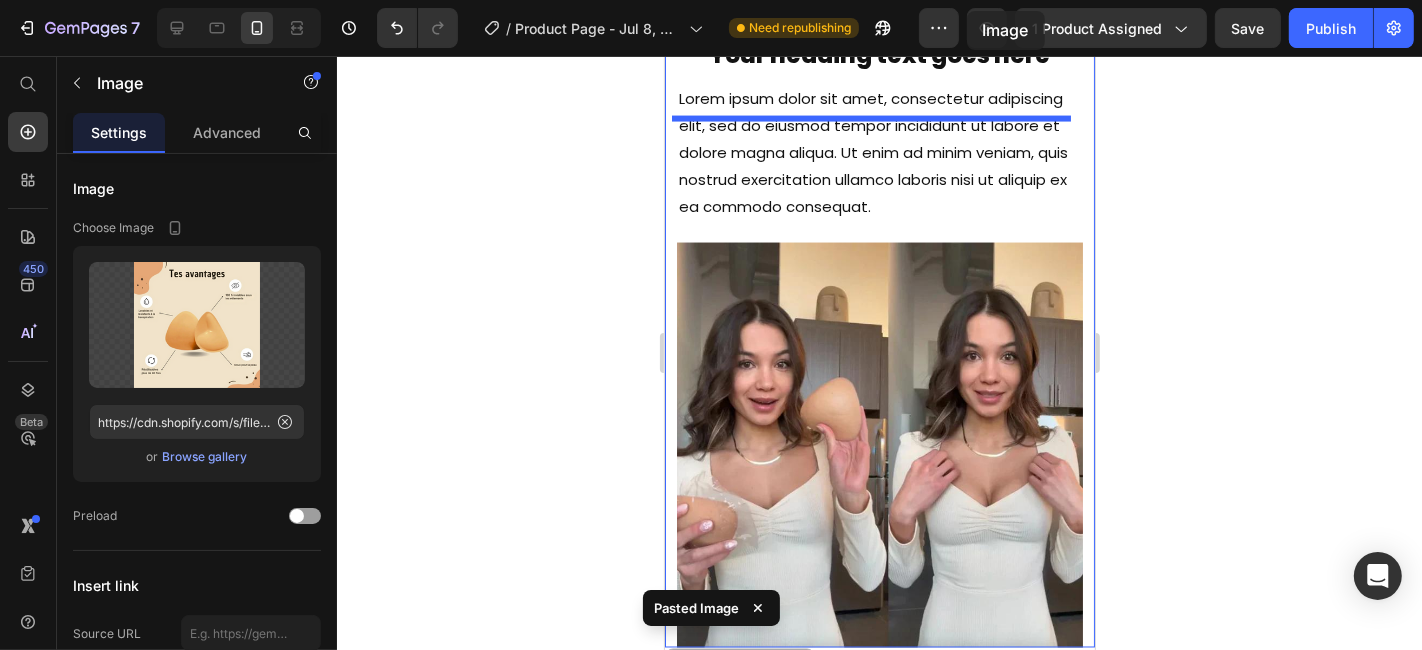 scroll, scrollTop: 2632, scrollLeft: 0, axis: vertical 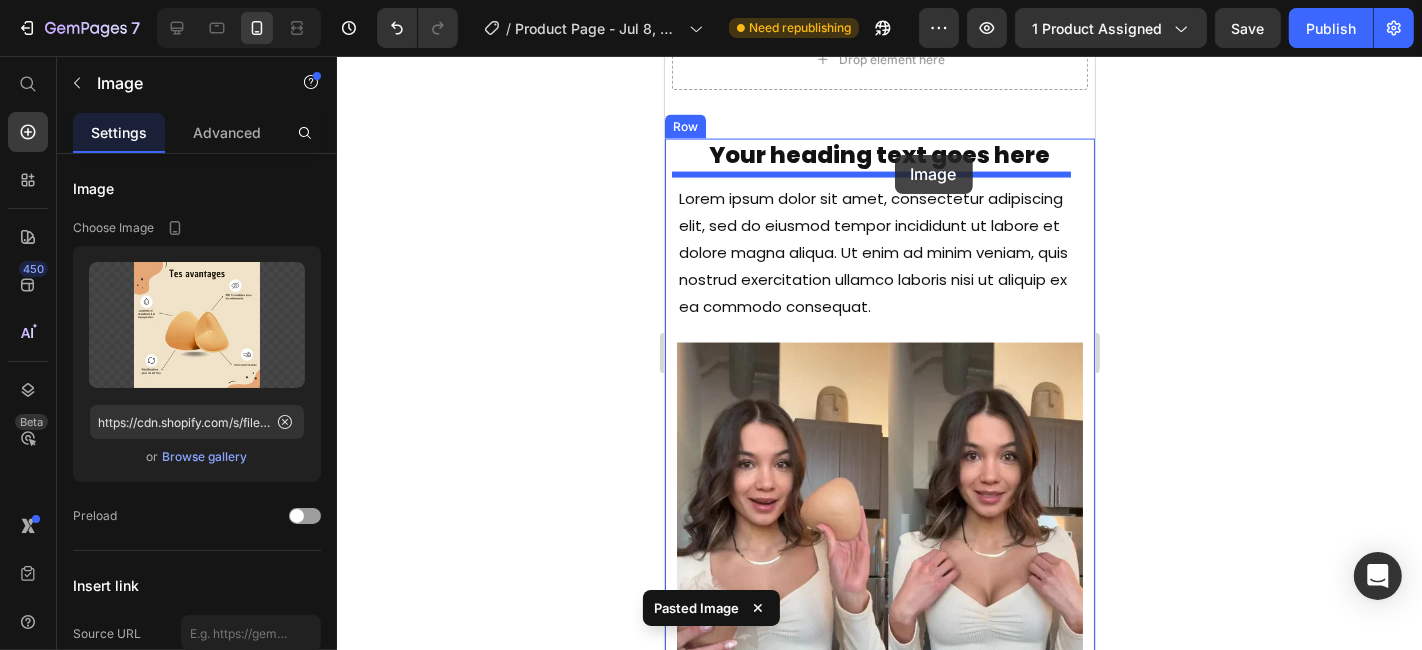 drag, startPoint x: 928, startPoint y: 351, endPoint x: 894, endPoint y: 154, distance: 199.91248 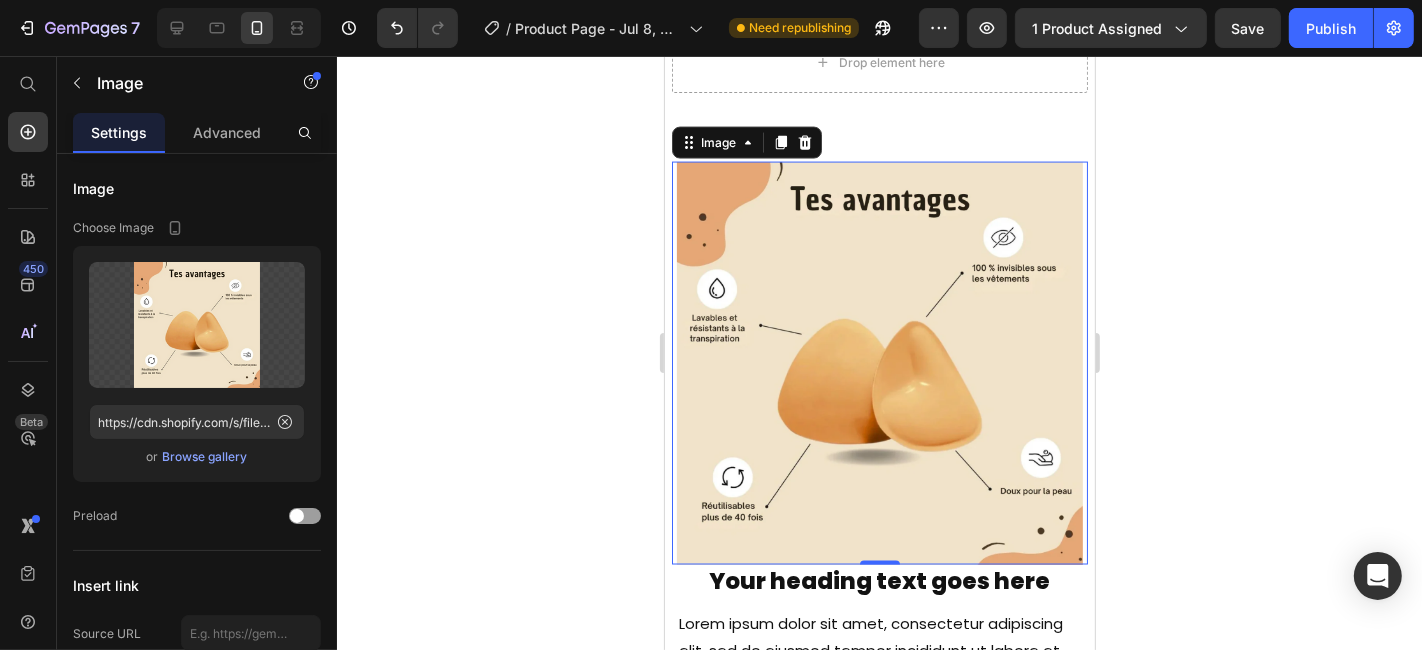 scroll, scrollTop: 2632, scrollLeft: 0, axis: vertical 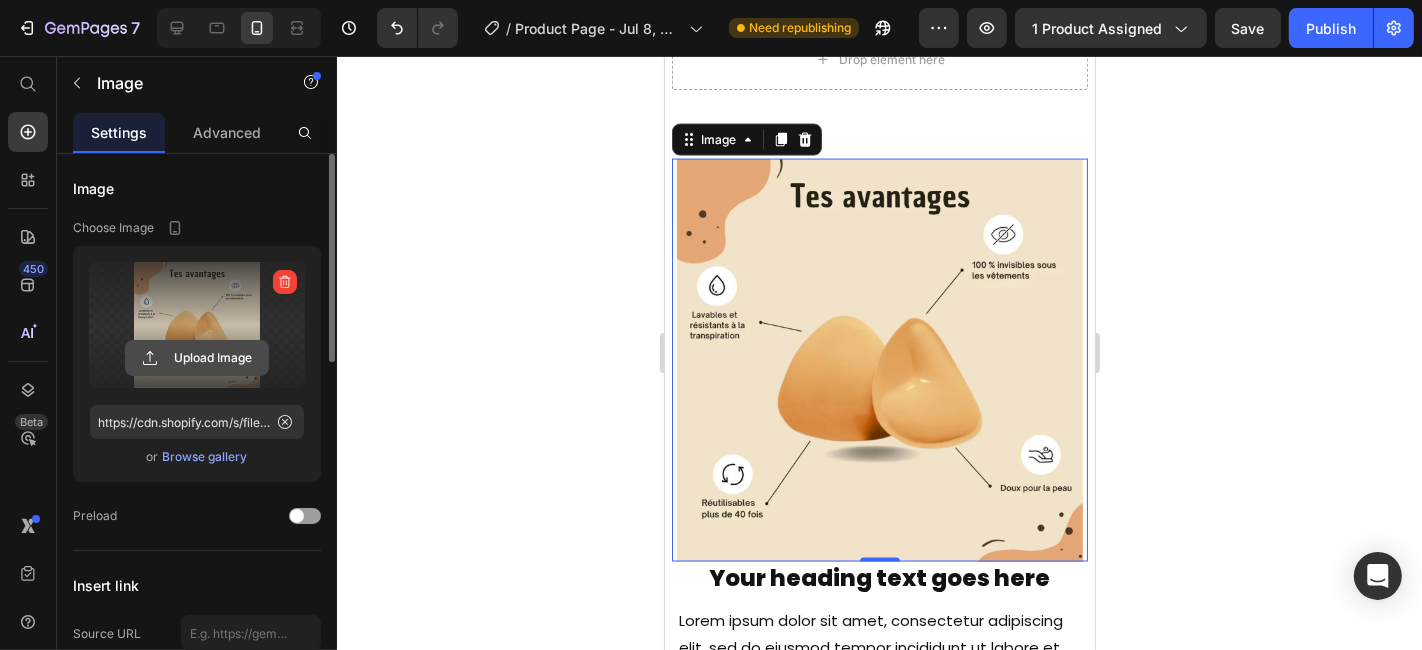 click 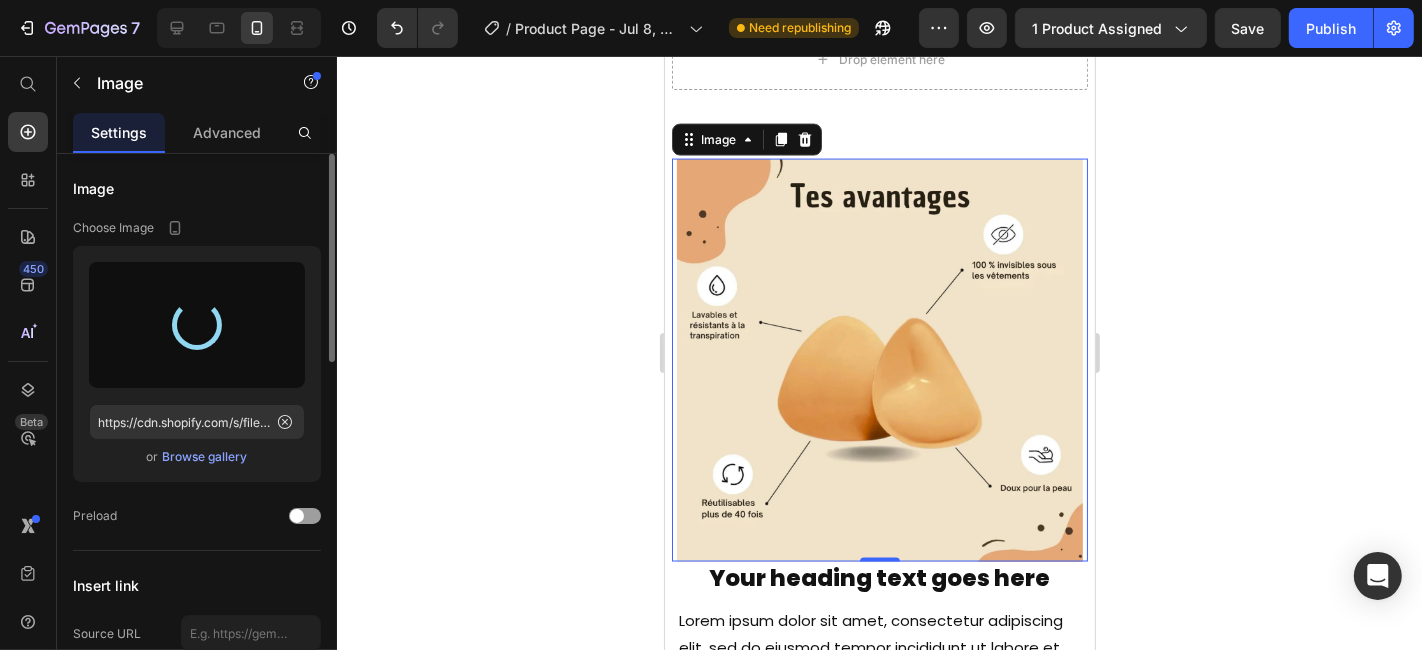 type on "https://cdn.shopify.com/s/files/1/0956/1918/7020/files/gempages_573840579855647566-e9d7a12f-e09d-485d-89ab-0d72fc6bf8ca.png" 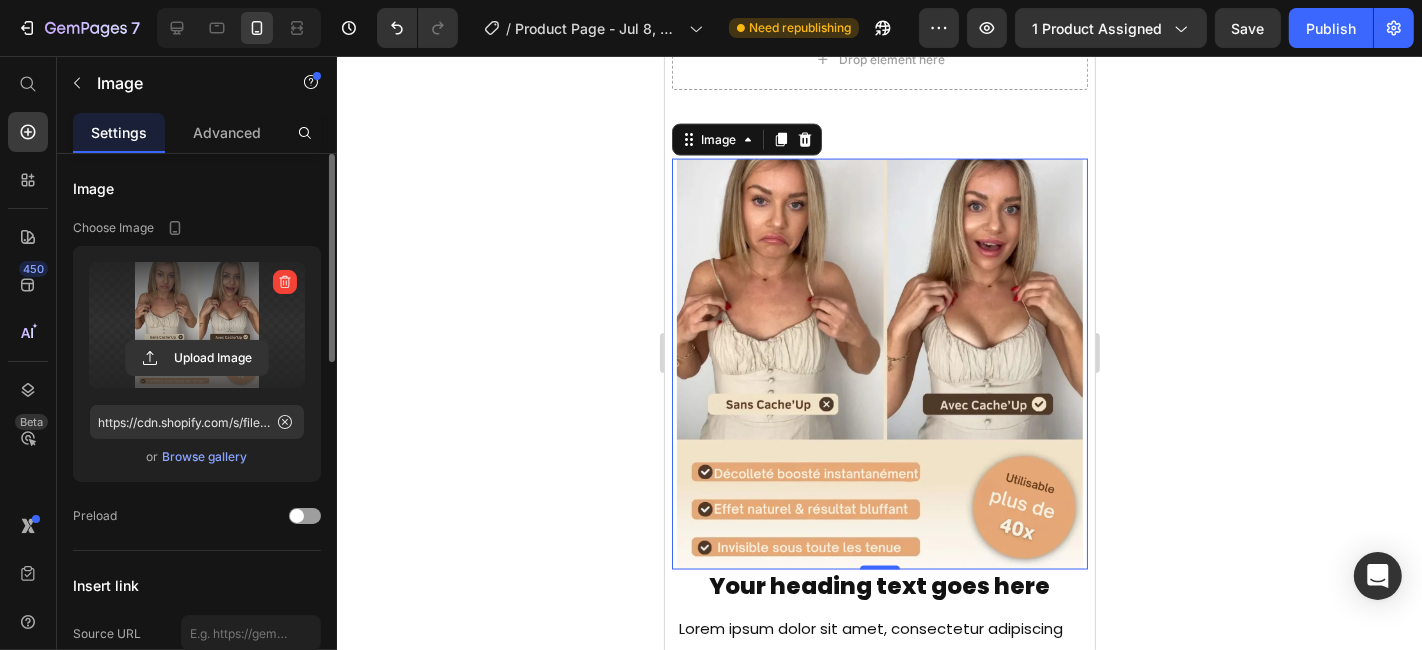 drag, startPoint x: 1315, startPoint y: 292, endPoint x: 1294, endPoint y: 276, distance: 26.400757 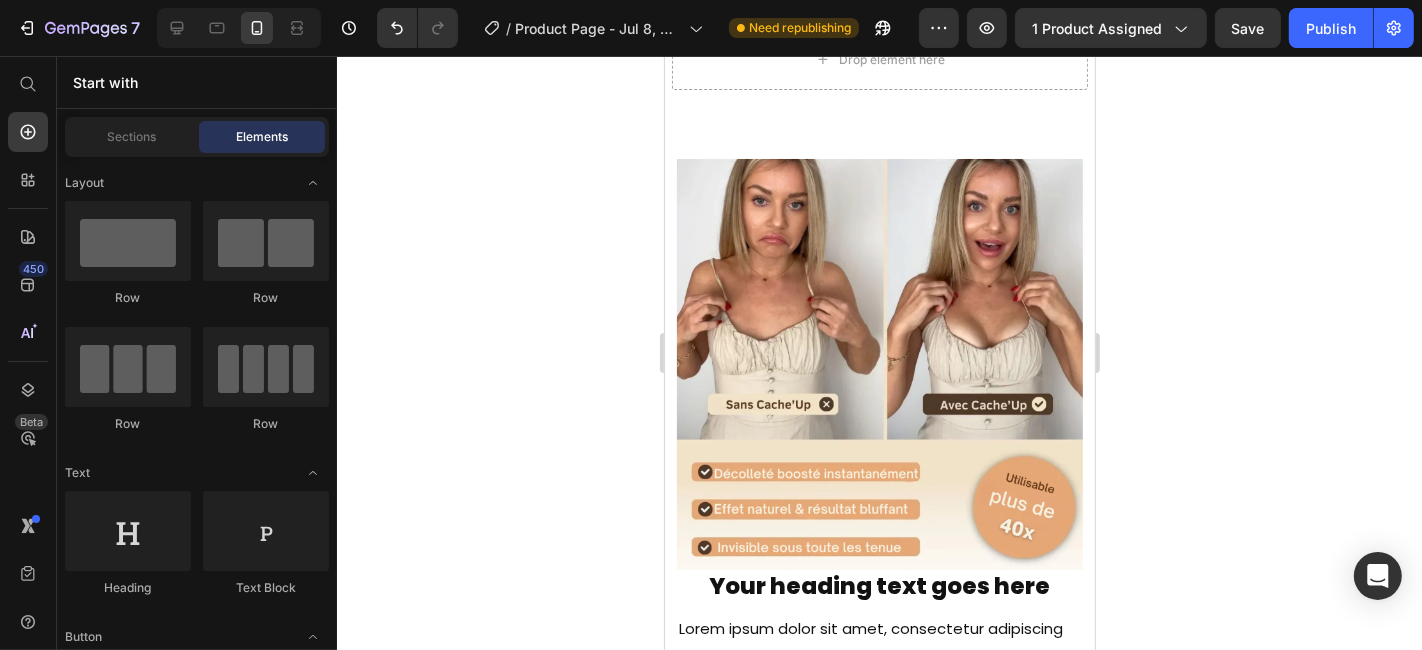 click 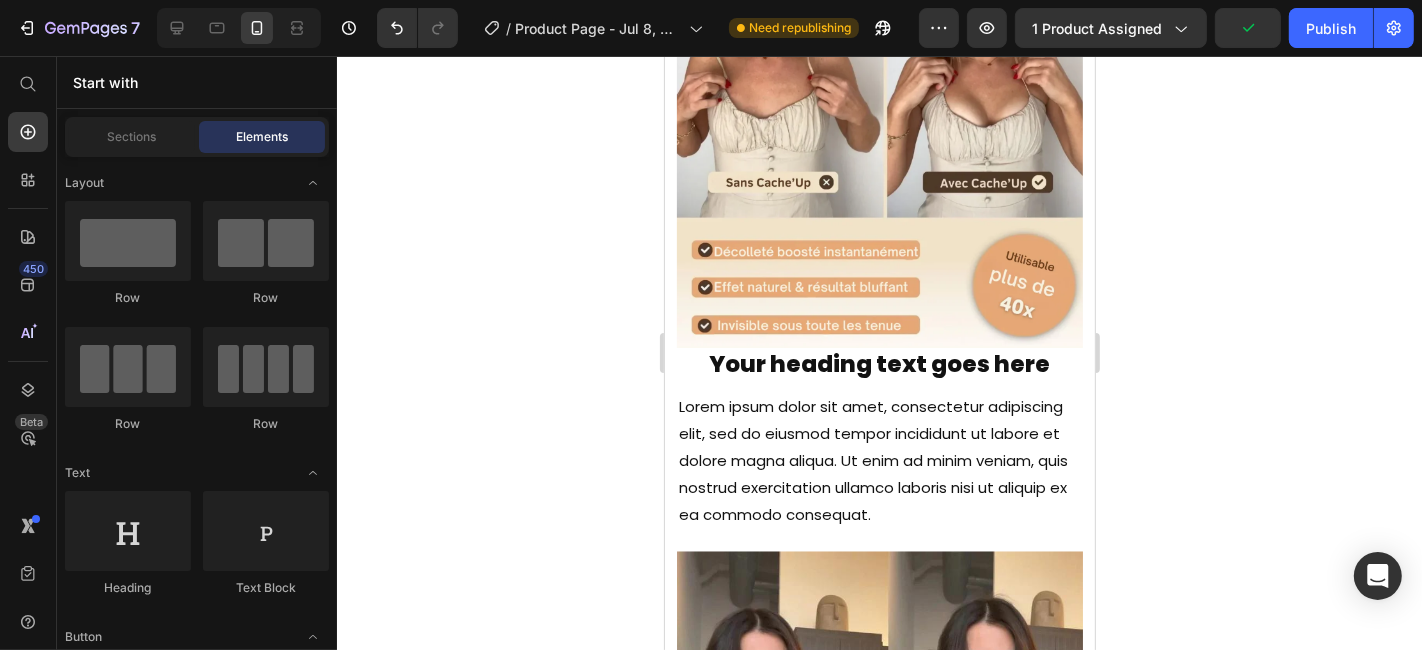 scroll, scrollTop: 2743, scrollLeft: 0, axis: vertical 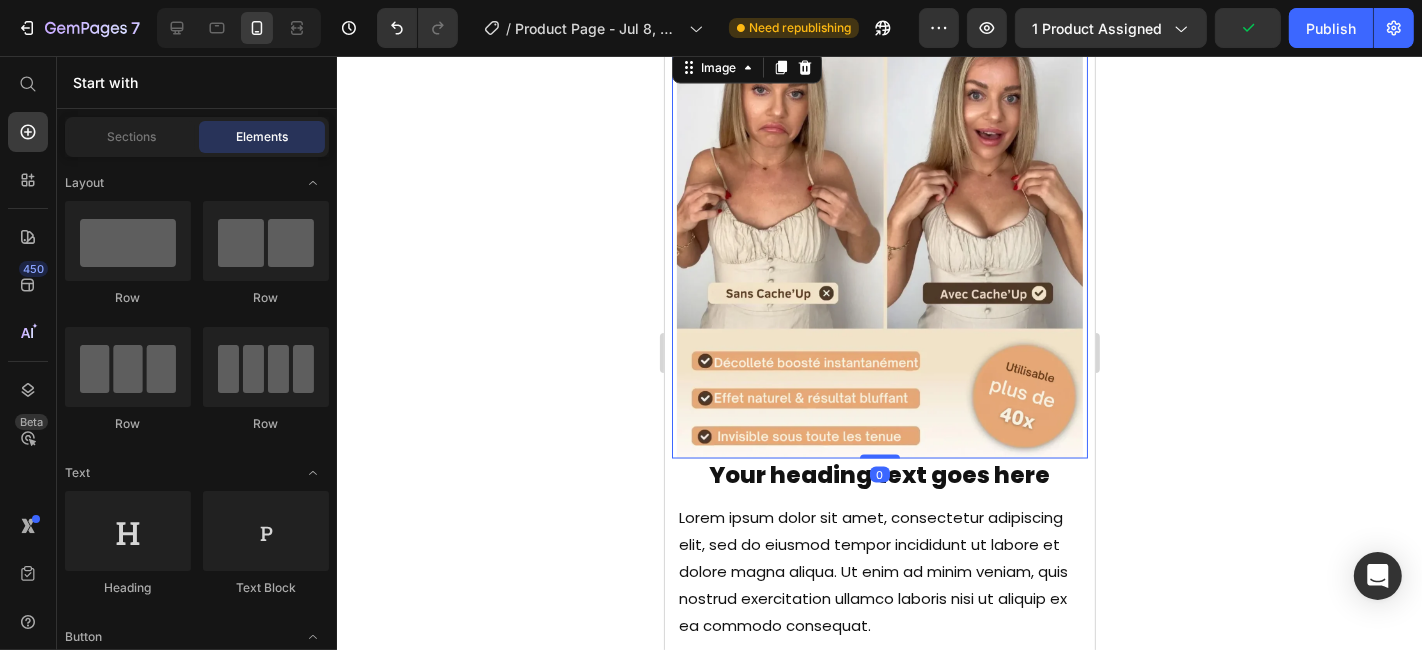 click at bounding box center (879, 252) 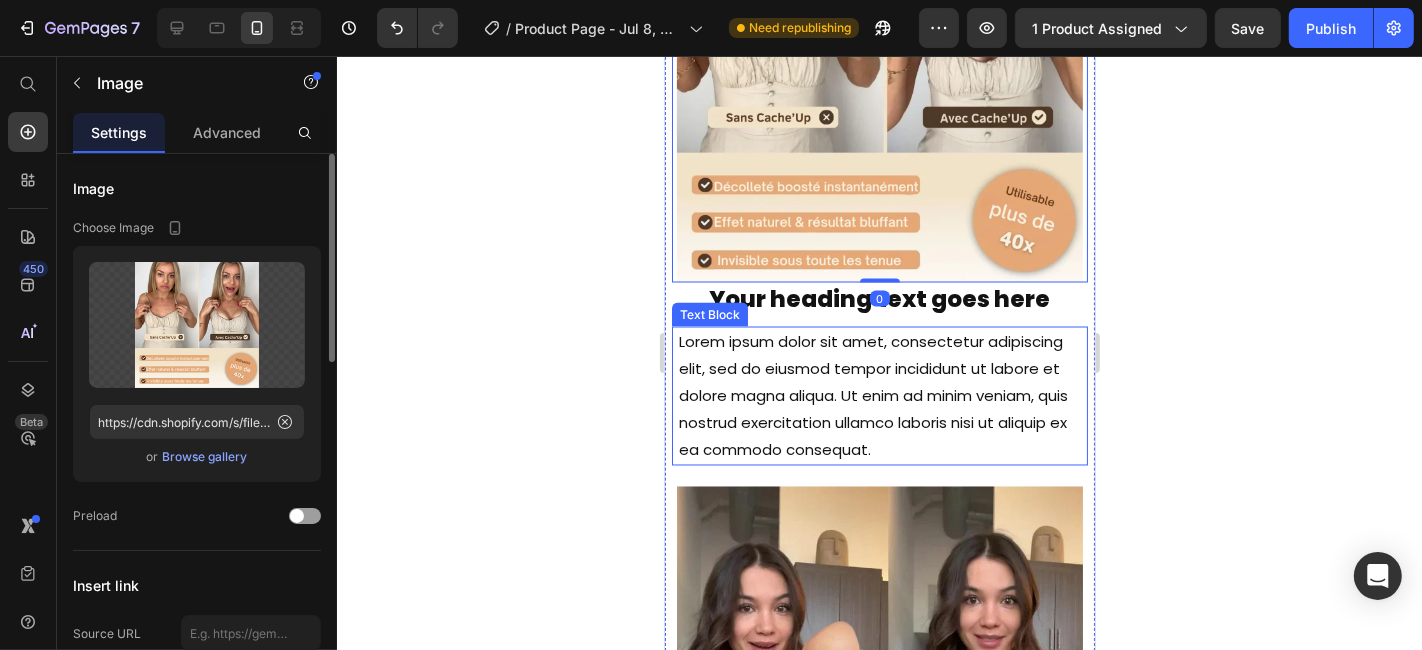scroll, scrollTop: 3077, scrollLeft: 0, axis: vertical 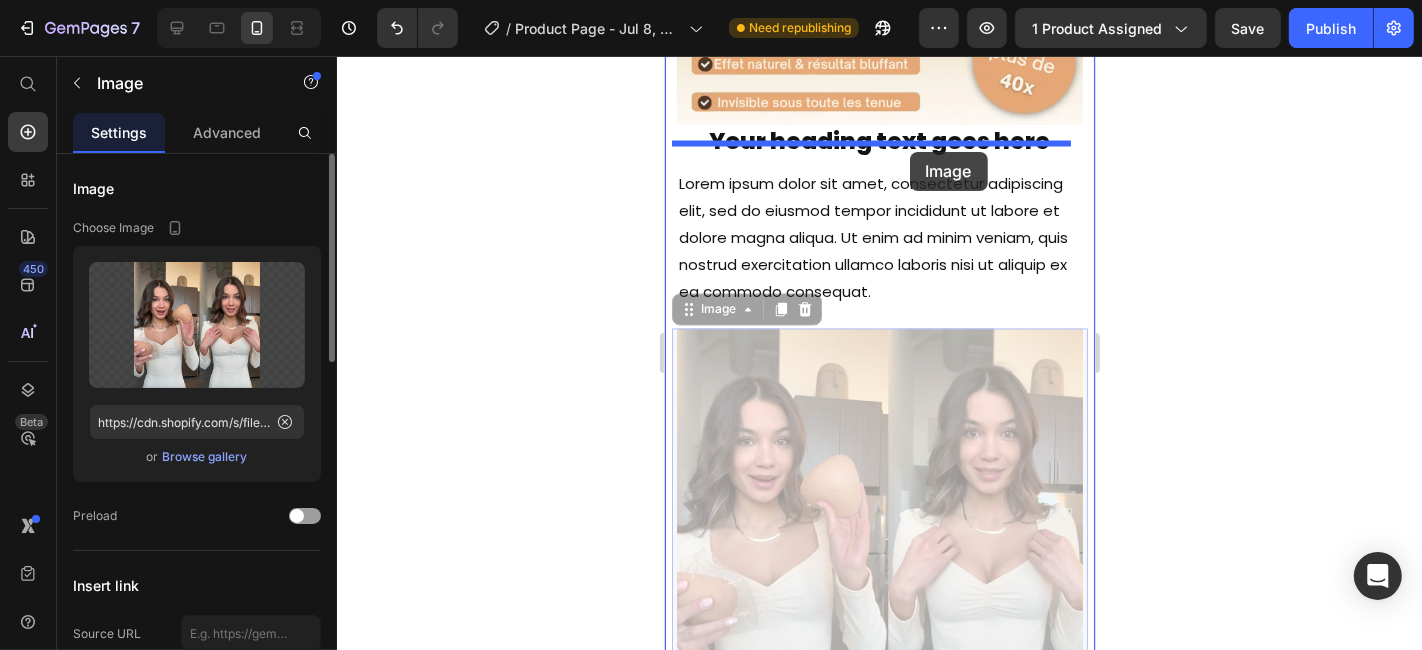 drag, startPoint x: 906, startPoint y: 528, endPoint x: 909, endPoint y: 151, distance: 377.01193 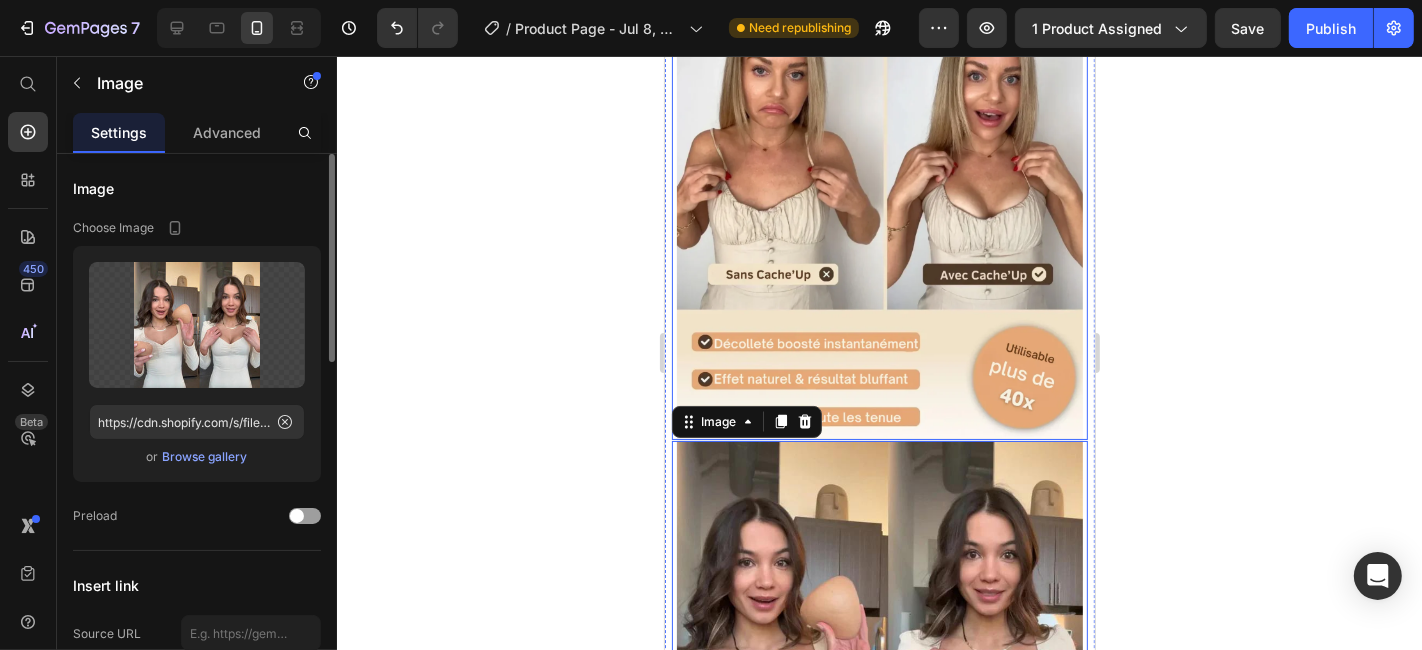 scroll, scrollTop: 2743, scrollLeft: 0, axis: vertical 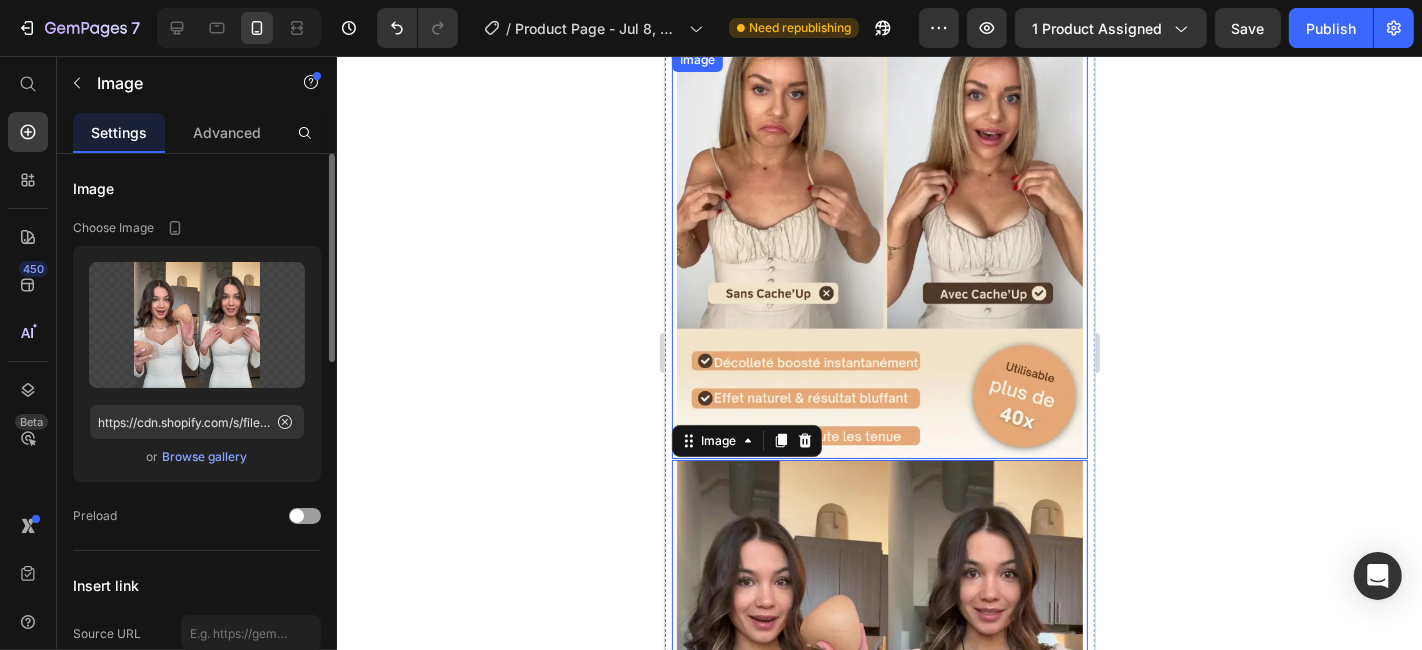 click at bounding box center [879, 252] 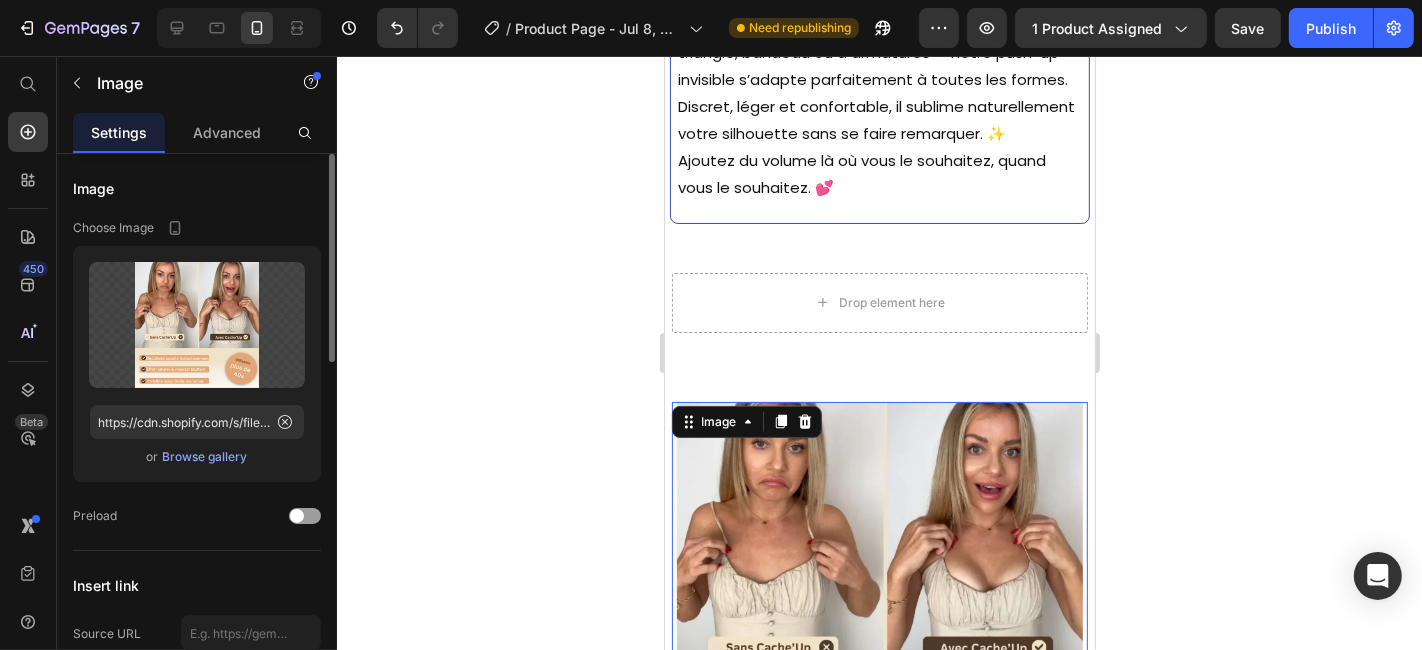 scroll, scrollTop: 2410, scrollLeft: 0, axis: vertical 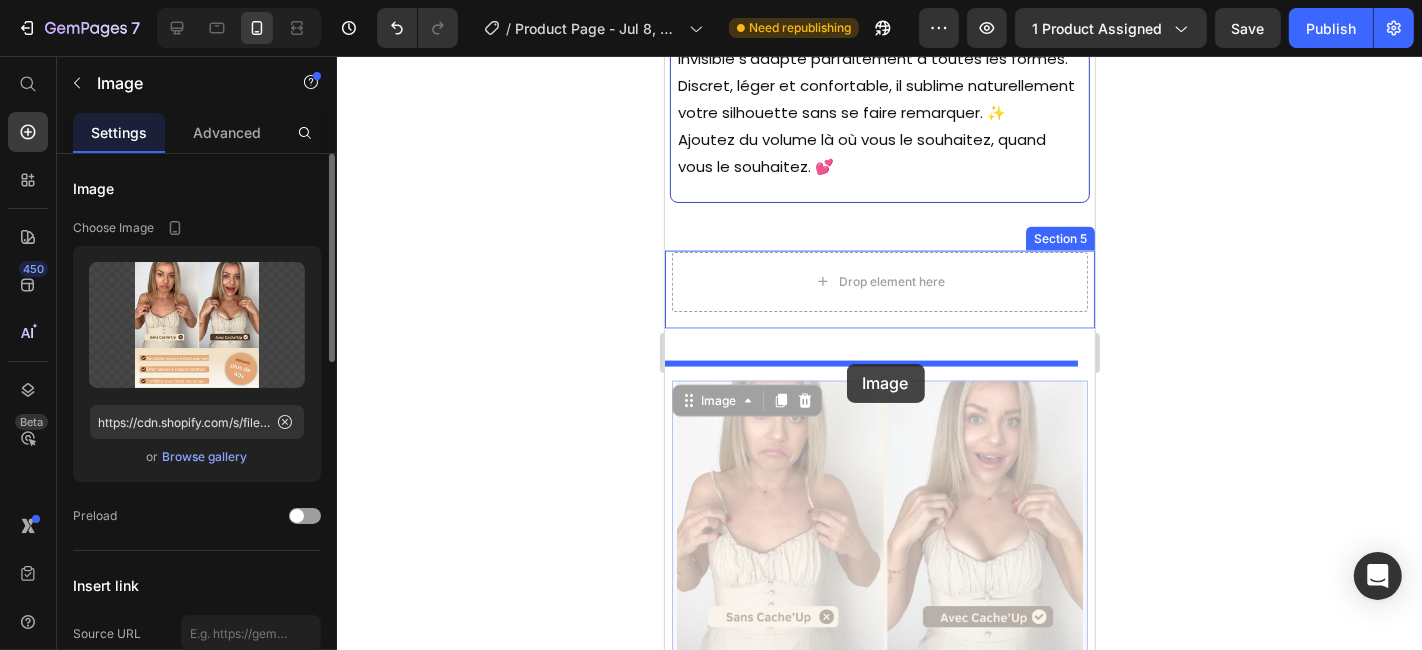 drag, startPoint x: 831, startPoint y: 538, endPoint x: 846, endPoint y: 363, distance: 175.64168 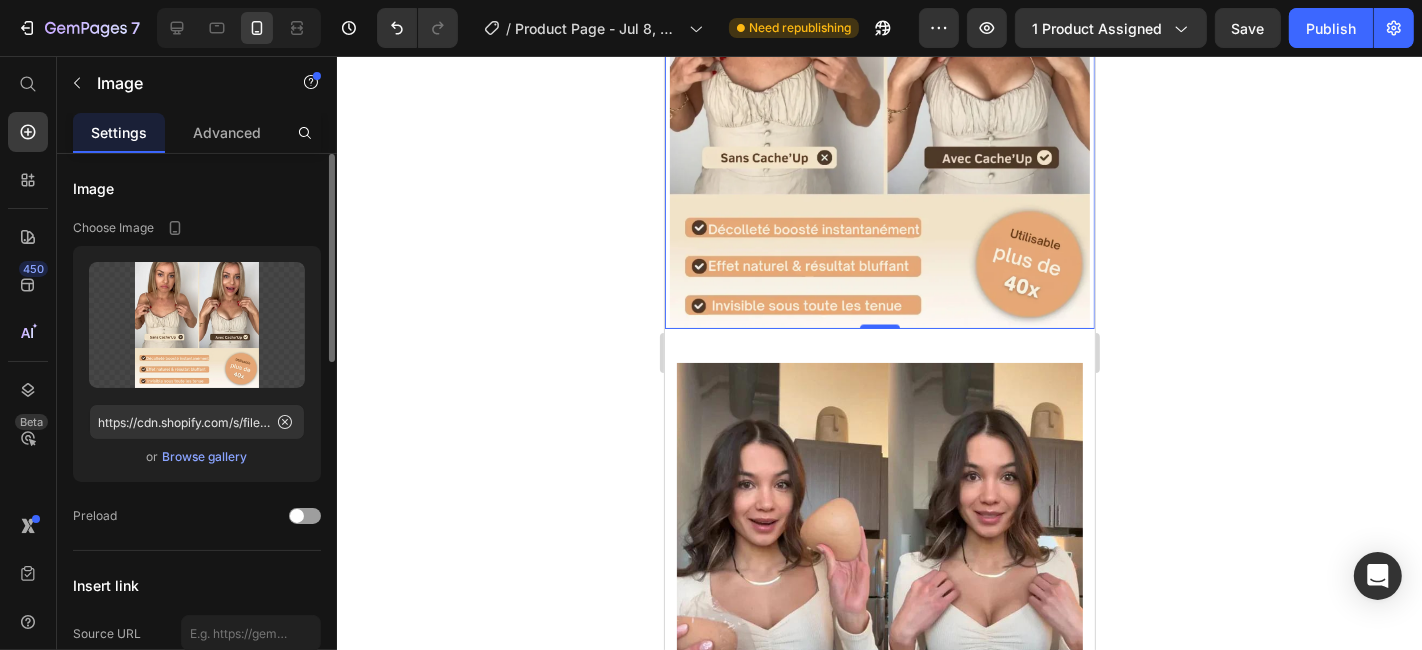 scroll, scrollTop: 2410, scrollLeft: 0, axis: vertical 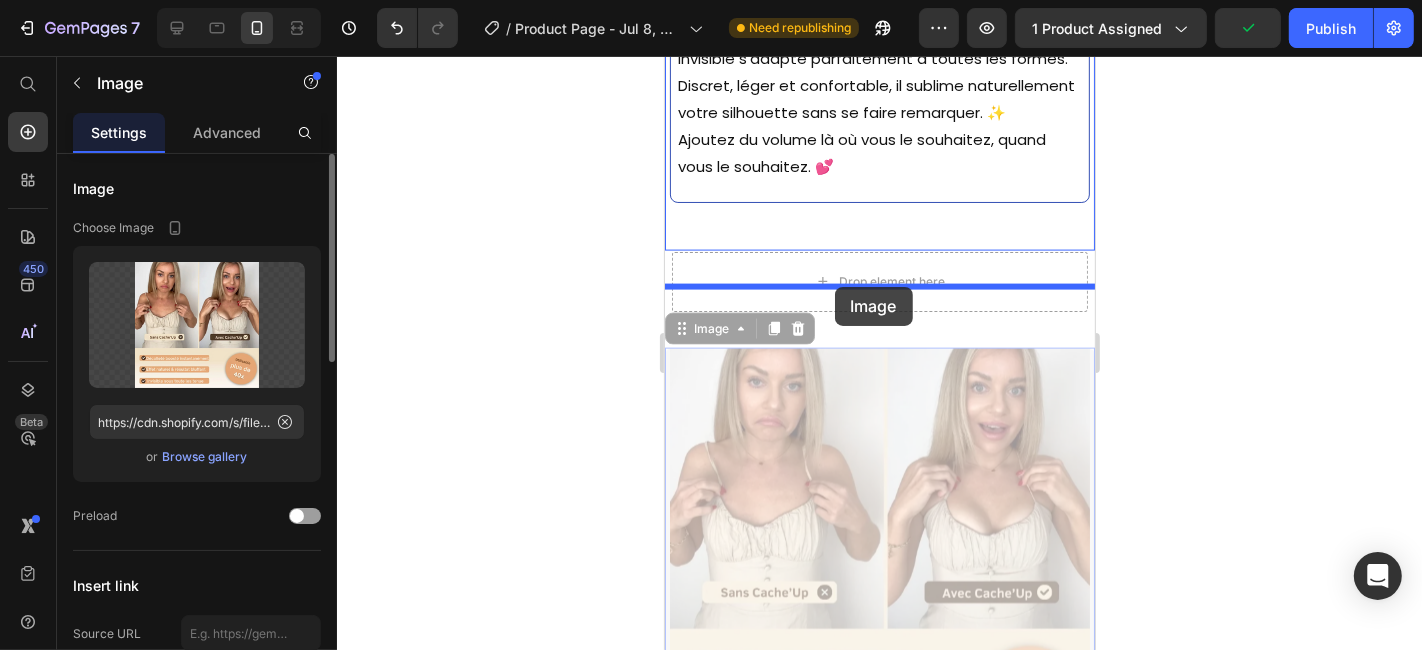 drag, startPoint x: 851, startPoint y: 449, endPoint x: 834, endPoint y: 286, distance: 163.88411 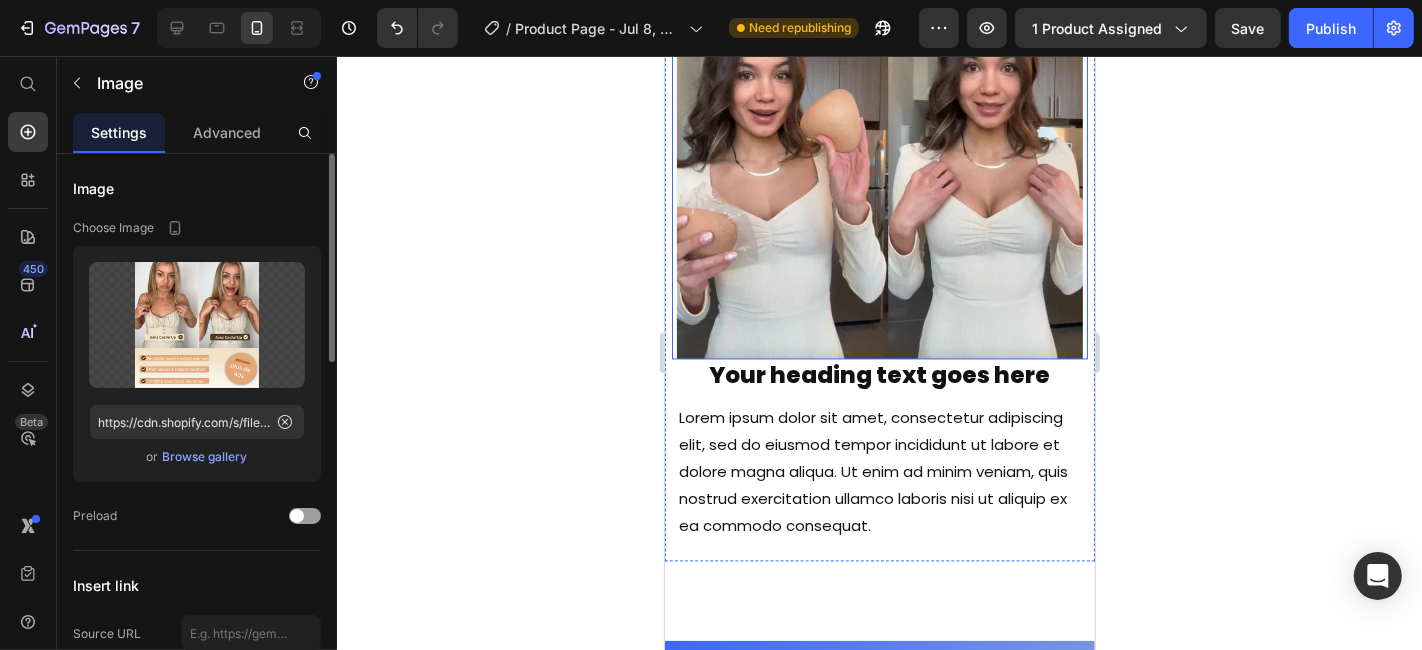 scroll, scrollTop: 3409, scrollLeft: 0, axis: vertical 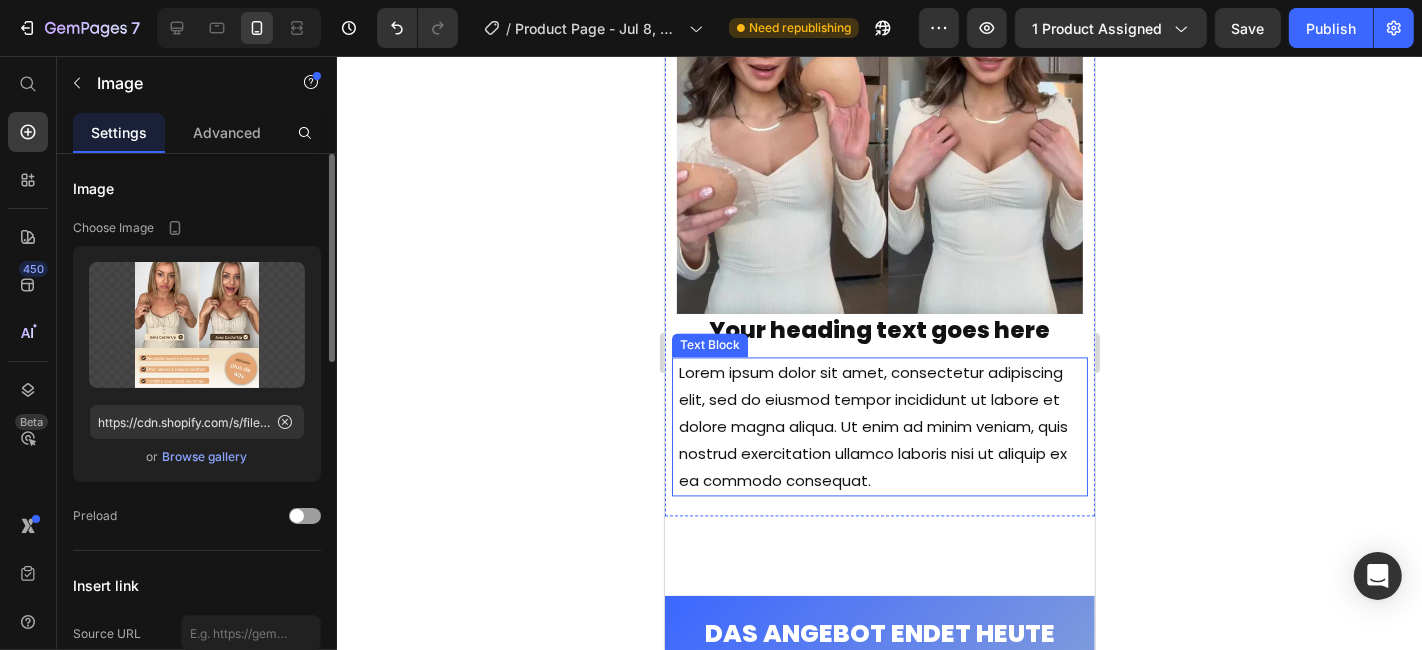 click on "Your heading text goes here" at bounding box center (879, 330) 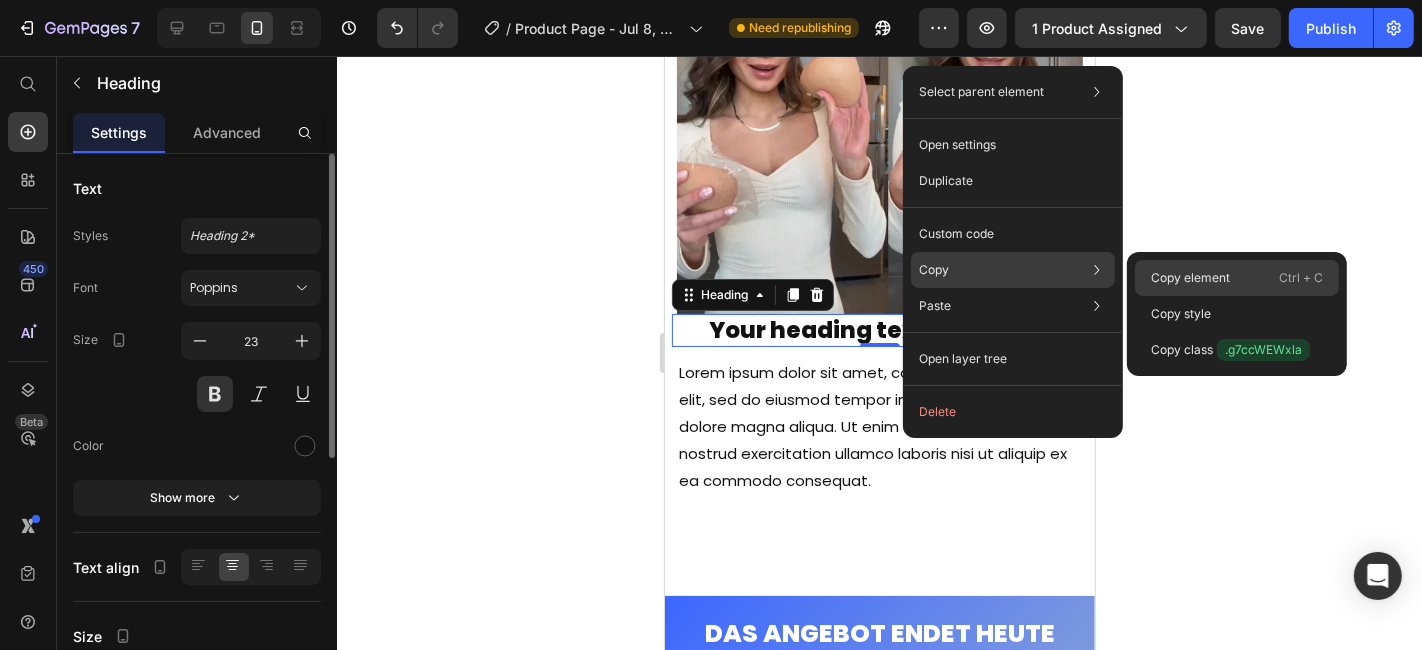 click on "Copy element  Ctrl + C" 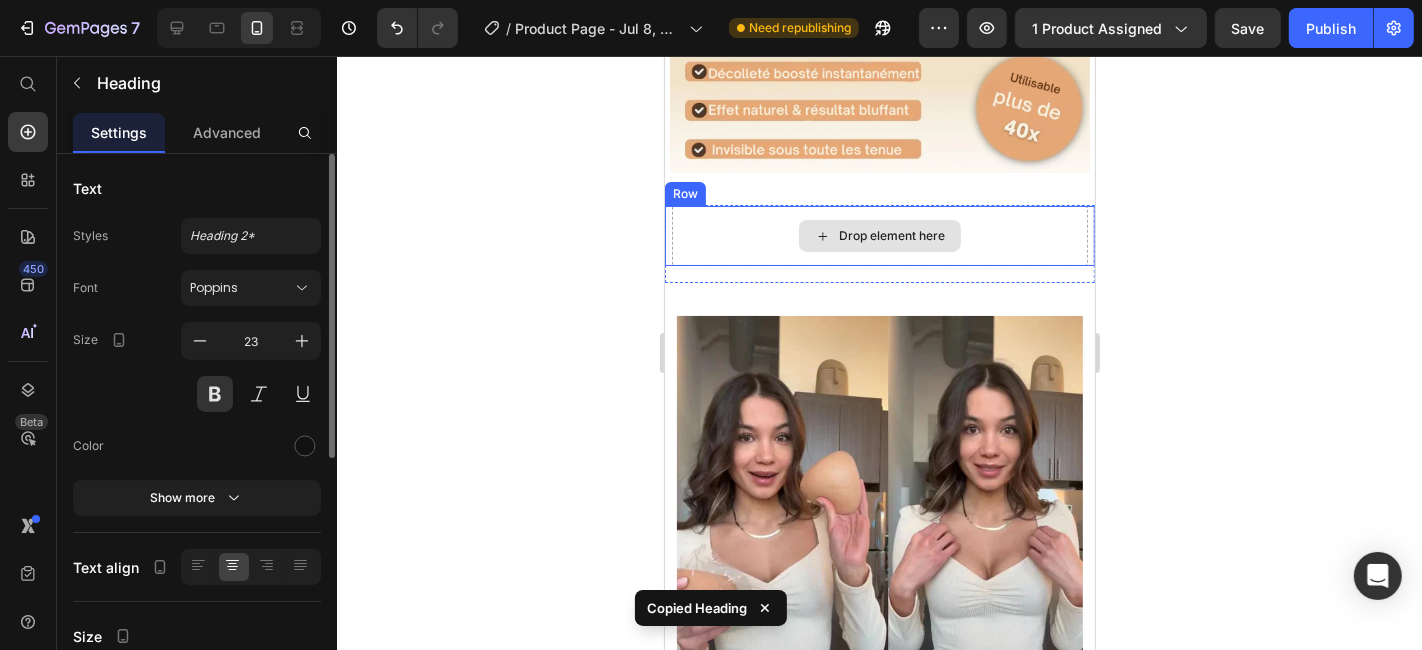 scroll, scrollTop: 2854, scrollLeft: 0, axis: vertical 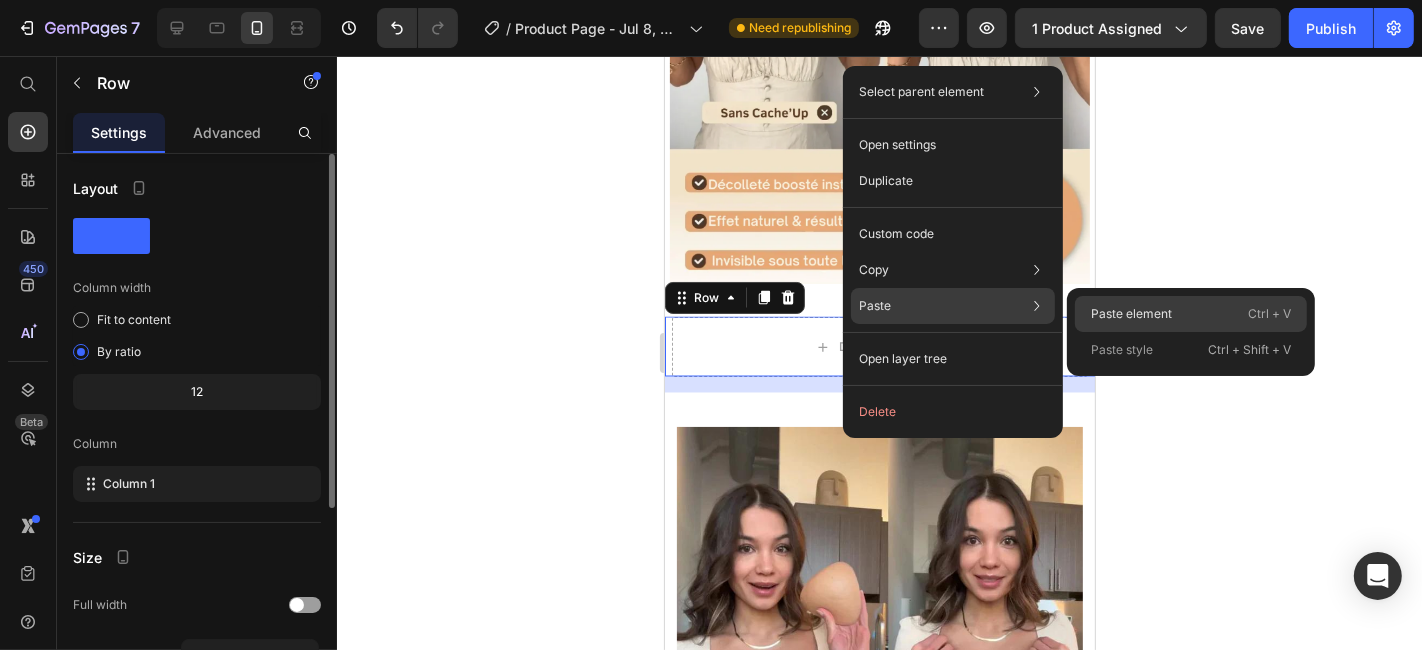 drag, startPoint x: 1120, startPoint y: 315, endPoint x: 413, endPoint y: 261, distance: 709.05927 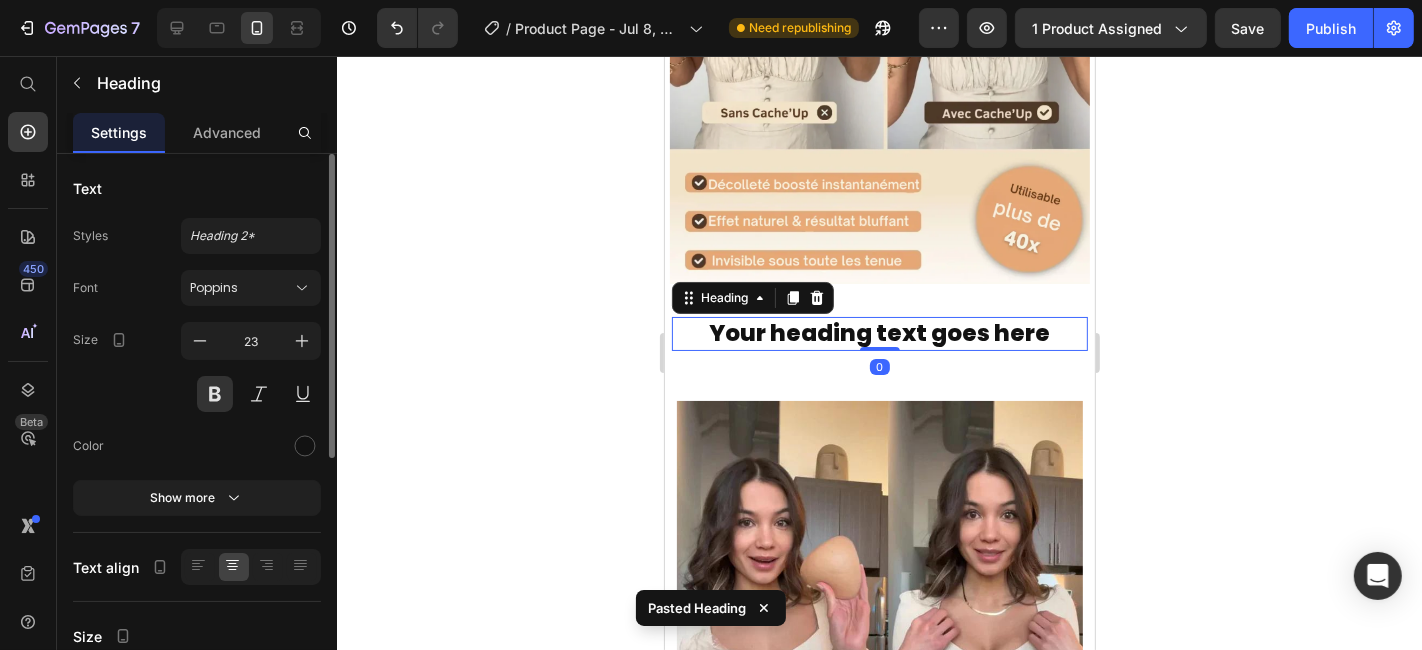 click 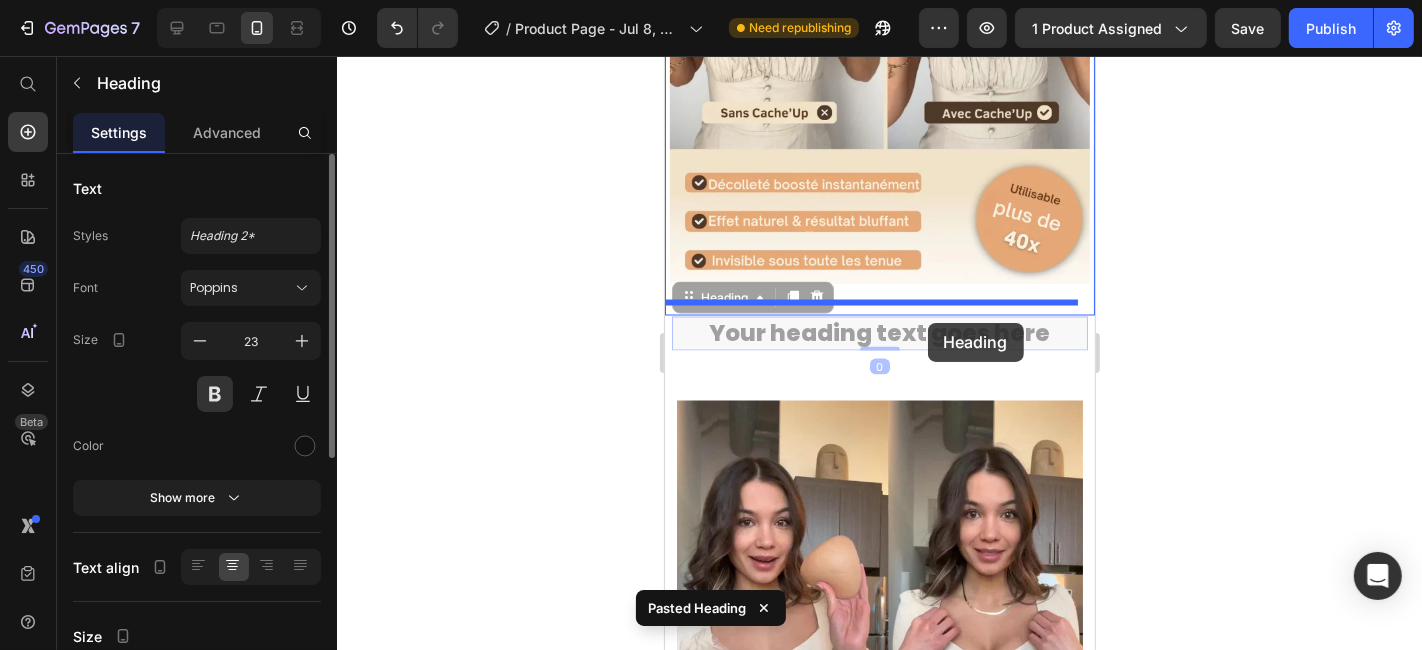 drag, startPoint x: 930, startPoint y: 345, endPoint x: 927, endPoint y: 322, distance: 23.194826 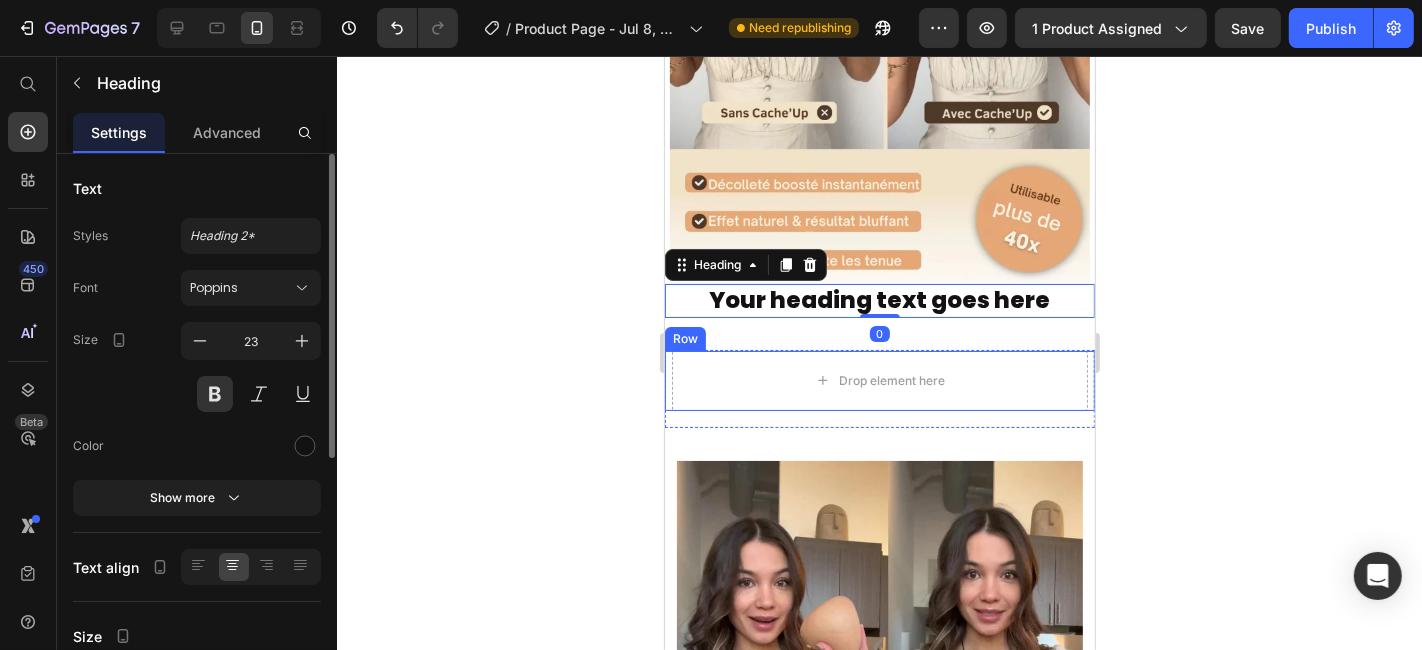 click 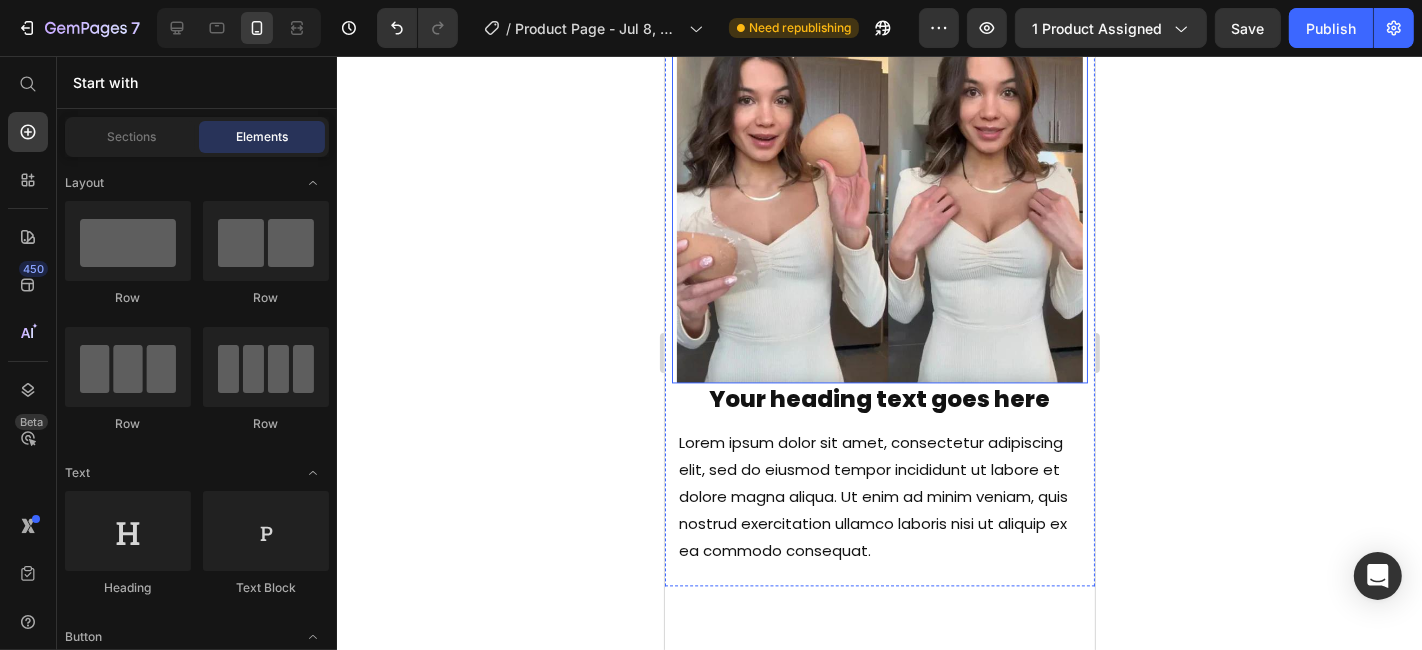 scroll, scrollTop: 3410, scrollLeft: 0, axis: vertical 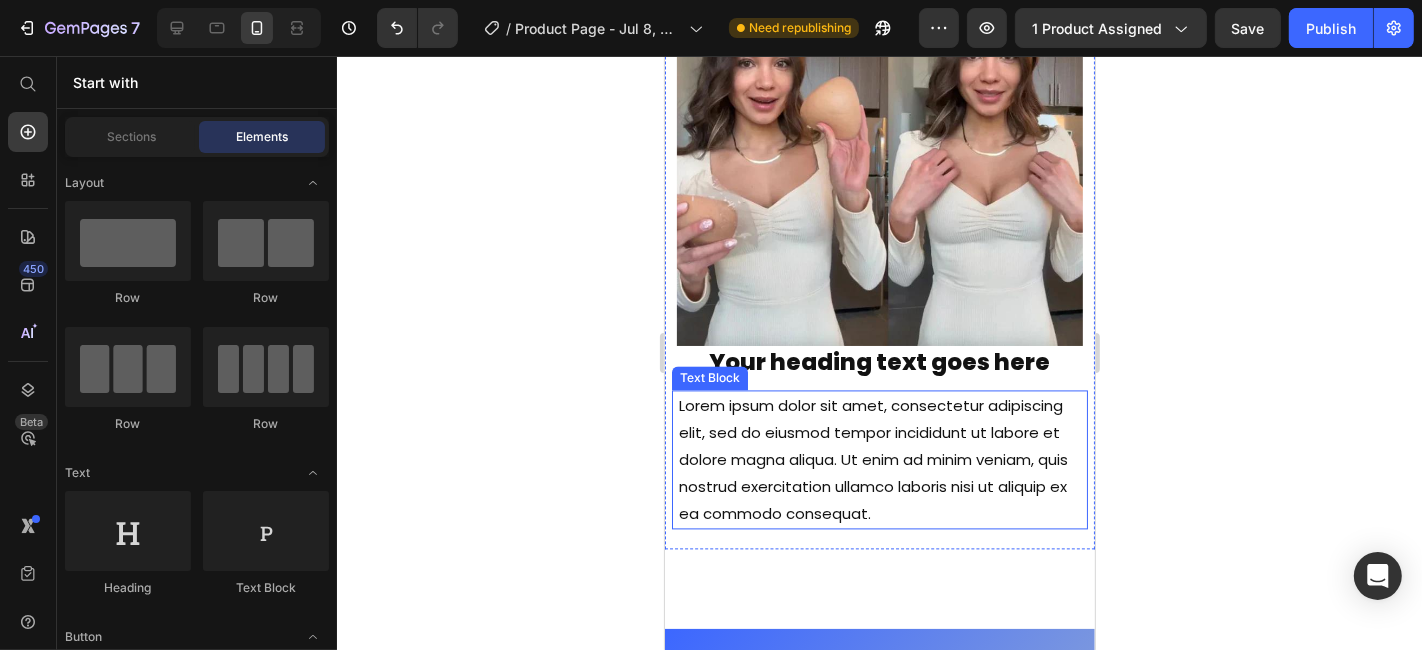 click on "Lorem ipsum dolor sit amet, consectetur adipiscing elit, sed do eiusmod tempor incididunt ut labore et dolore magna aliqua. Ut enim ad minim veniam, quis nostrud exercitation ullamco laboris nisi ut aliquip ex ea commodo consequat." at bounding box center [879, 458] 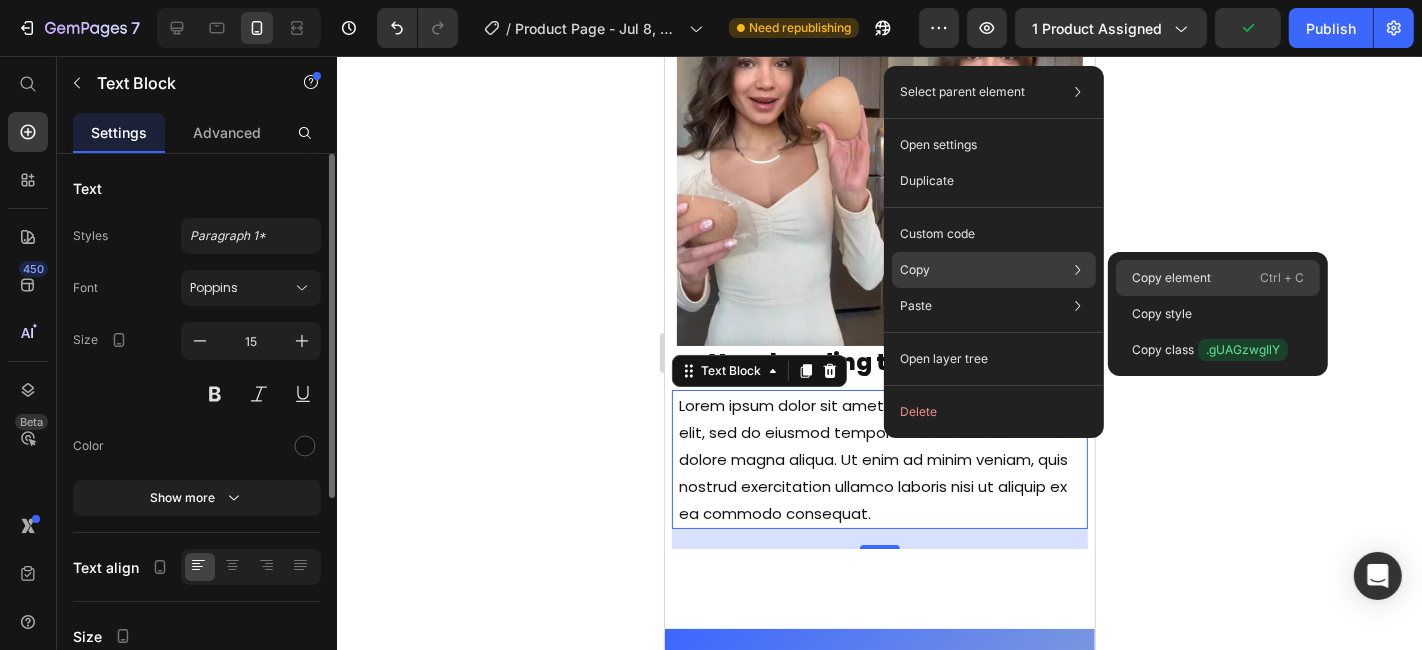 click on "Copy element" at bounding box center [1171, 278] 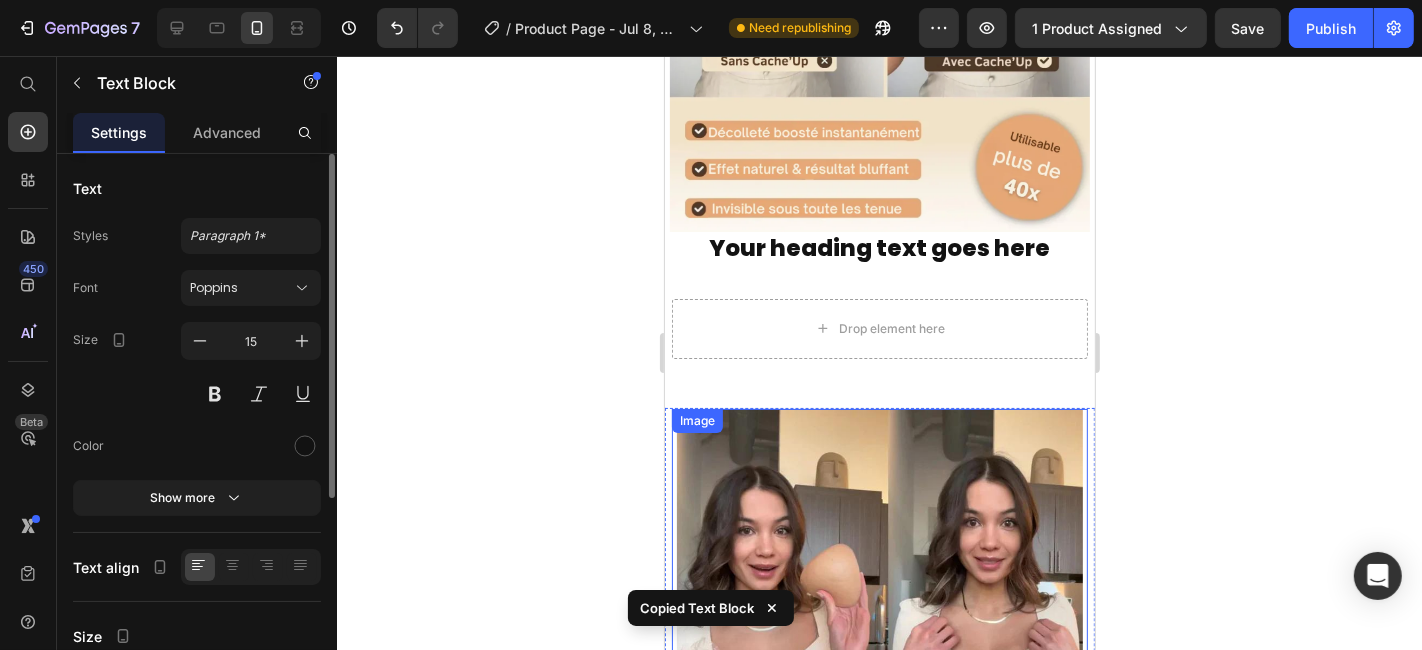 scroll, scrollTop: 2854, scrollLeft: 0, axis: vertical 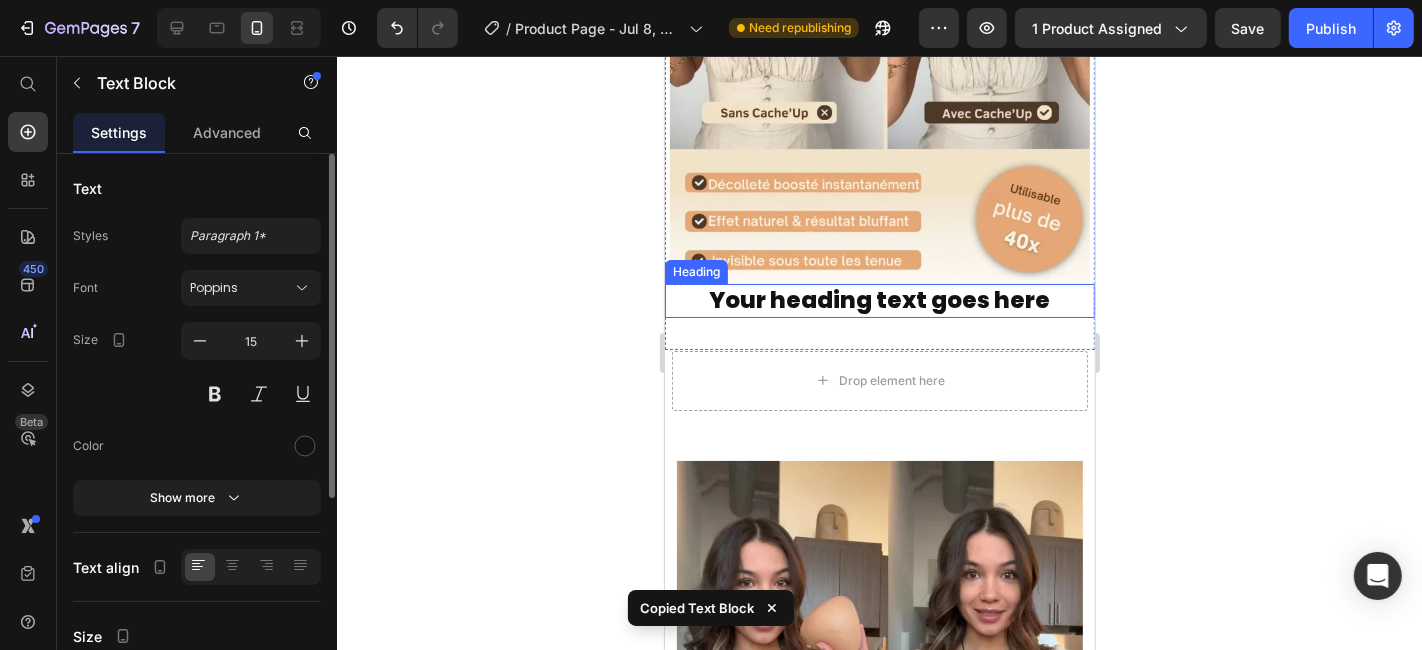 click on "Image Your heading text goes here Heading Section 5" at bounding box center (879, 77) 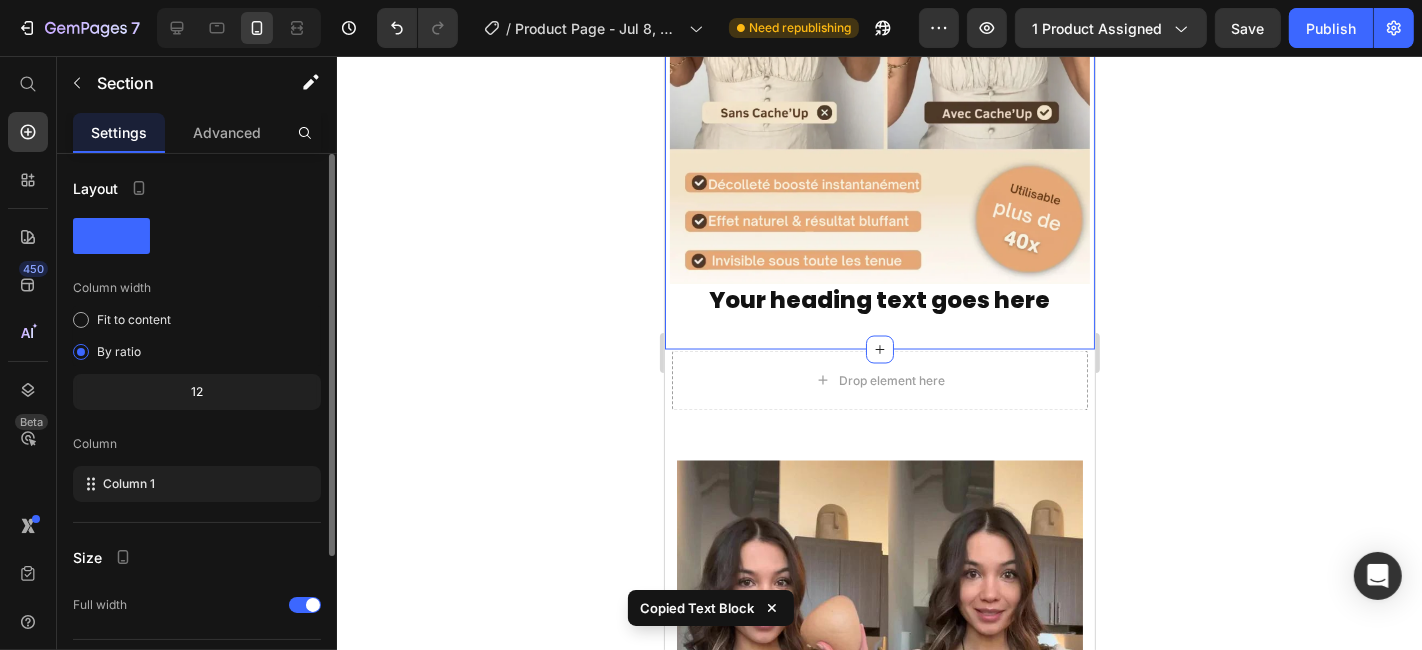 click on "Image Your heading text goes here Heading Section 5   You can create reusable sections Create Theme Section AI Content Write with GemAI What would you like to describe here? Tone and Voice Persuasive Product Sein Sublime Show more Generate" at bounding box center (879, 77) 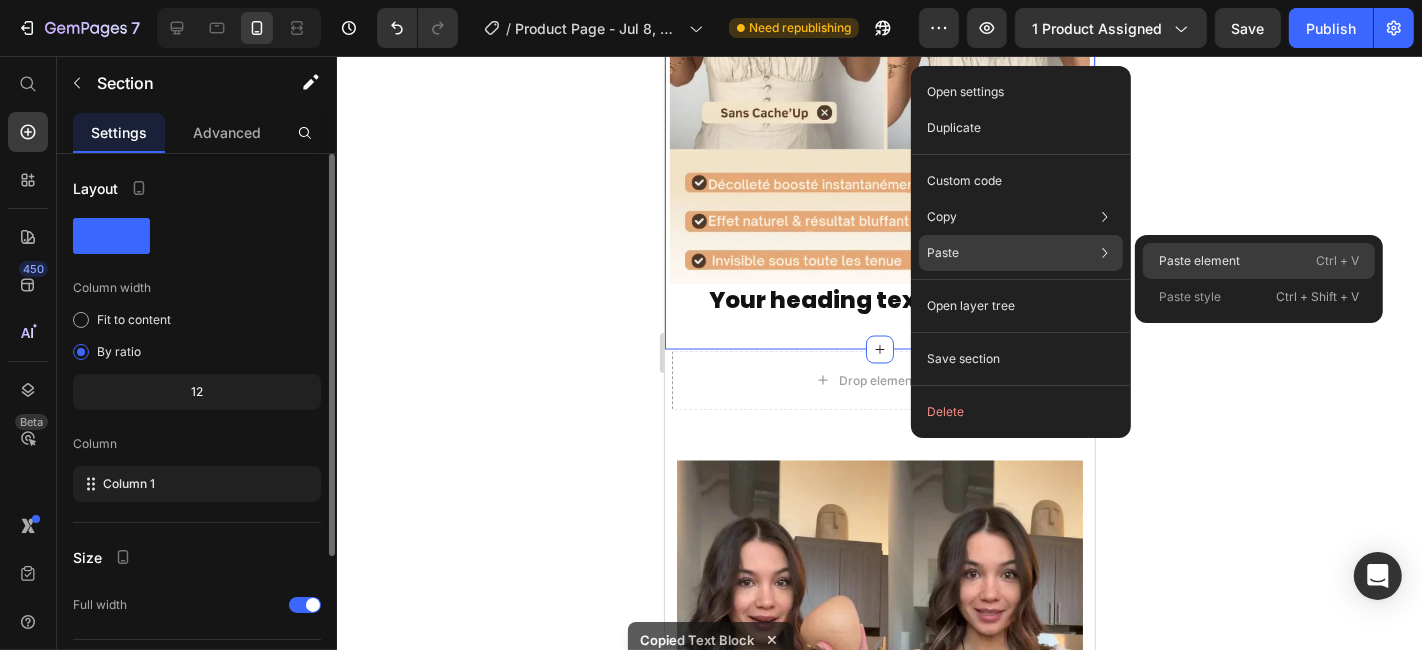 click on "Paste element  Ctrl + V" 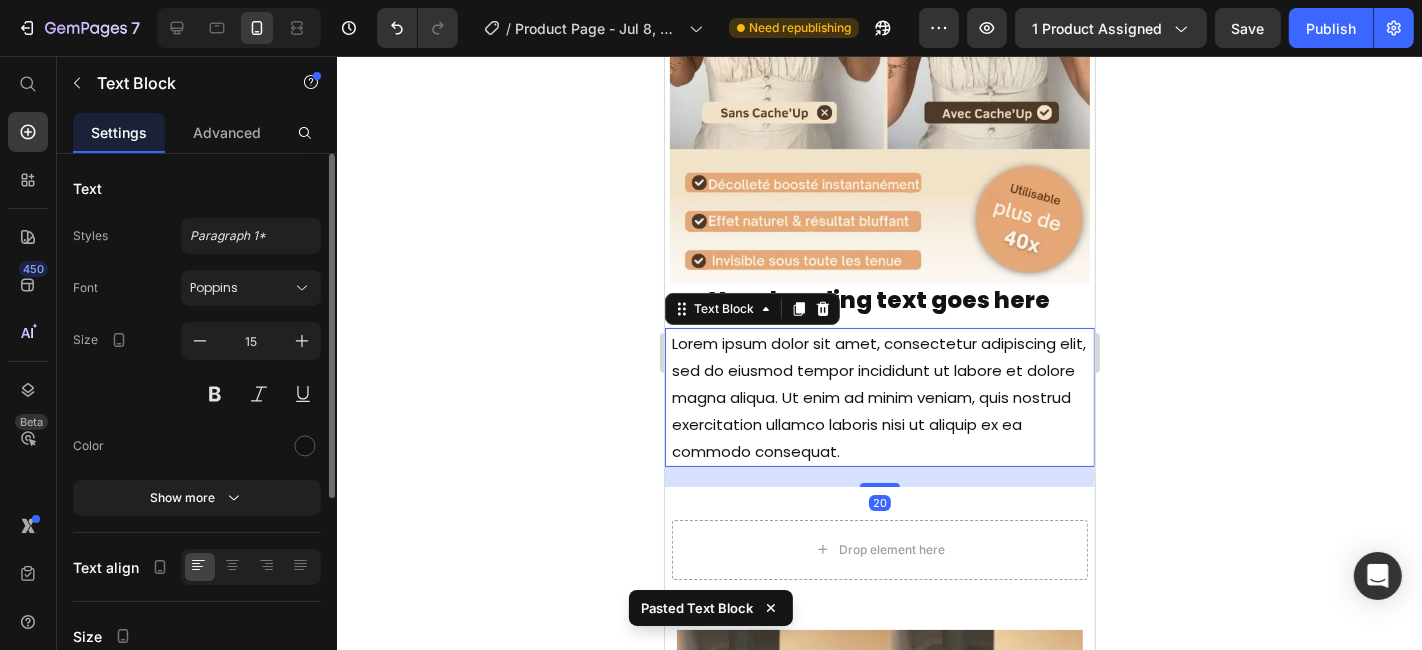 click 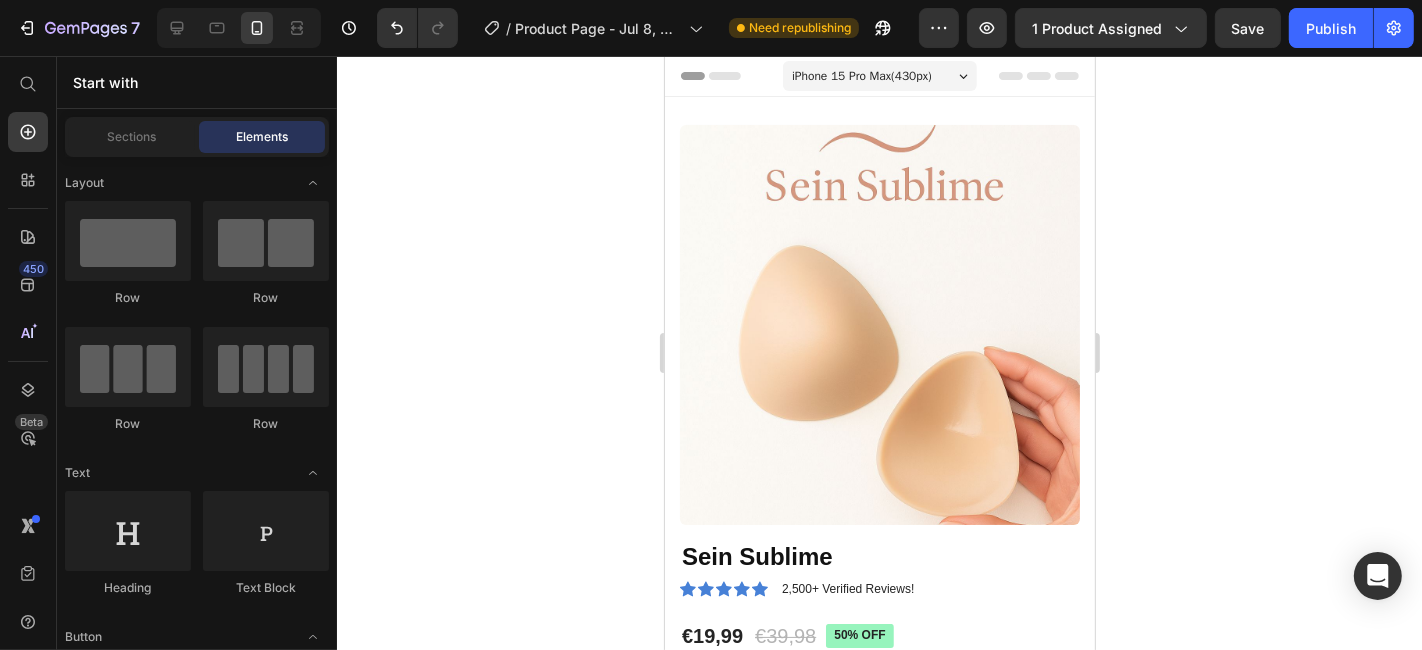 scroll, scrollTop: 0, scrollLeft: 0, axis: both 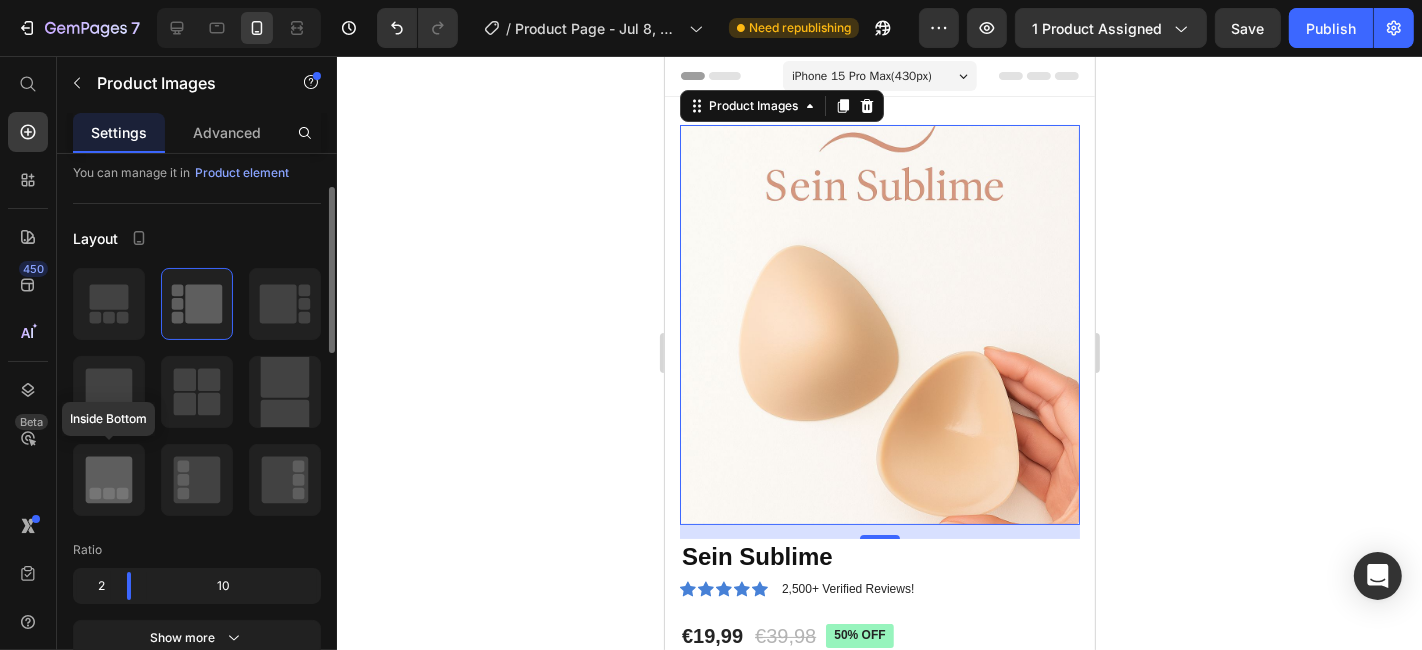 click 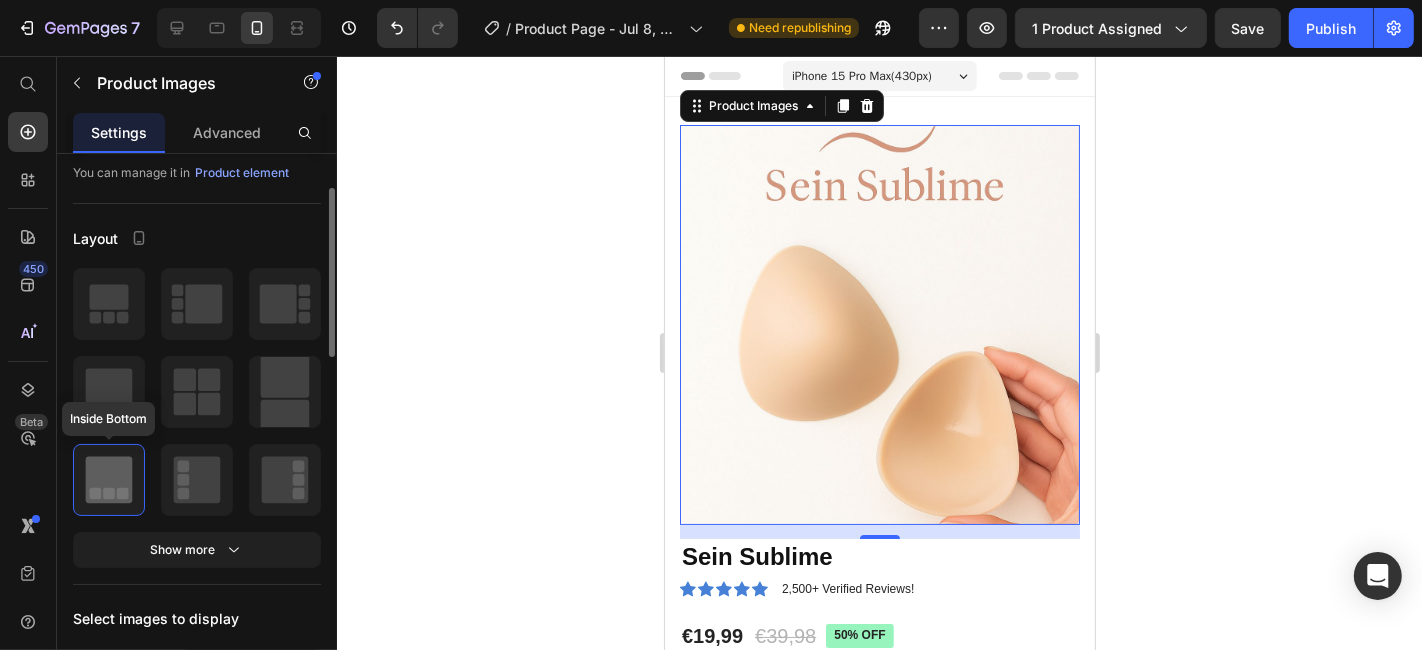 click 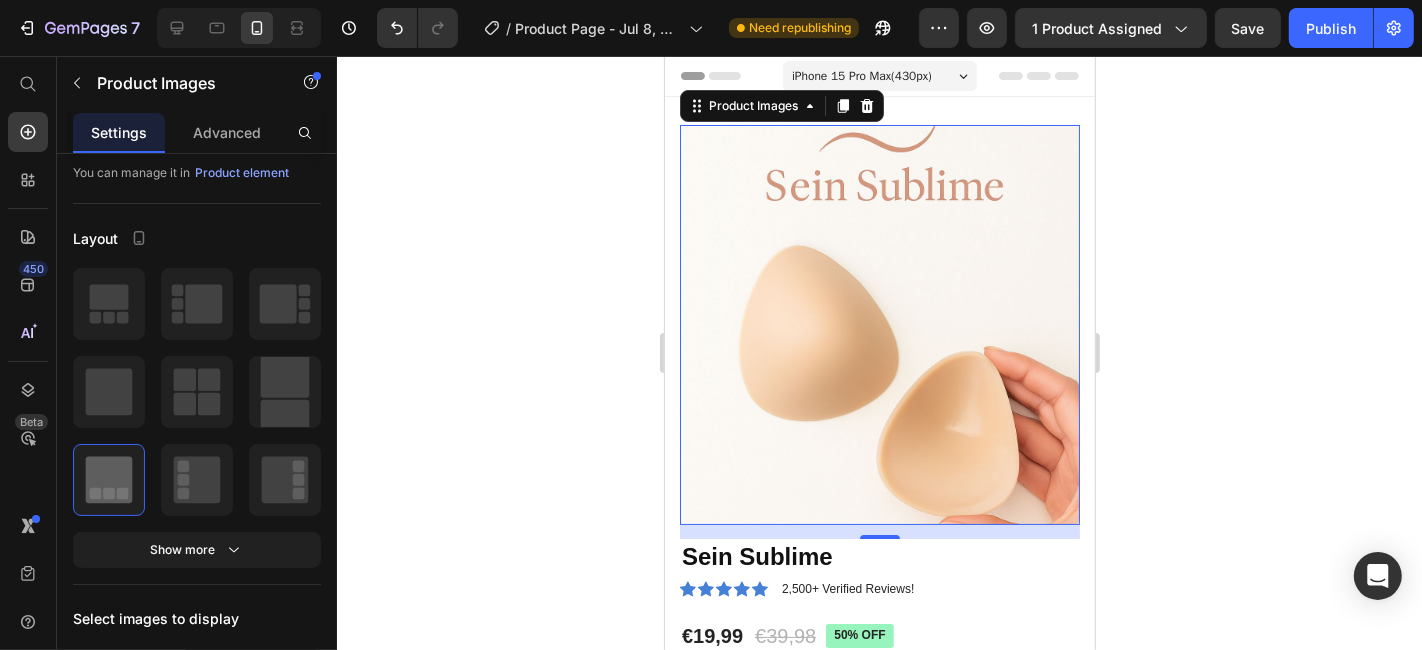 click at bounding box center [879, 324] 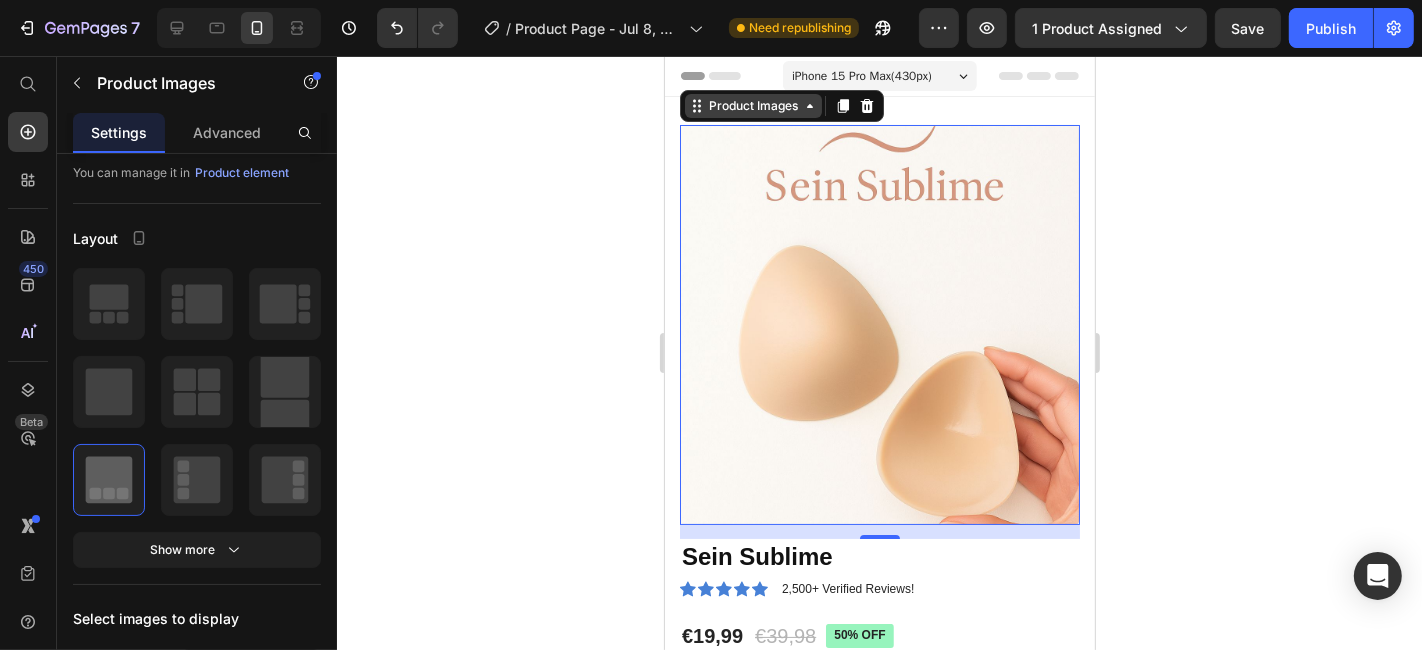 click on "Product Images" at bounding box center (752, 105) 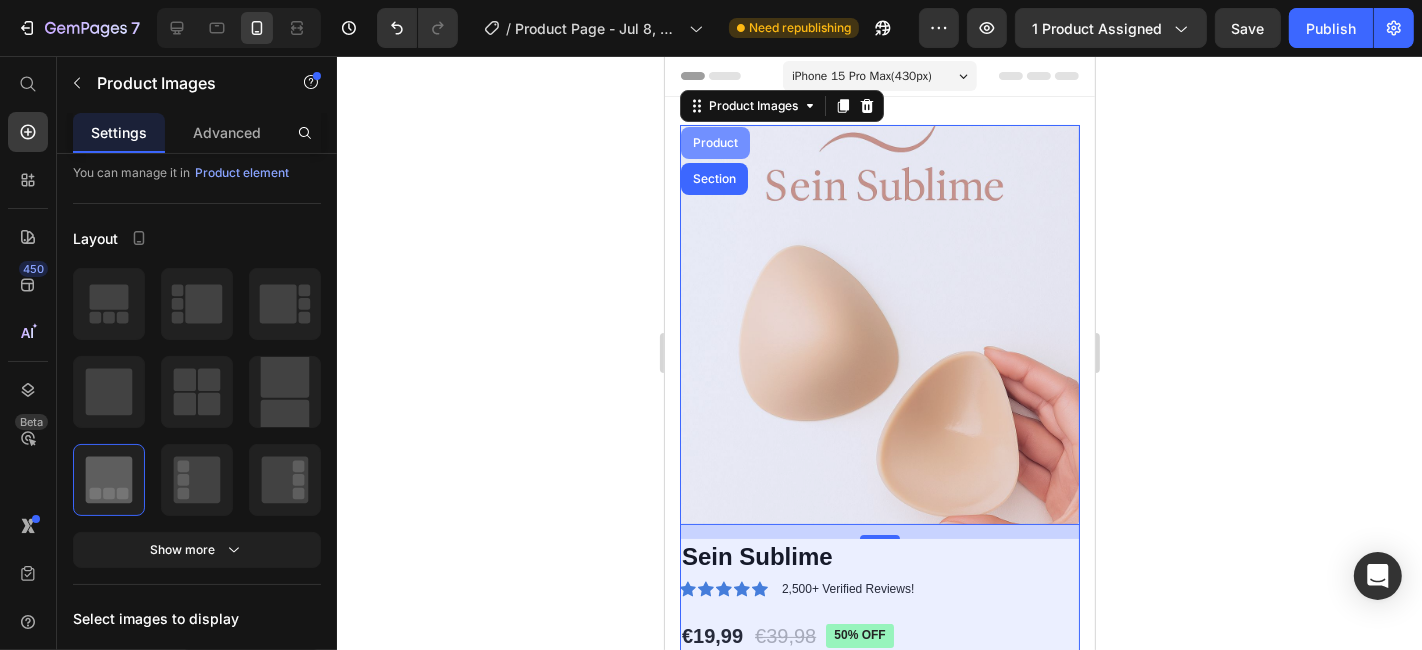 click on "Product" at bounding box center (714, 142) 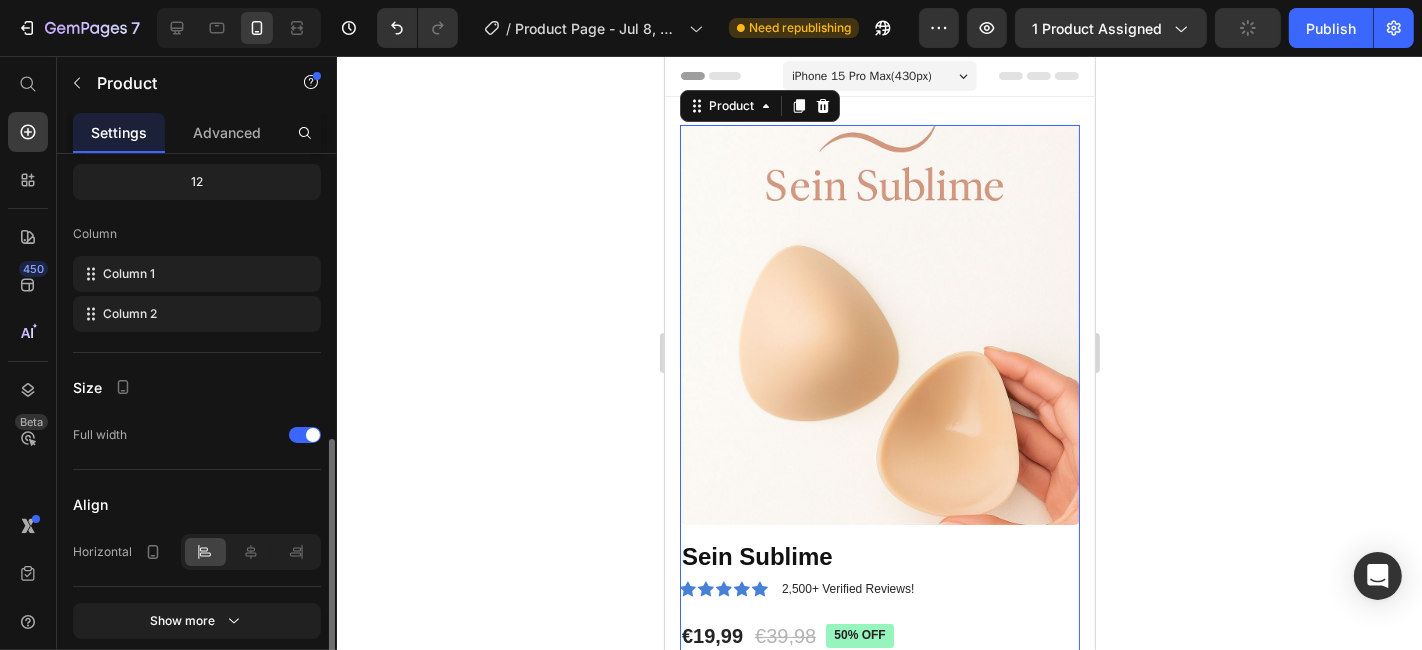 scroll, scrollTop: 742, scrollLeft: 0, axis: vertical 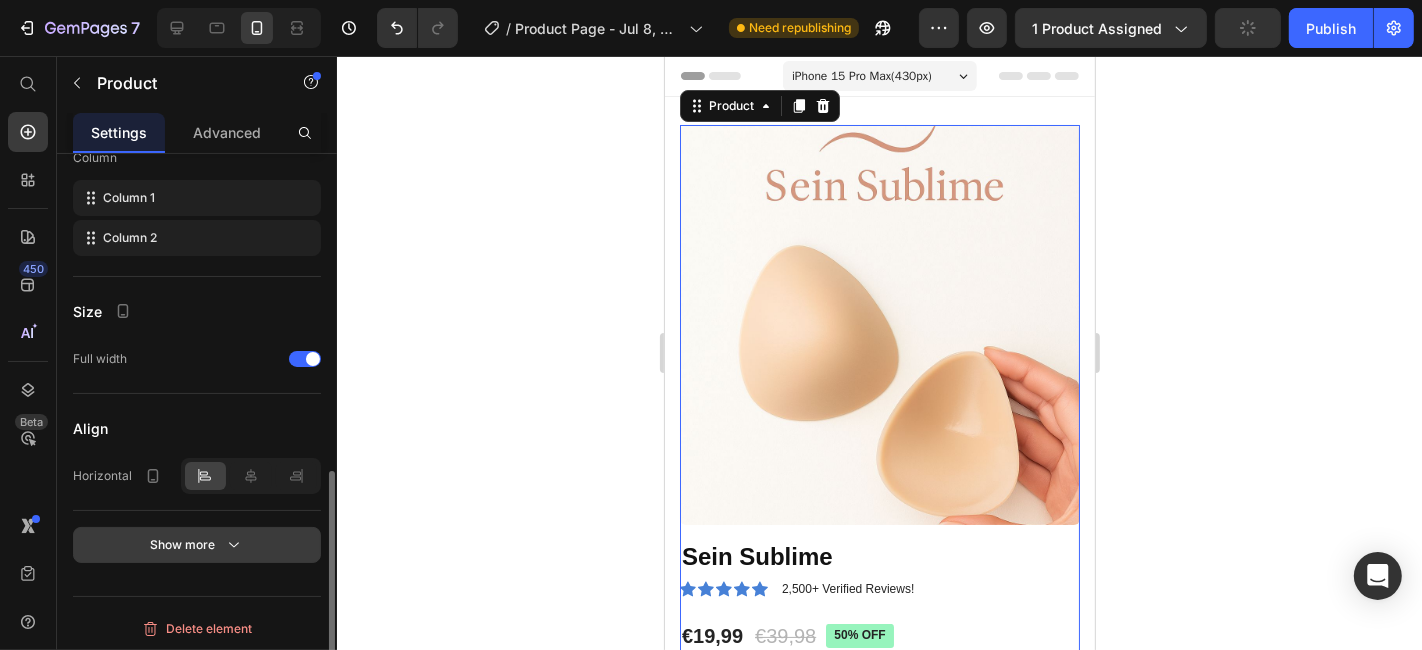 click 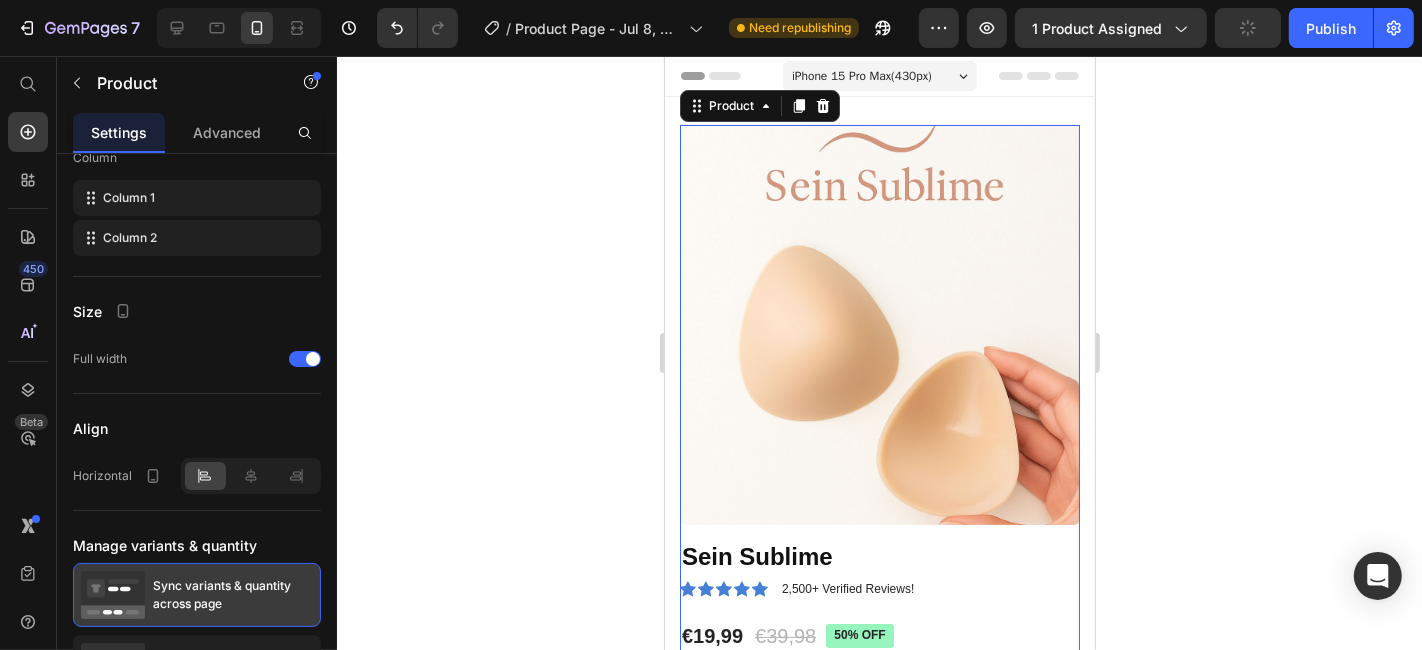 scroll, scrollTop: 925, scrollLeft: 0, axis: vertical 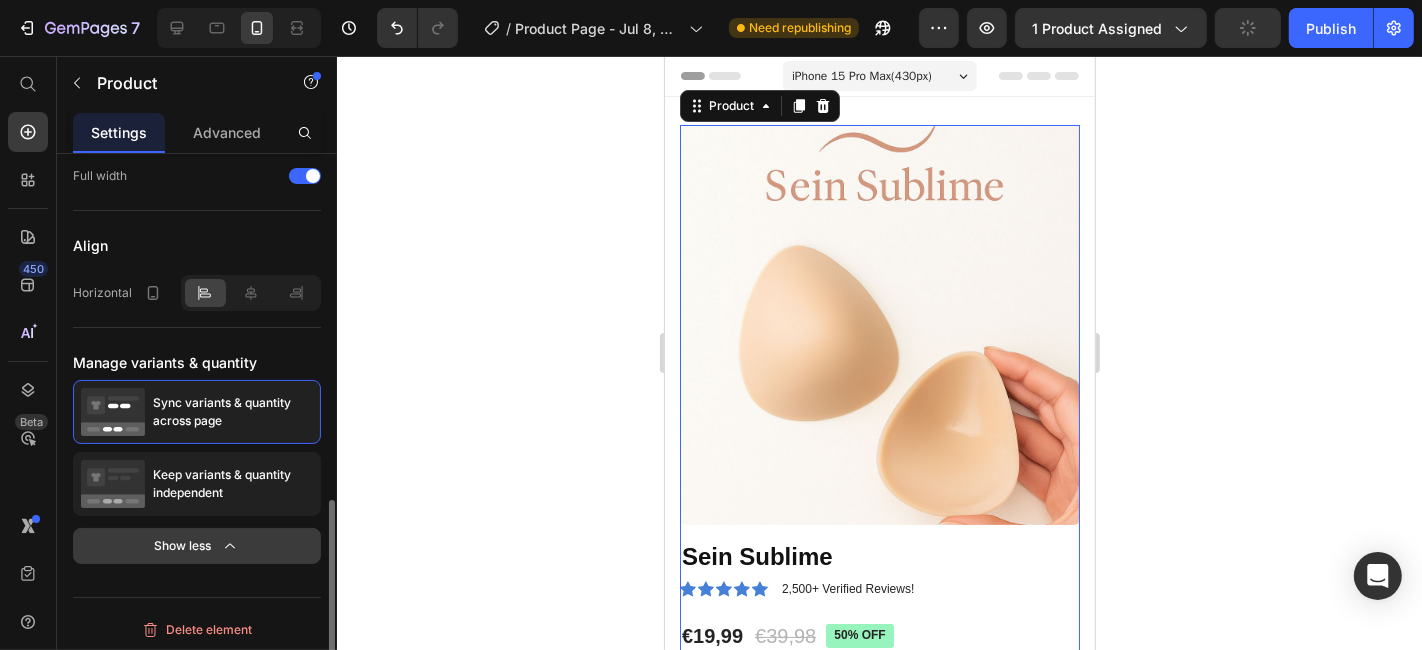 click 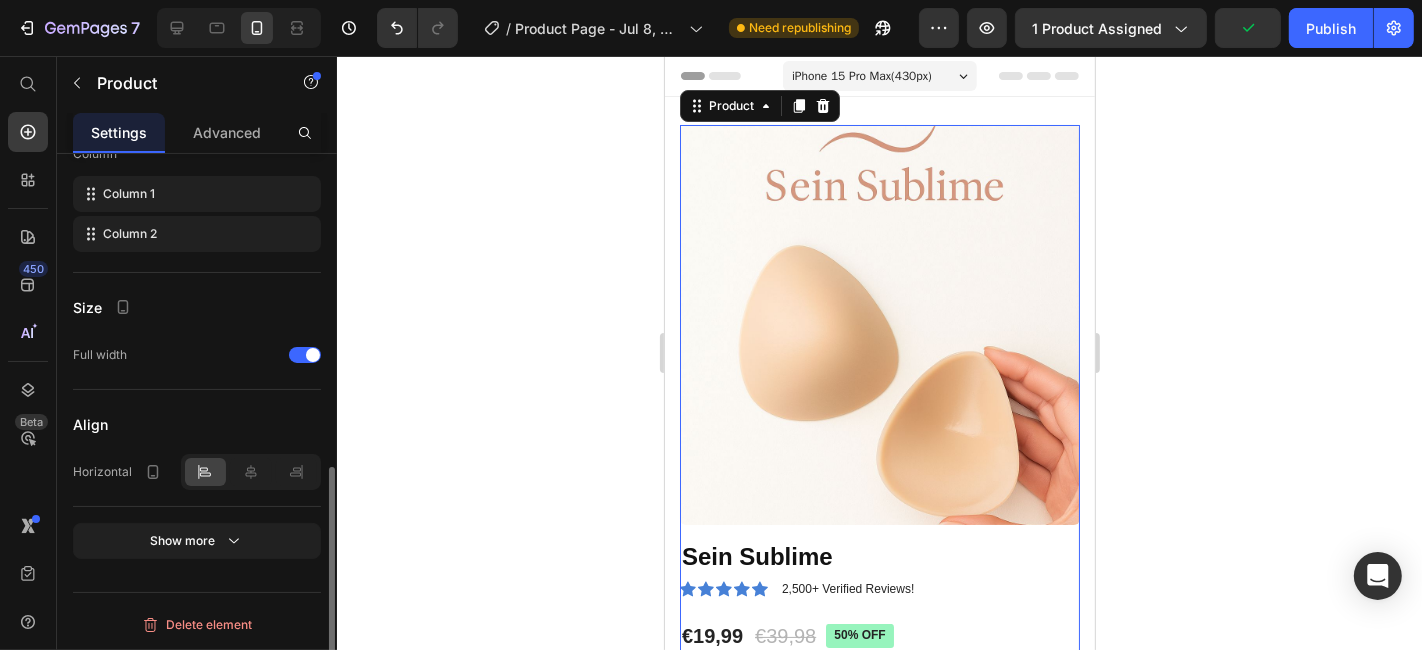 scroll, scrollTop: 742, scrollLeft: 0, axis: vertical 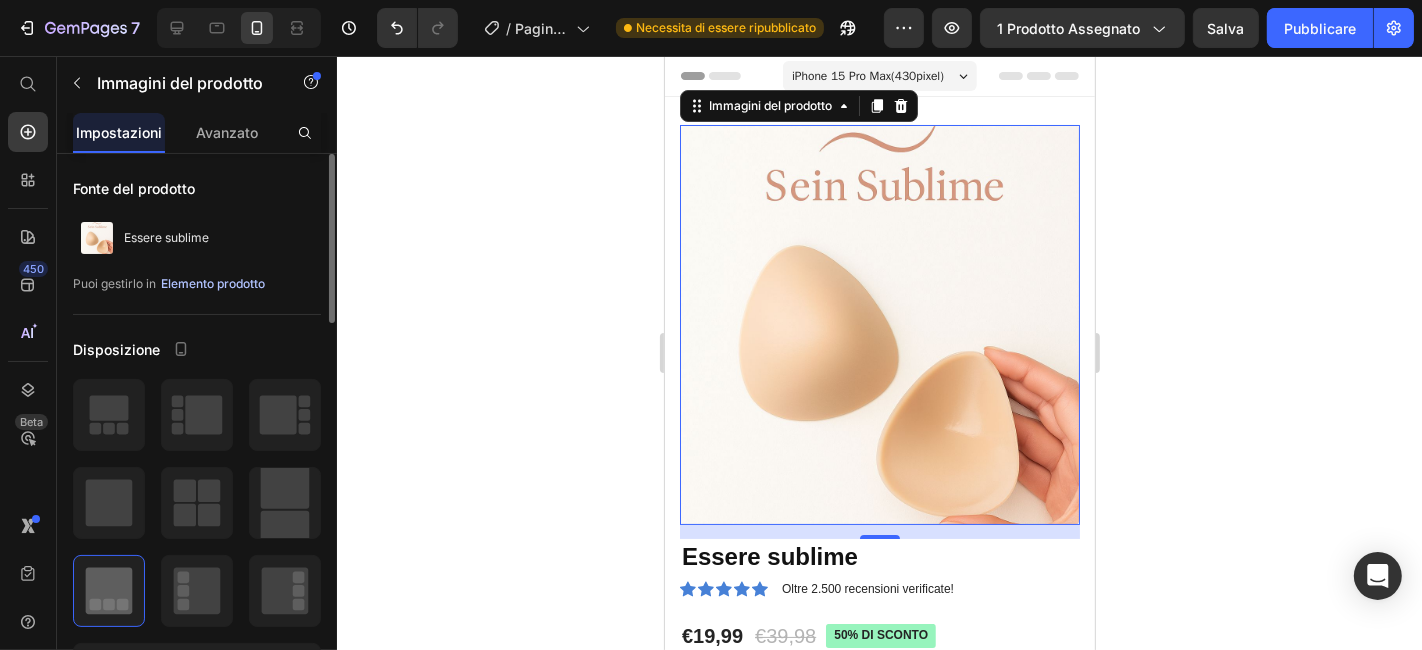 click on "Elemento prodotto" at bounding box center [213, 283] 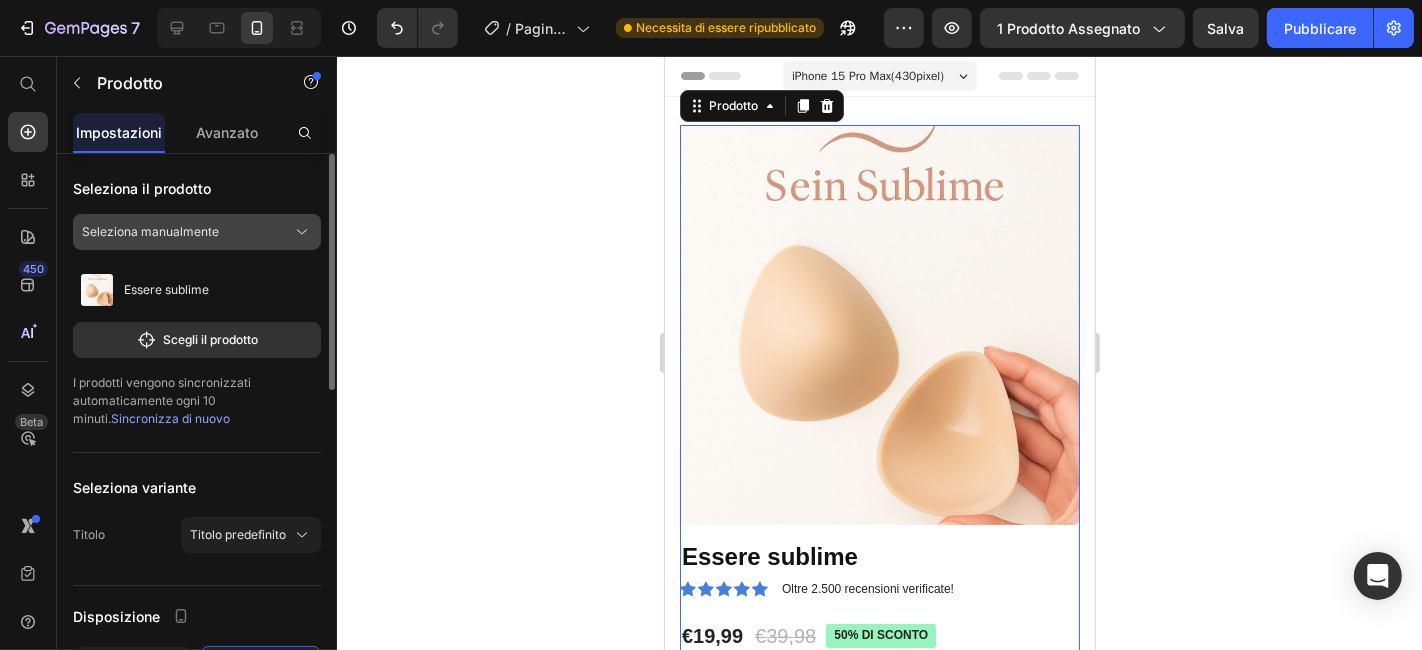 click on "Seleziona manualmente" 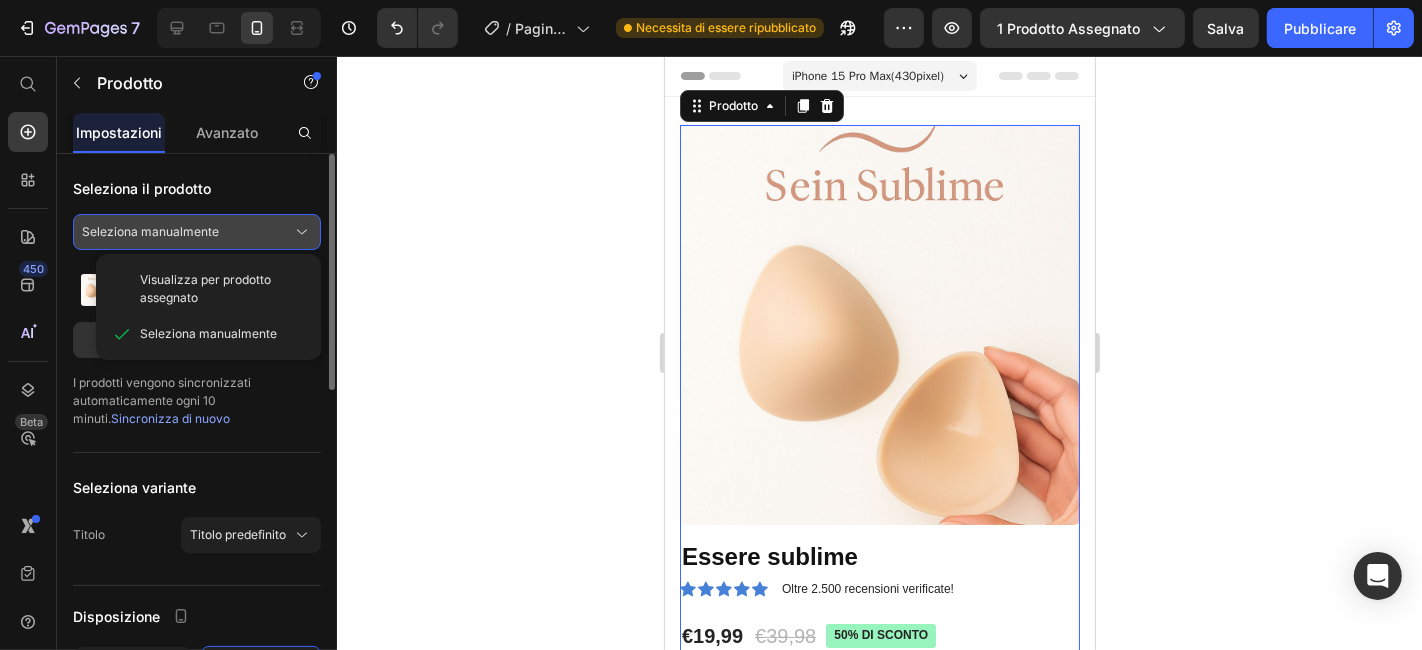 click on "Seleziona manualmente" 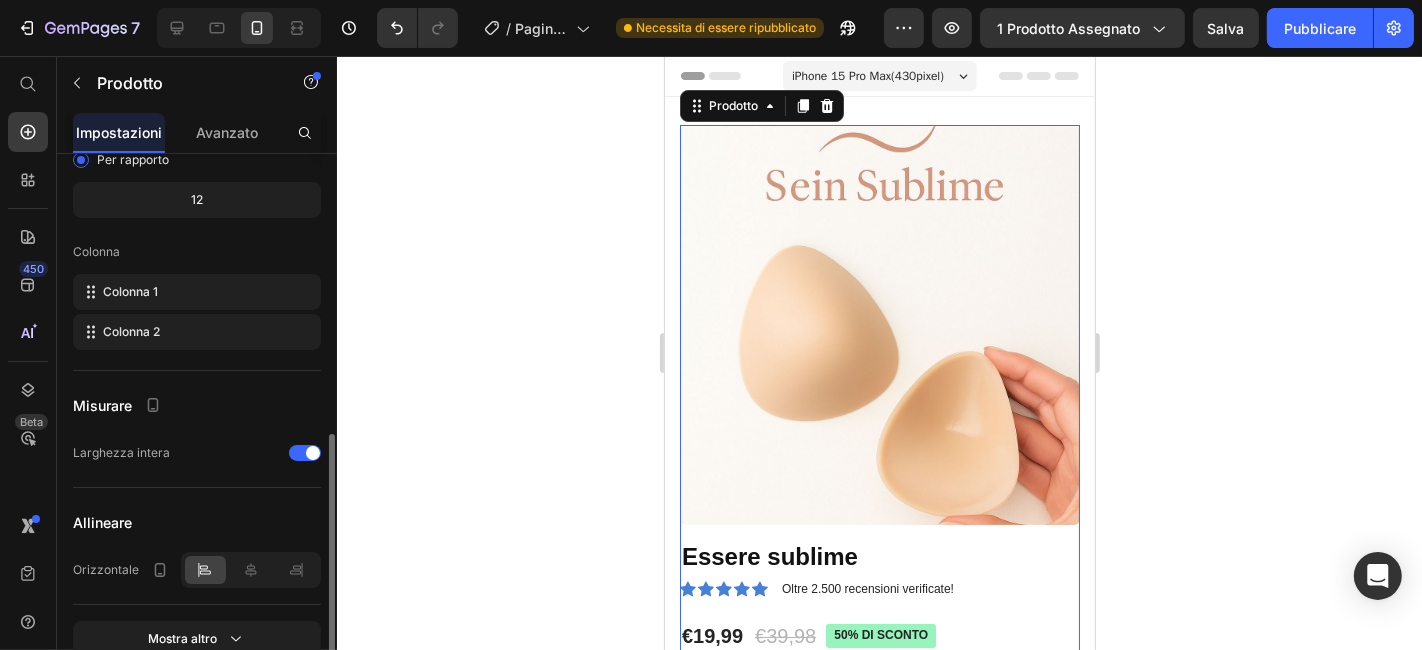 scroll, scrollTop: 761, scrollLeft: 0, axis: vertical 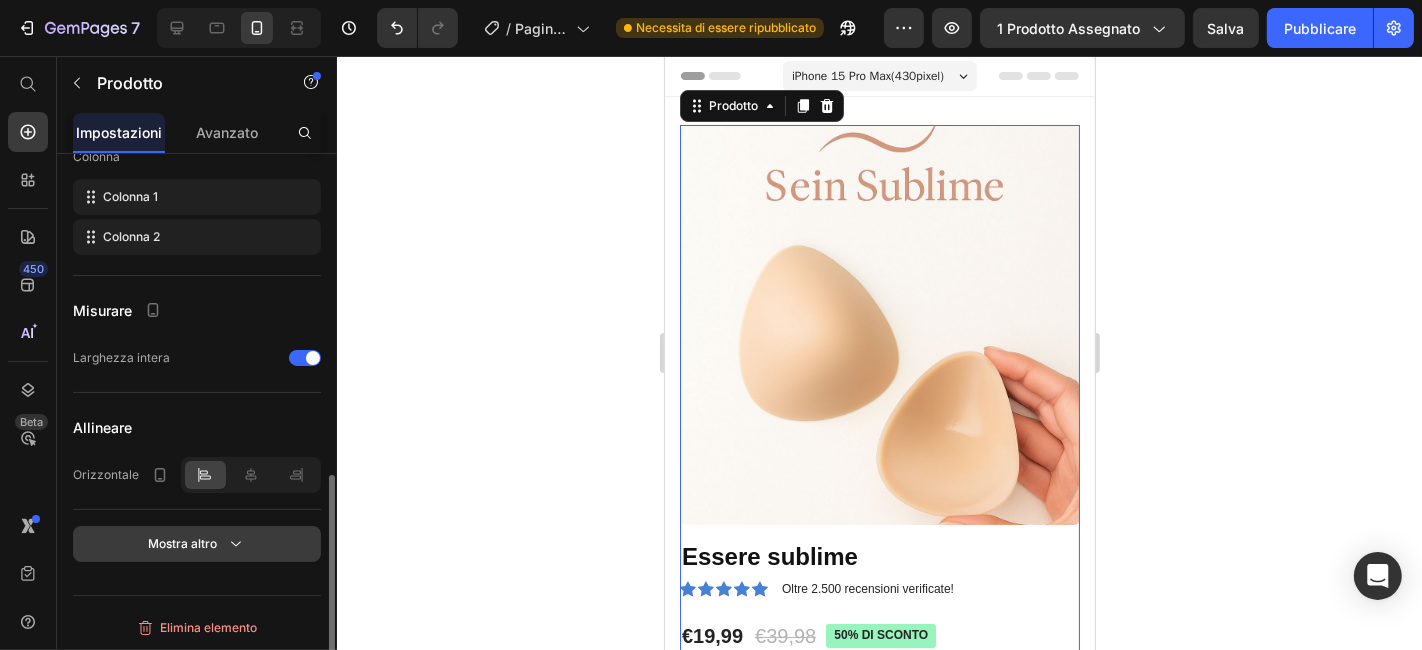 click on "Mostra altro" at bounding box center (197, 544) 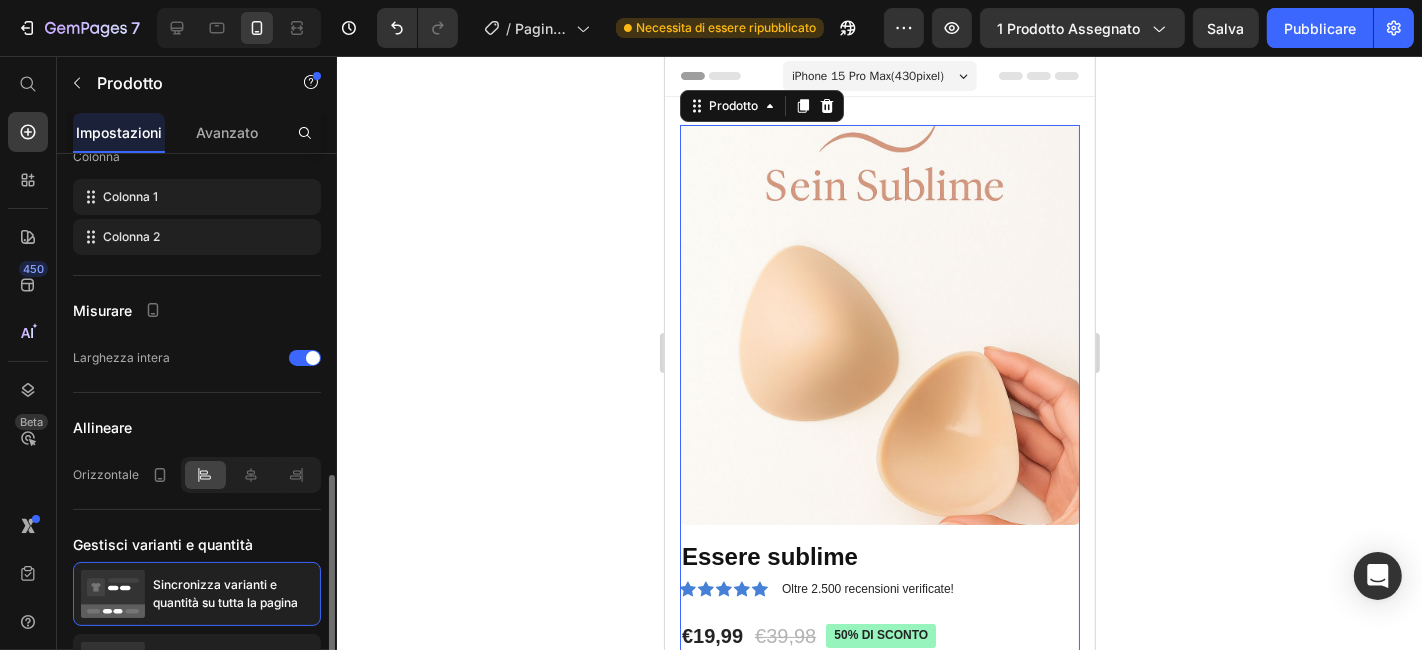 scroll, scrollTop: 944, scrollLeft: 0, axis: vertical 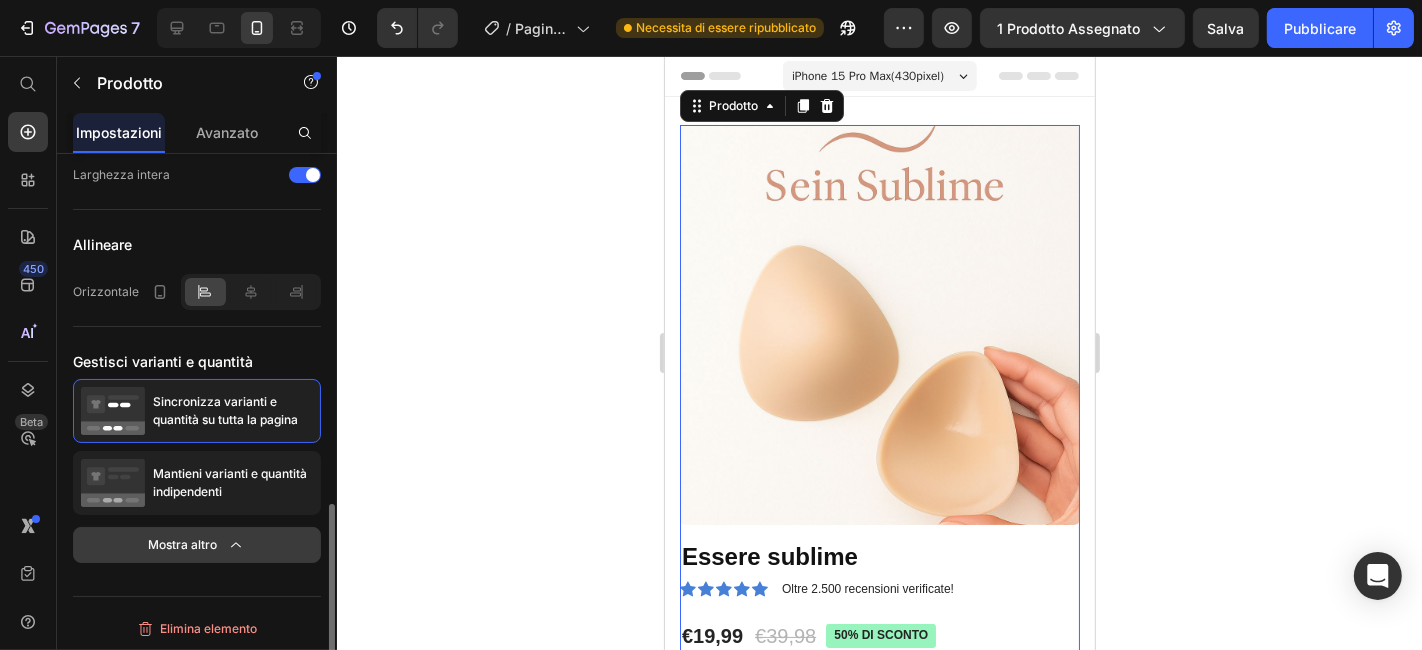 click on "Mostra altro" at bounding box center (197, 545) 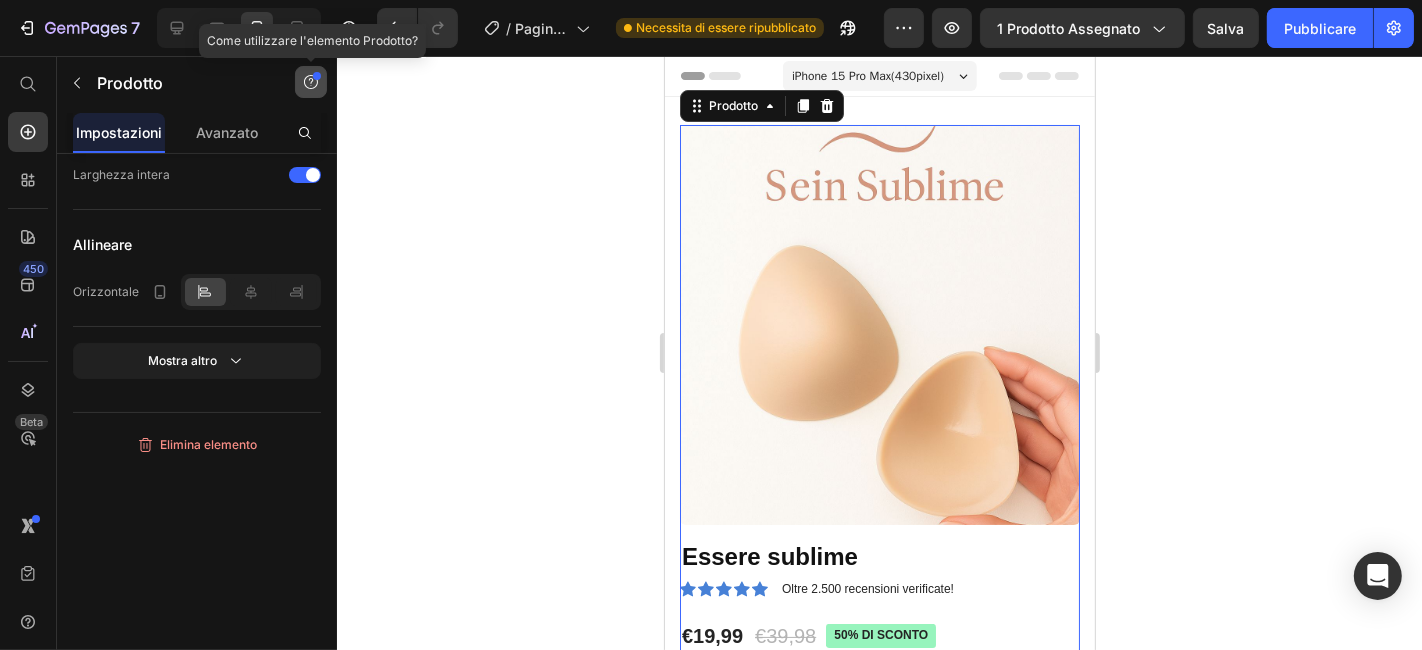 click at bounding box center (311, 82) 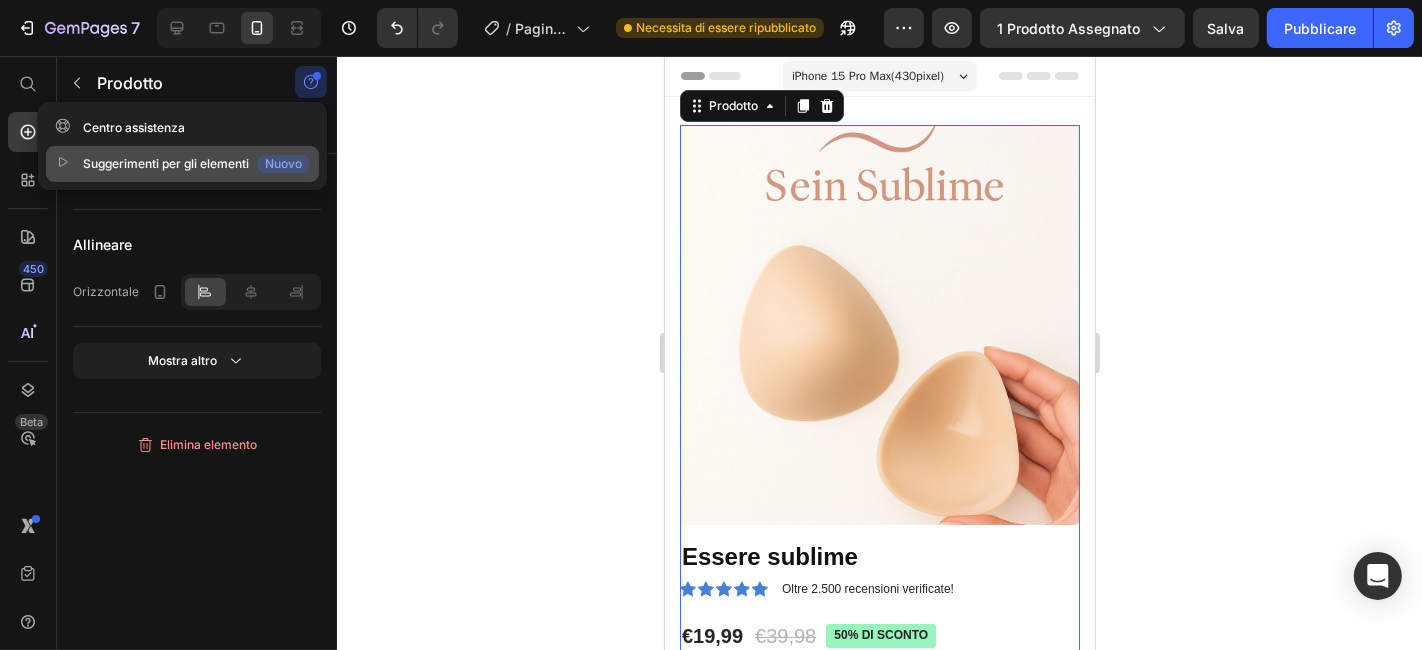 click on "Suggerimenti per gli elementi" at bounding box center [166, 163] 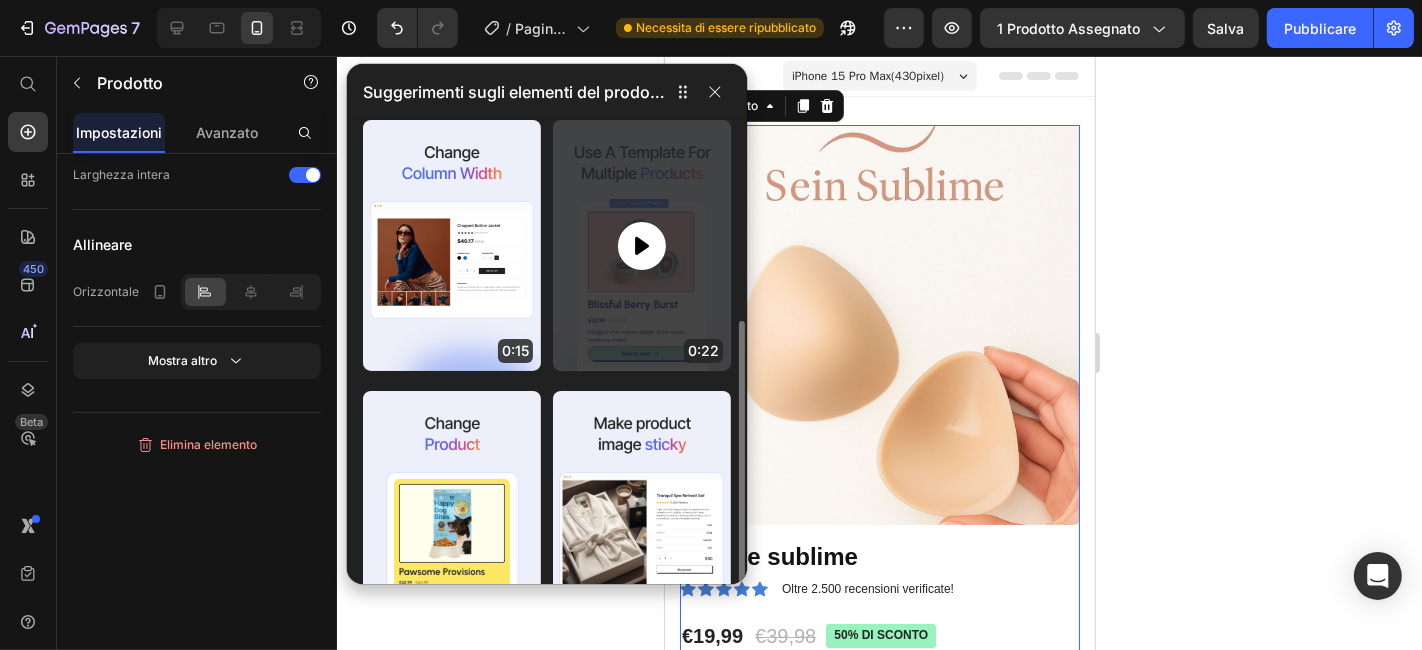scroll, scrollTop: 122, scrollLeft: 0, axis: vertical 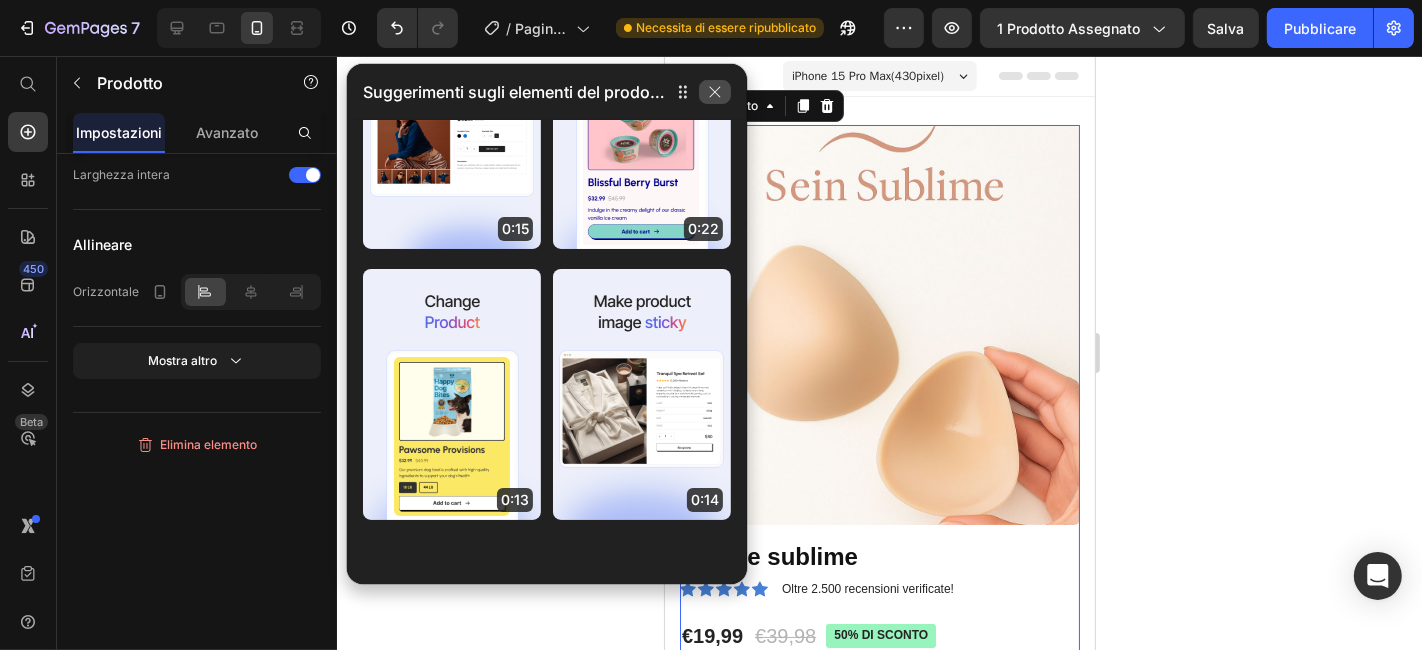drag, startPoint x: 714, startPoint y: 92, endPoint x: 700, endPoint y: 89, distance: 14.3178215 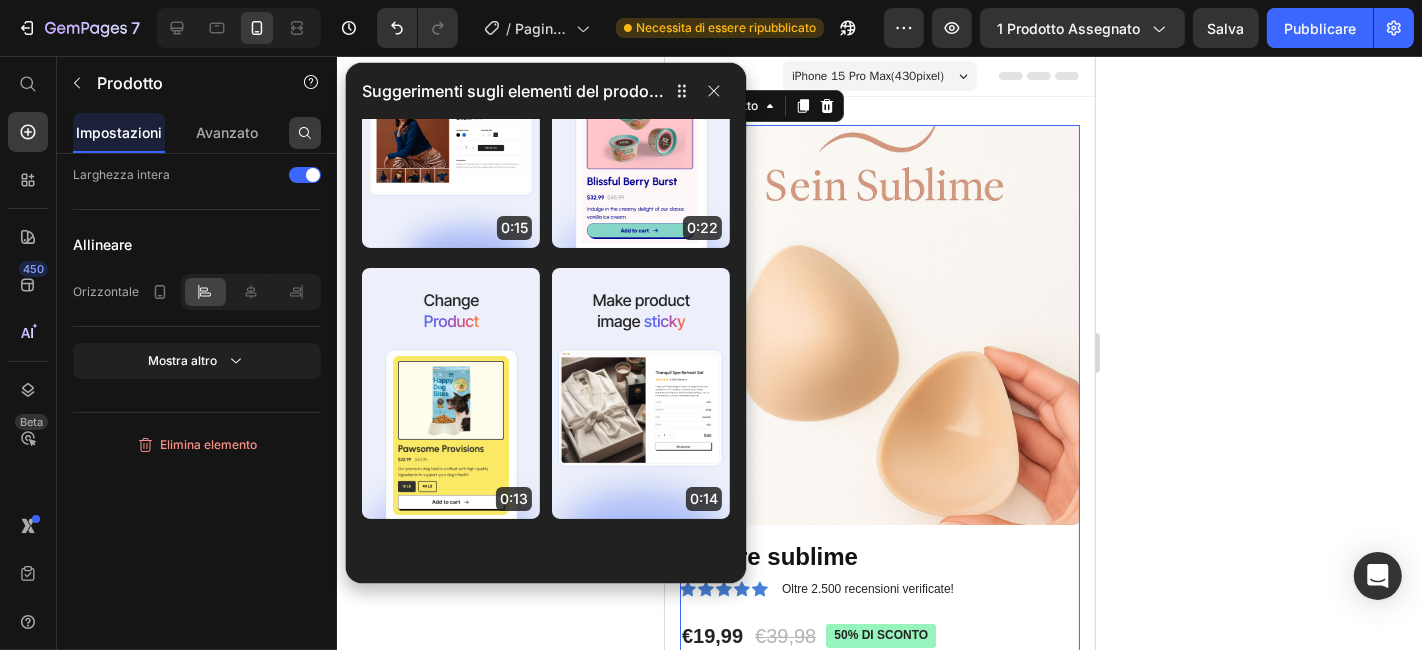 click 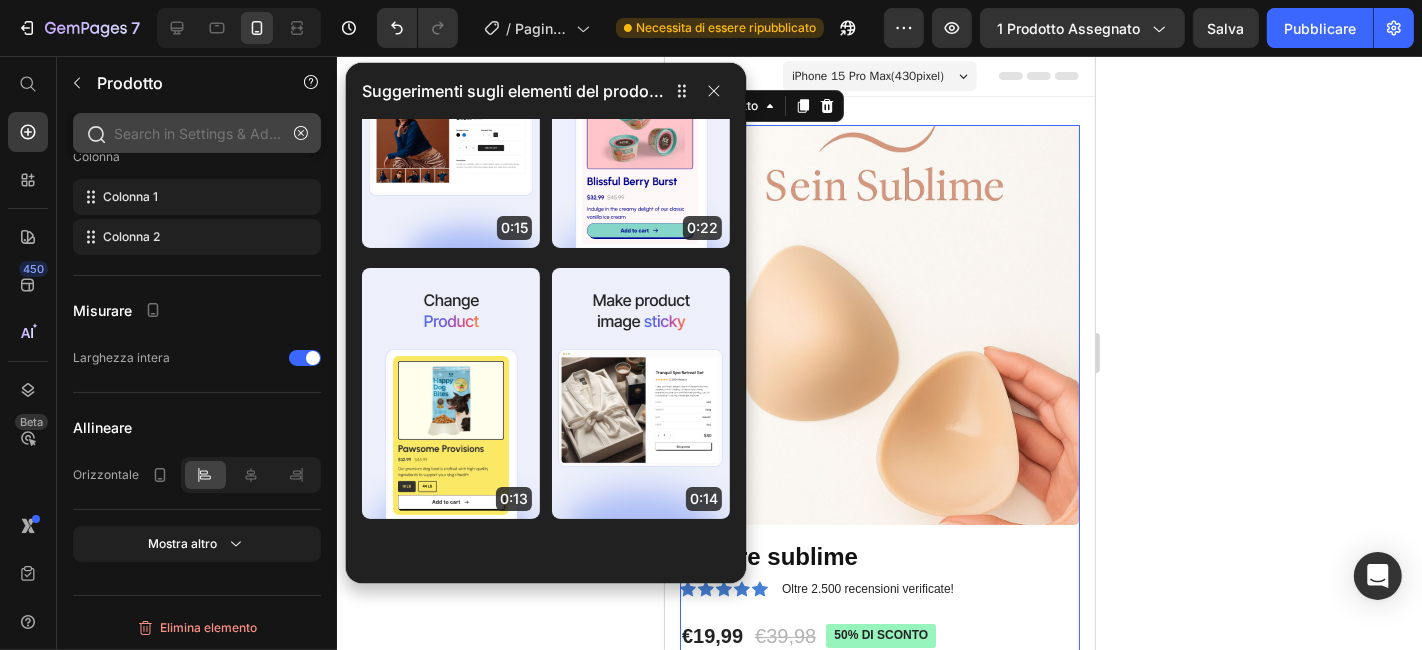 click 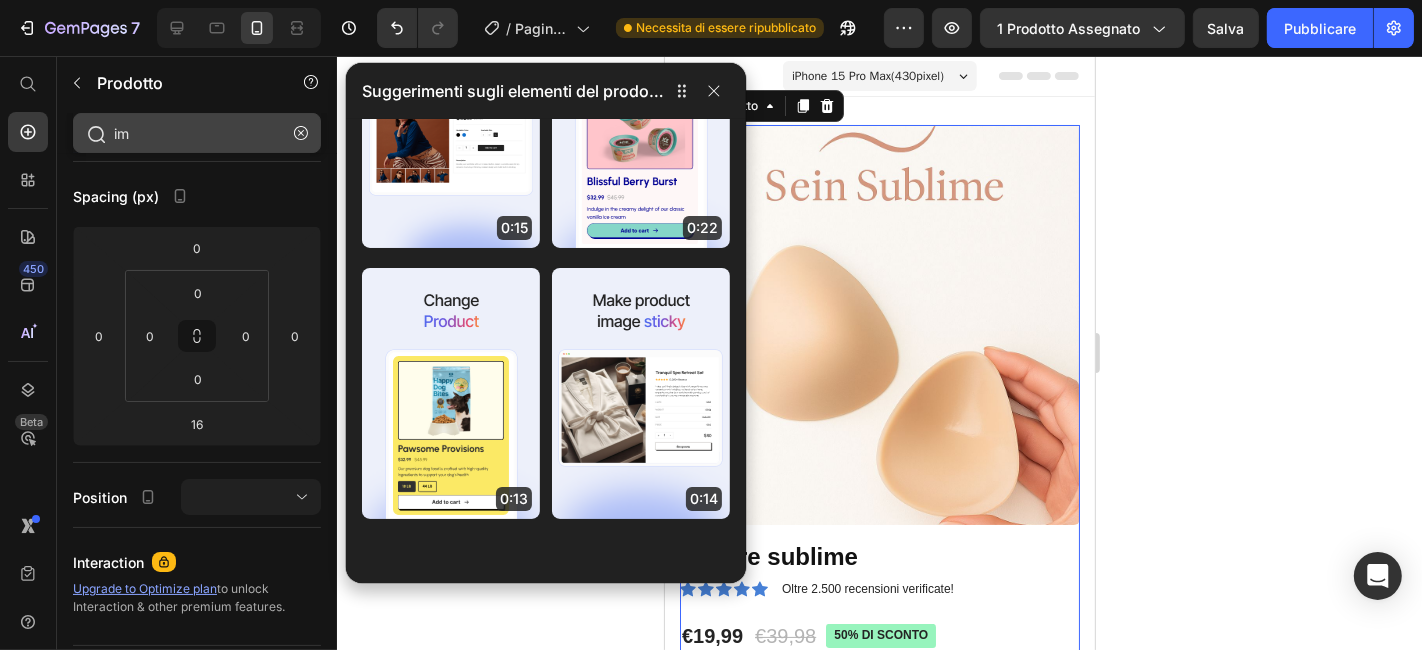 scroll, scrollTop: 0, scrollLeft: 0, axis: both 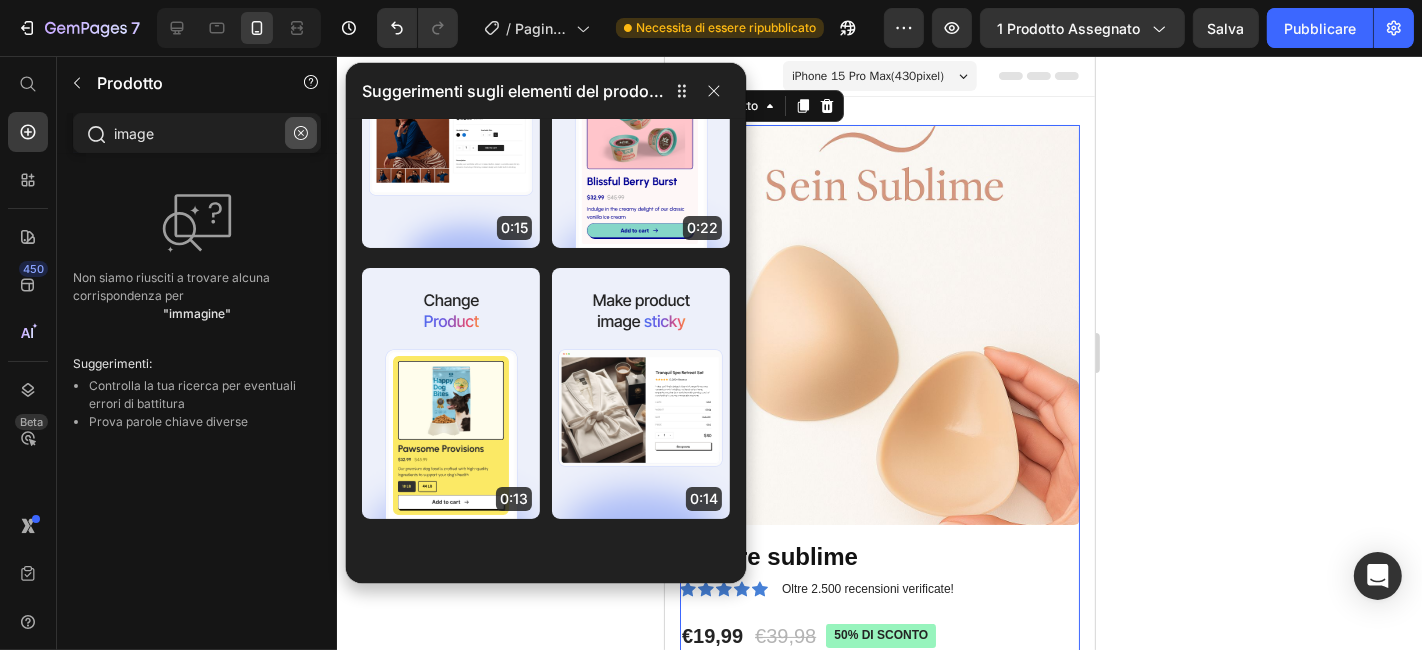 type on "image" 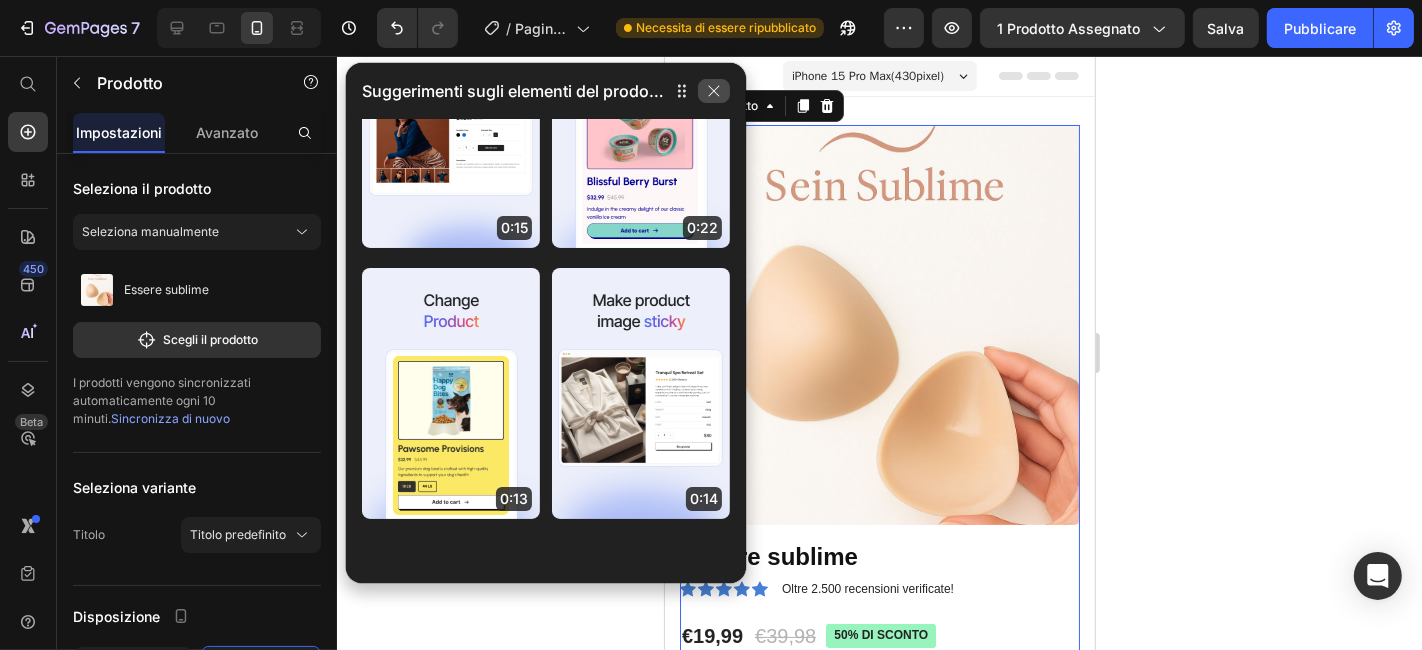 click at bounding box center (714, 91) 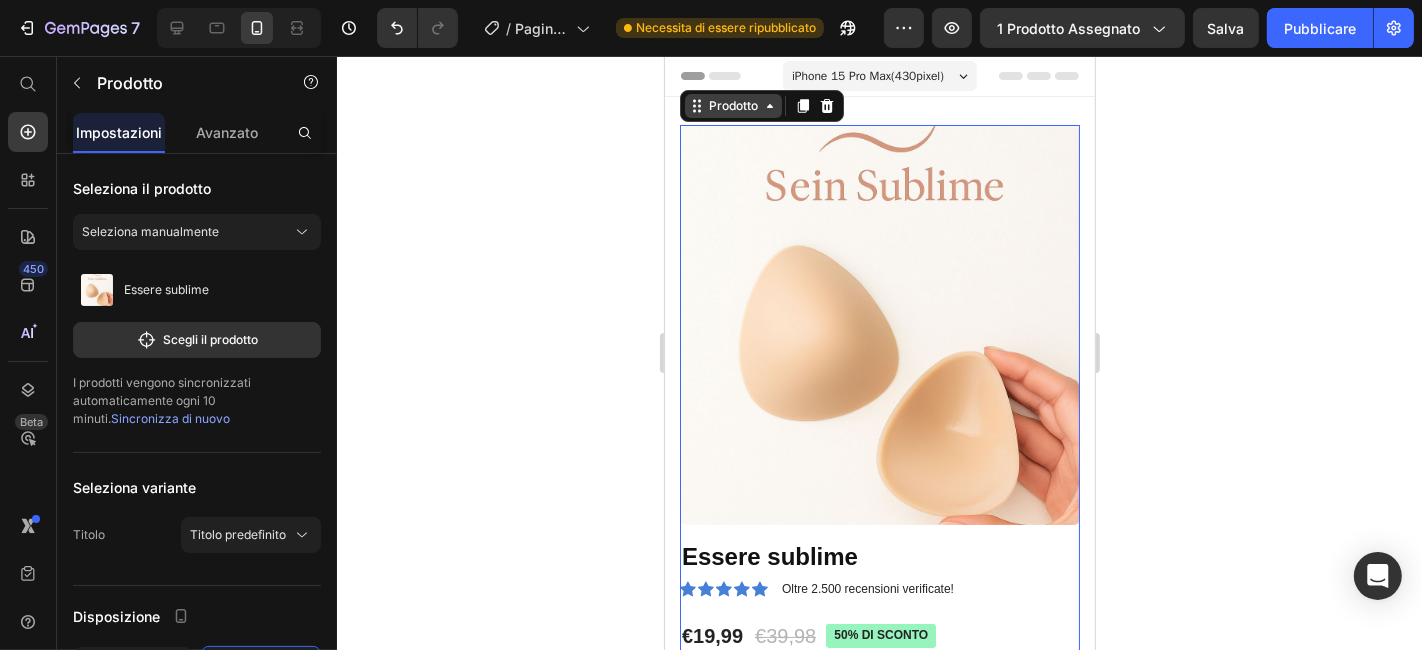 click on "Prodotto" at bounding box center (732, 105) 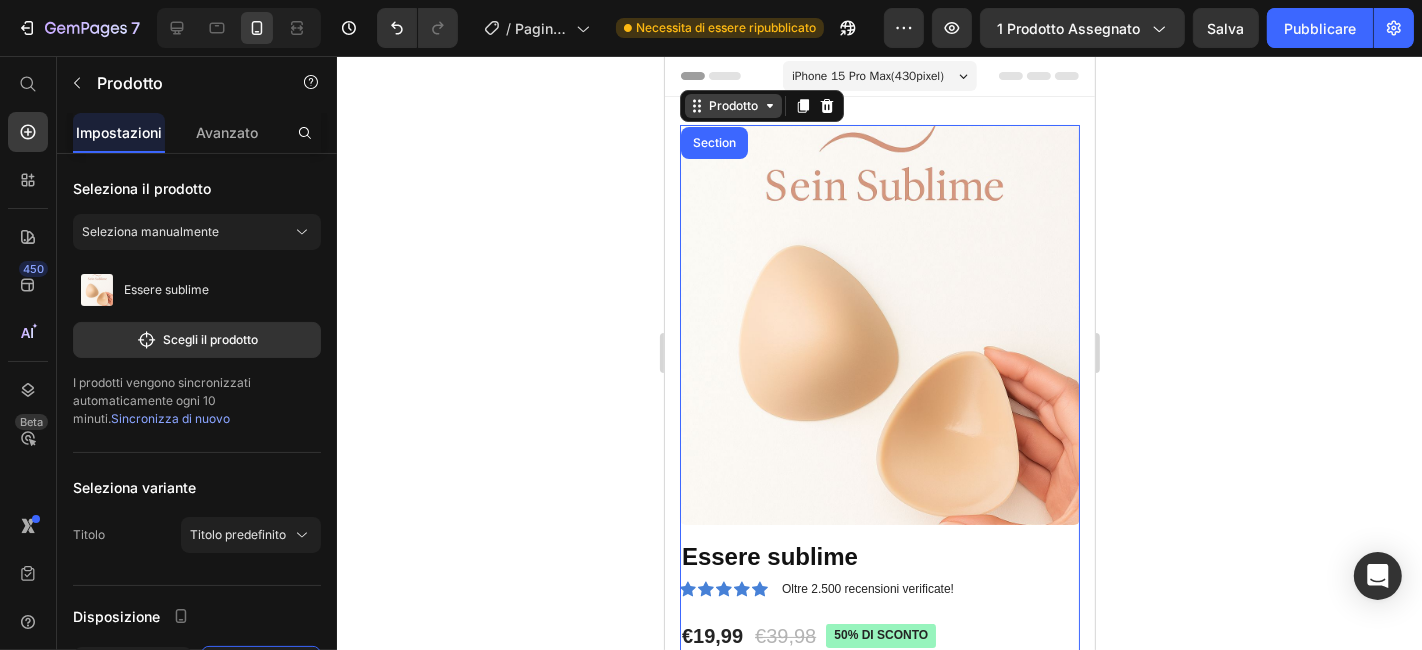click on "Prodotto" at bounding box center [732, 105] 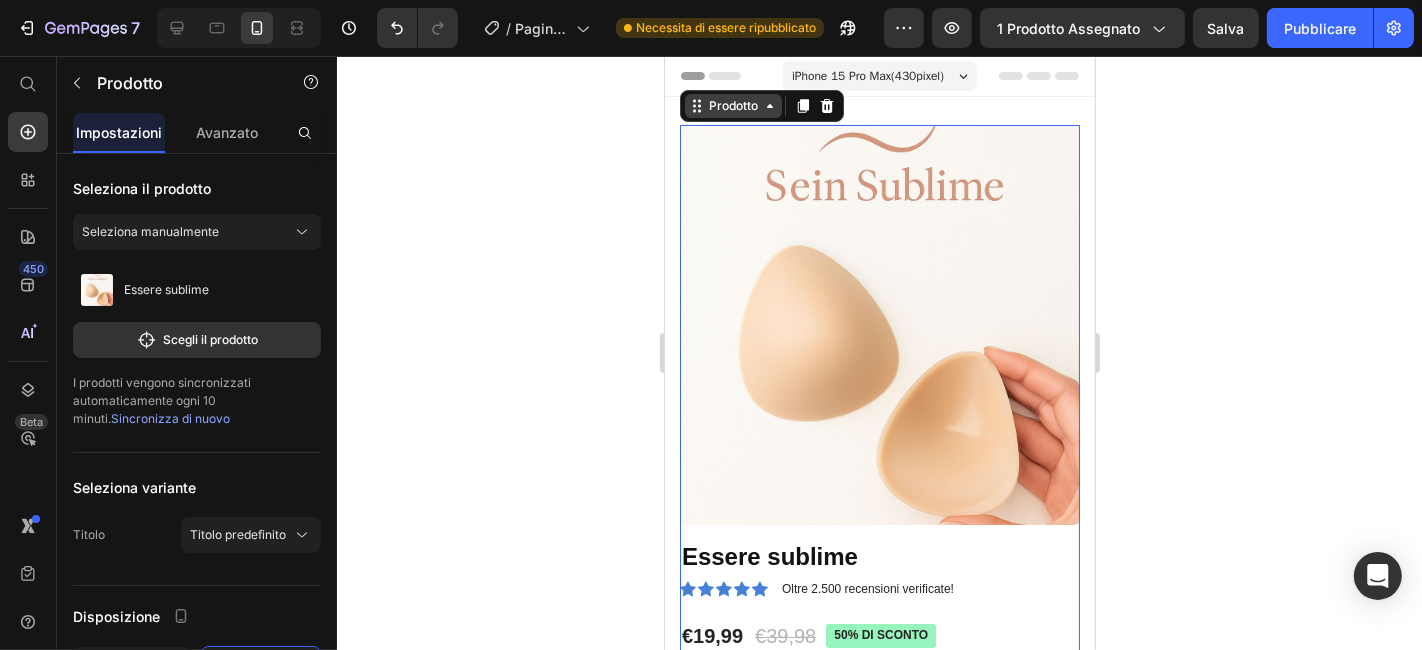 click 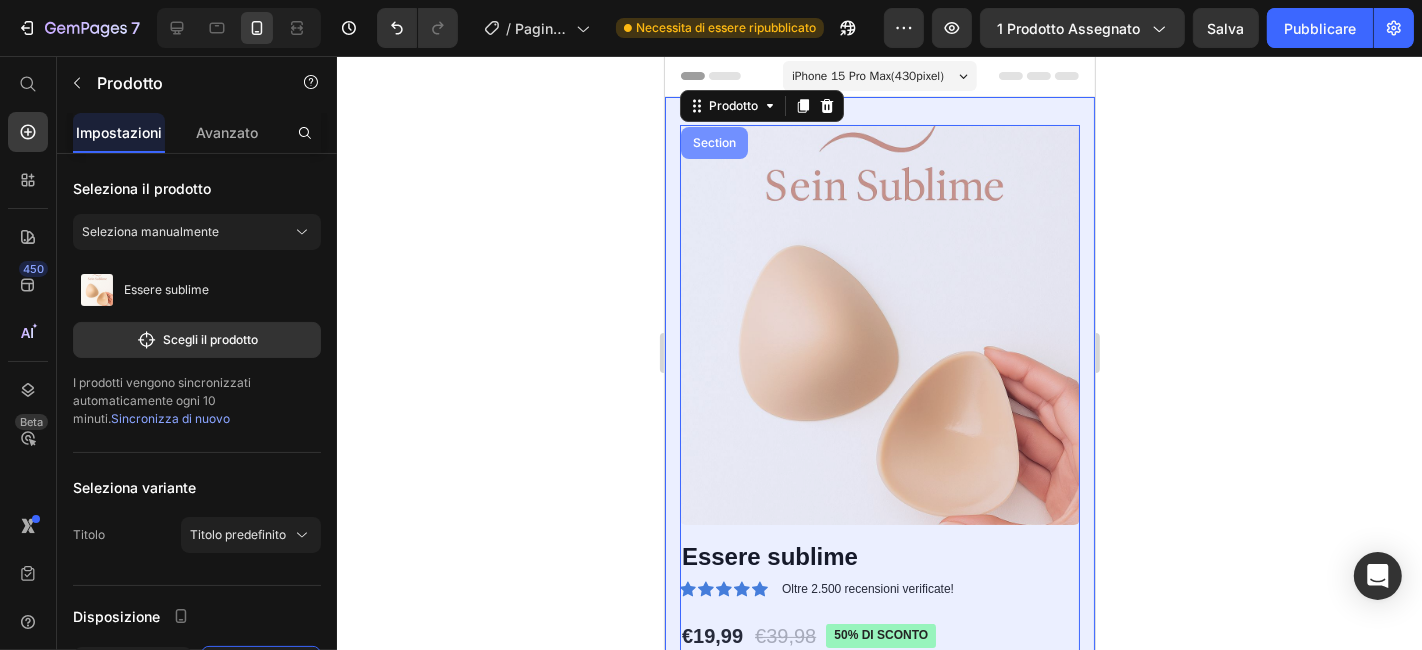 click on "Section" at bounding box center (713, 142) 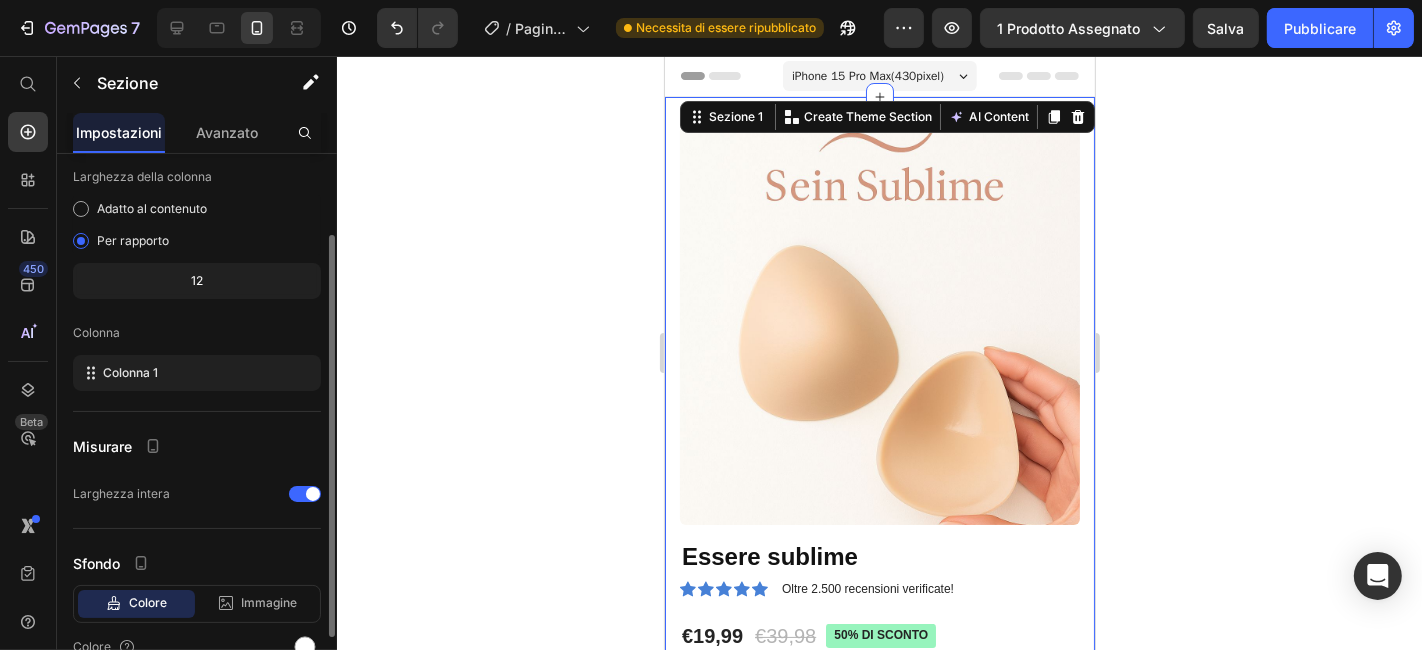 scroll, scrollTop: 208, scrollLeft: 0, axis: vertical 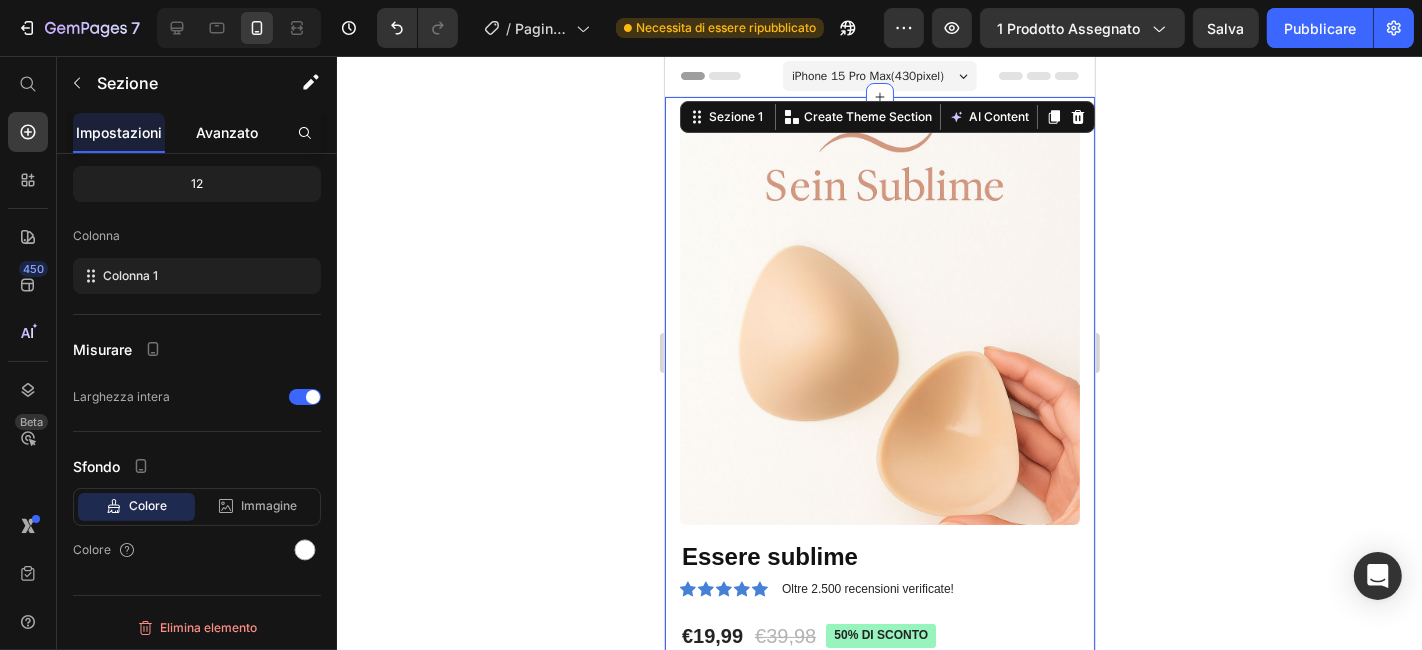 click on "Avanzato" at bounding box center (227, 132) 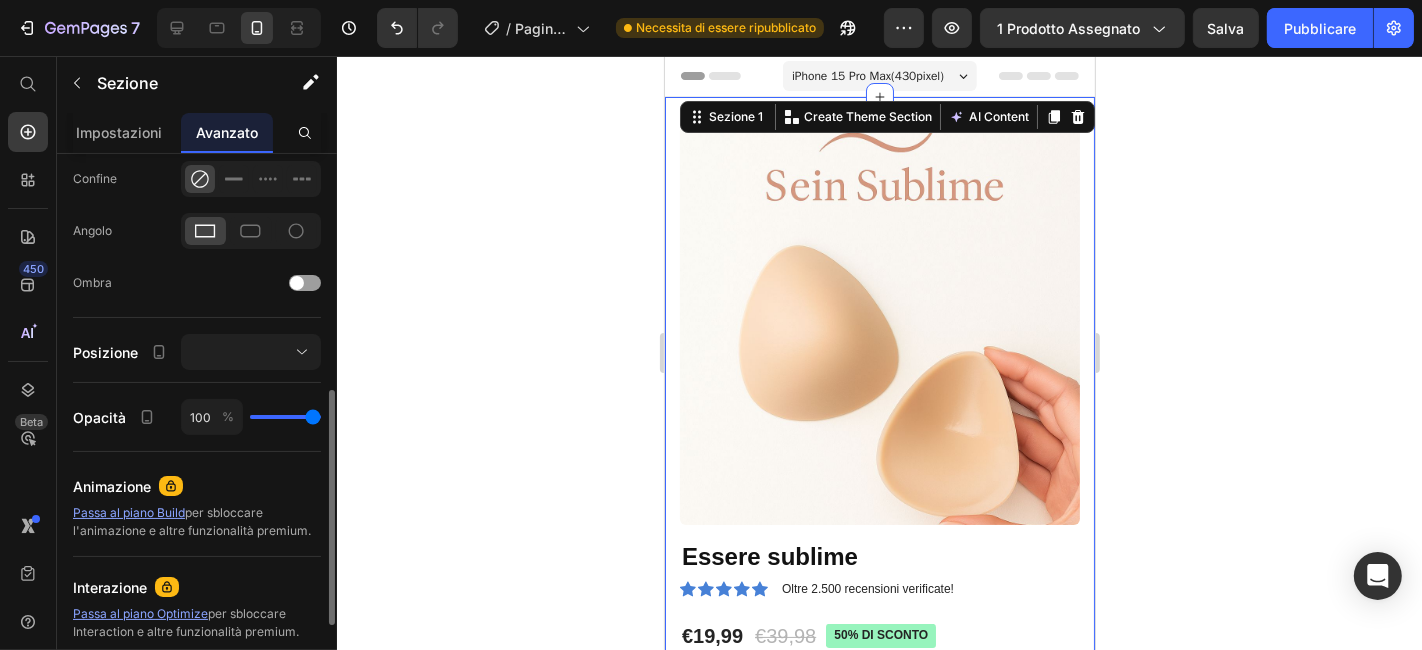 scroll, scrollTop: 748, scrollLeft: 0, axis: vertical 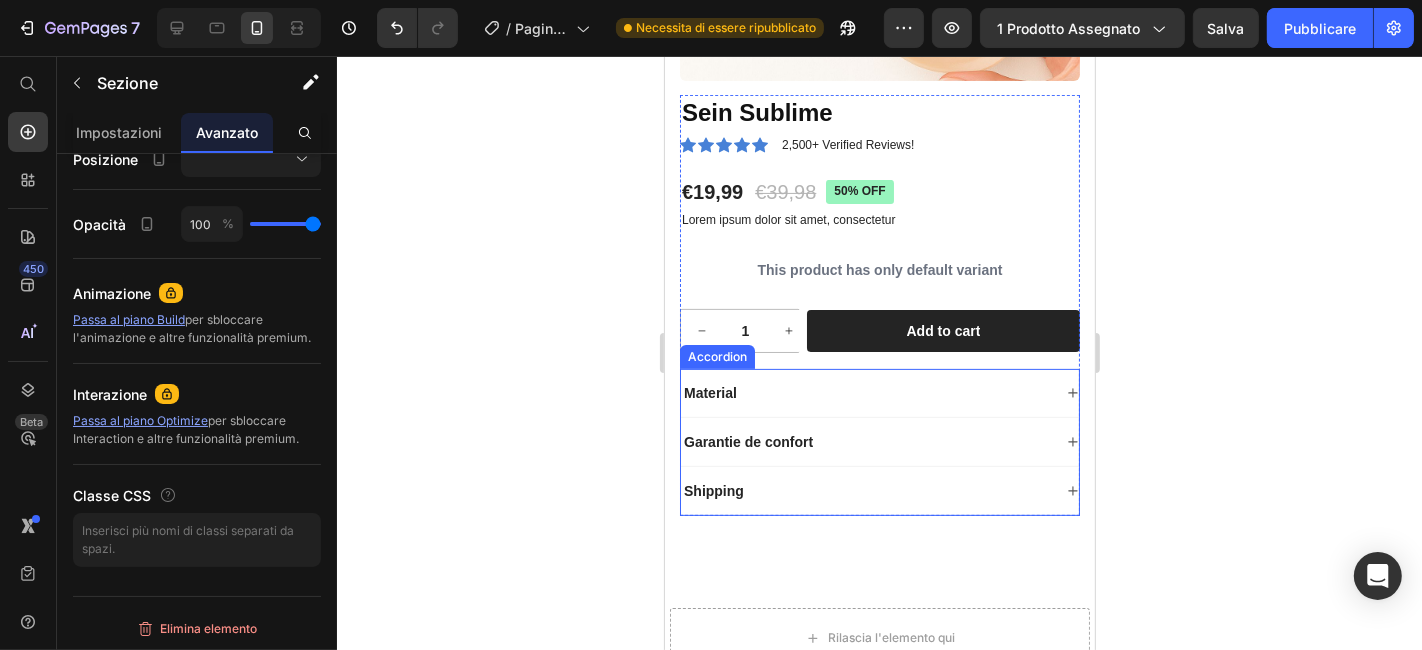 click on "Material" at bounding box center (879, 392) 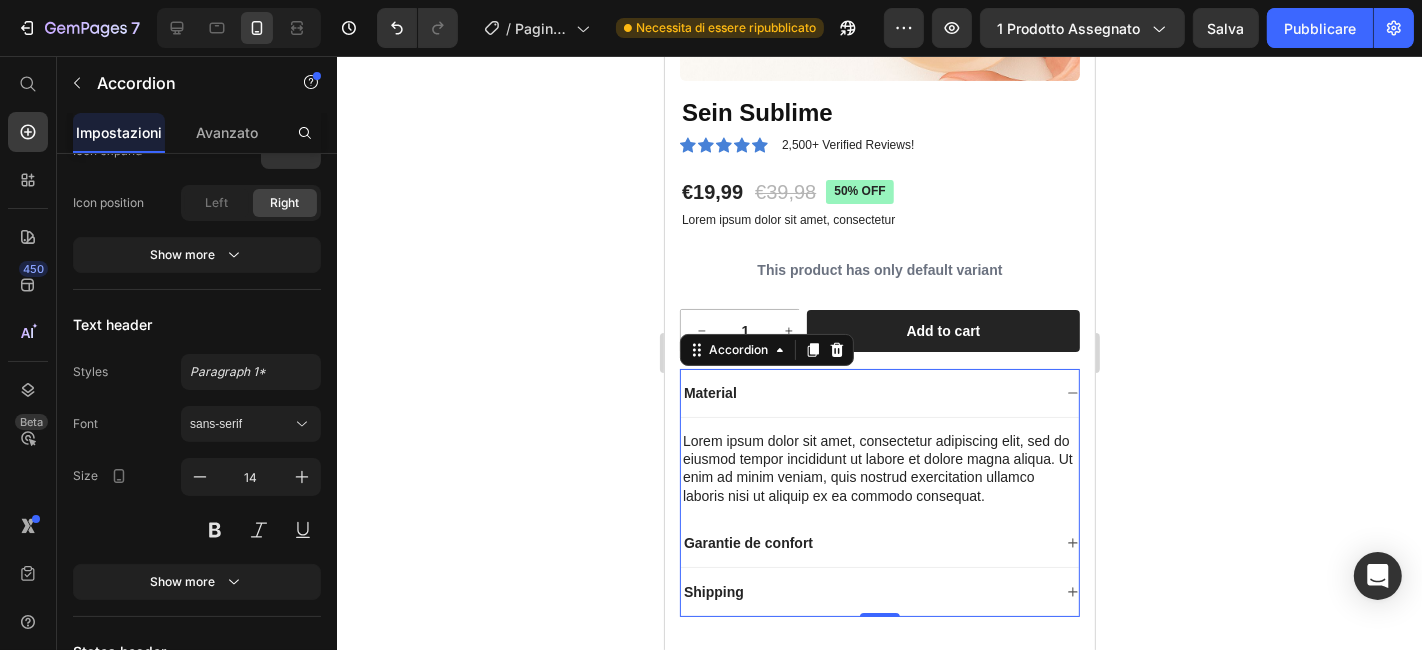 scroll, scrollTop: 0, scrollLeft: 0, axis: both 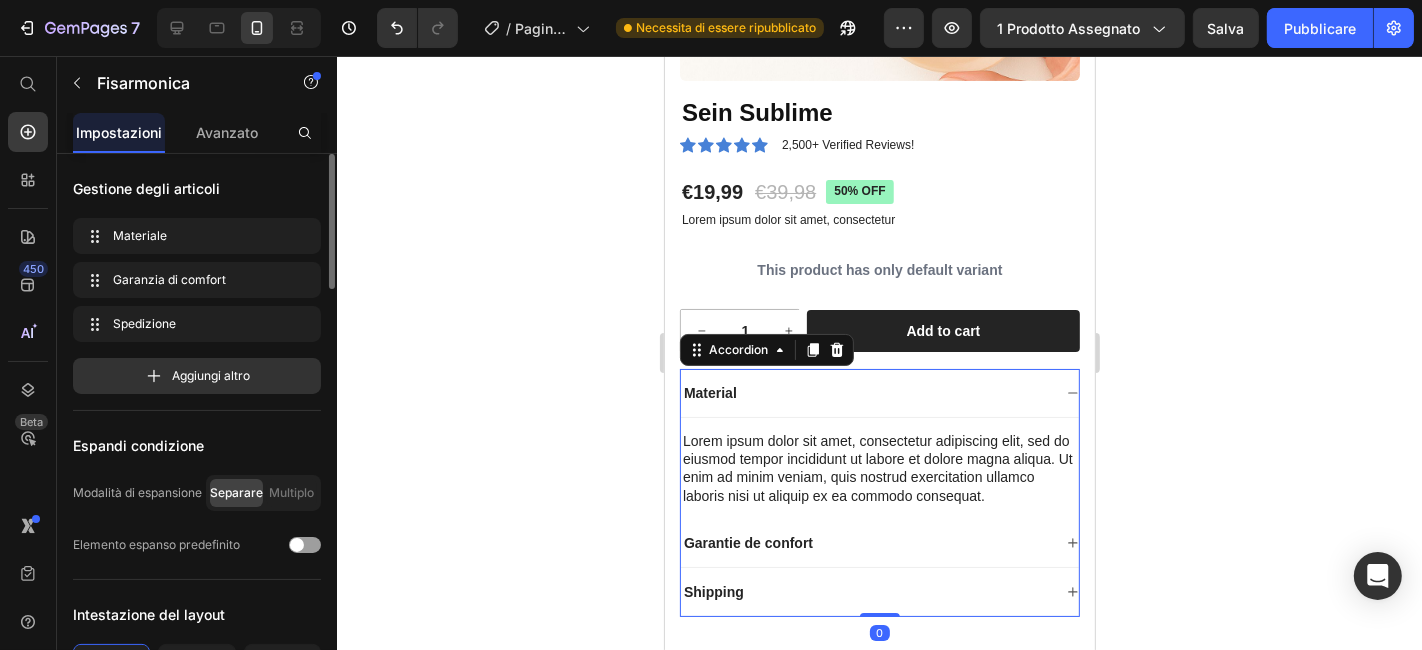 click on "Material" at bounding box center (865, 392) 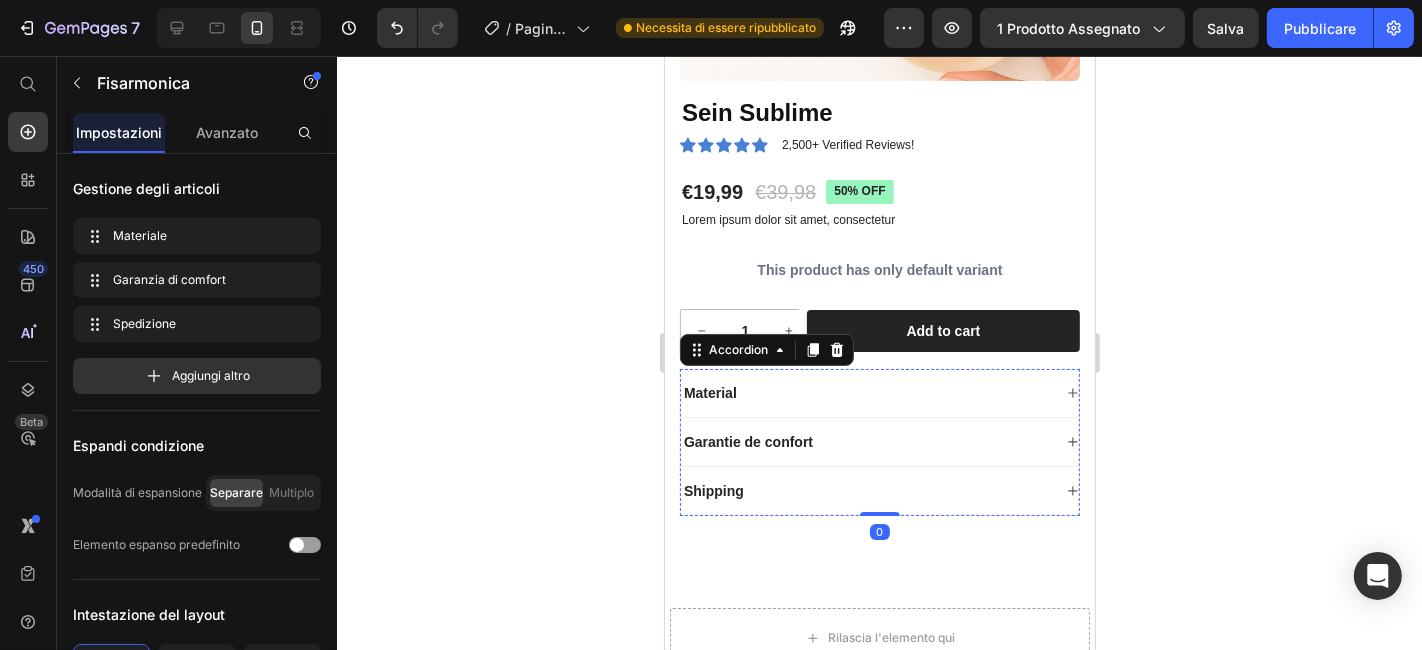 click on "Garantie de confort" at bounding box center (747, 441) 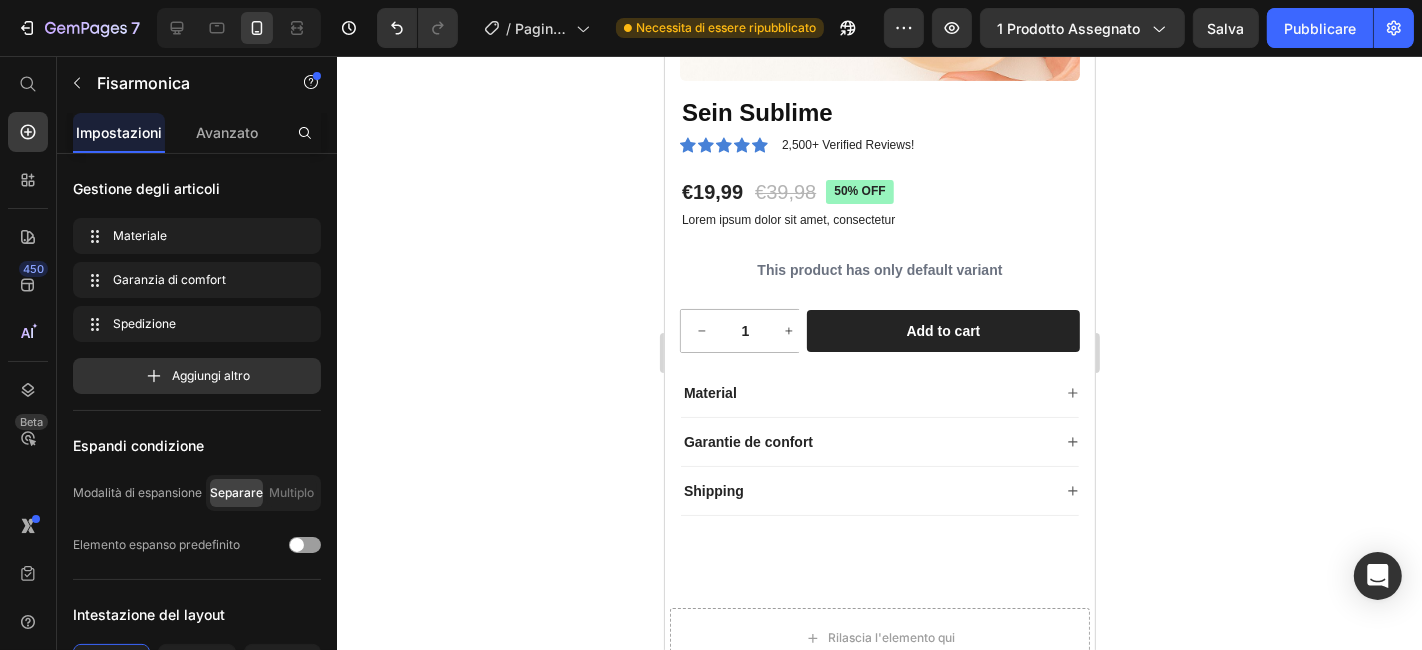 click on "Garantie de confort" at bounding box center [865, 441] 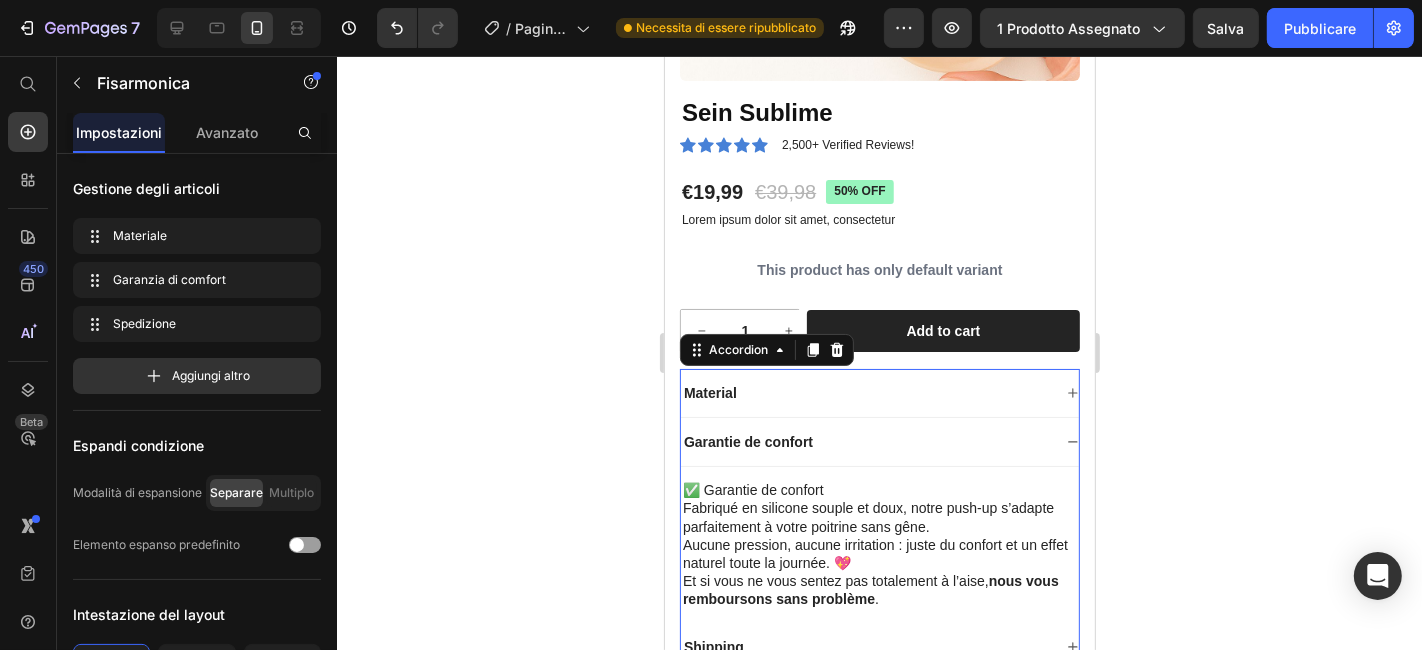 click on "Garantie de confort" at bounding box center (865, 441) 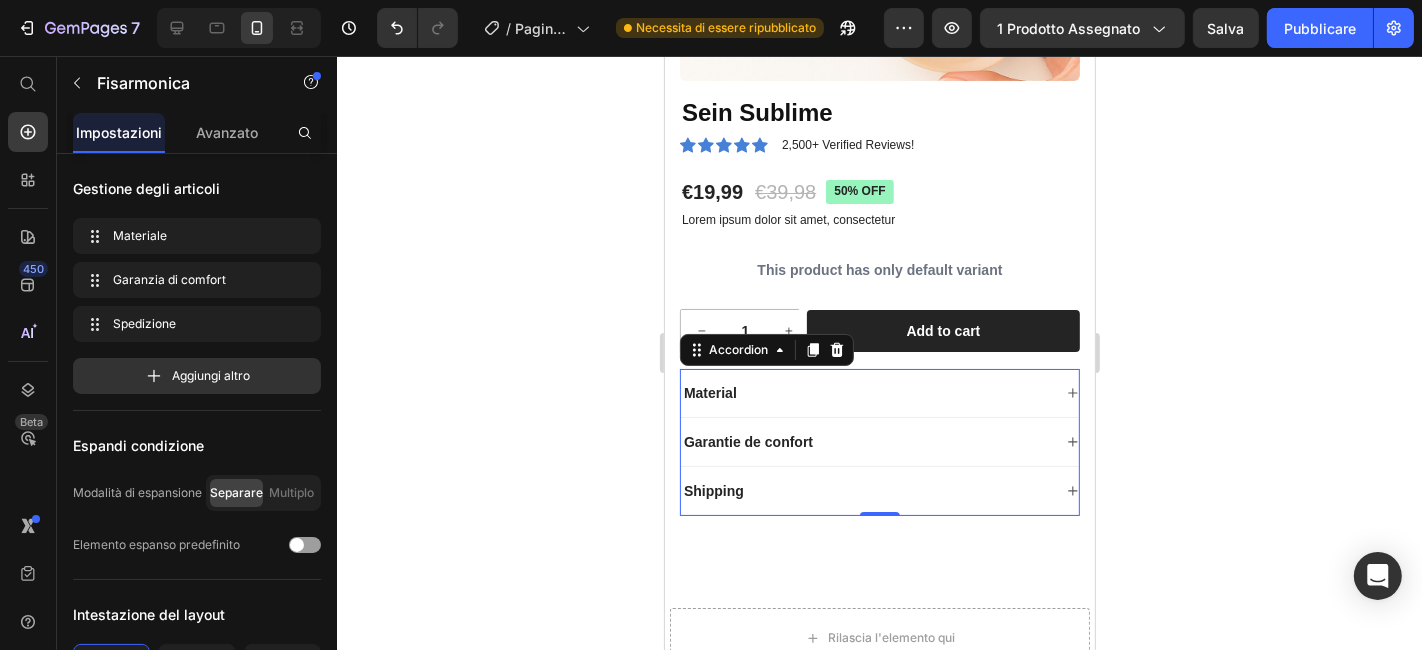 click on "Shipping" at bounding box center (879, 490) 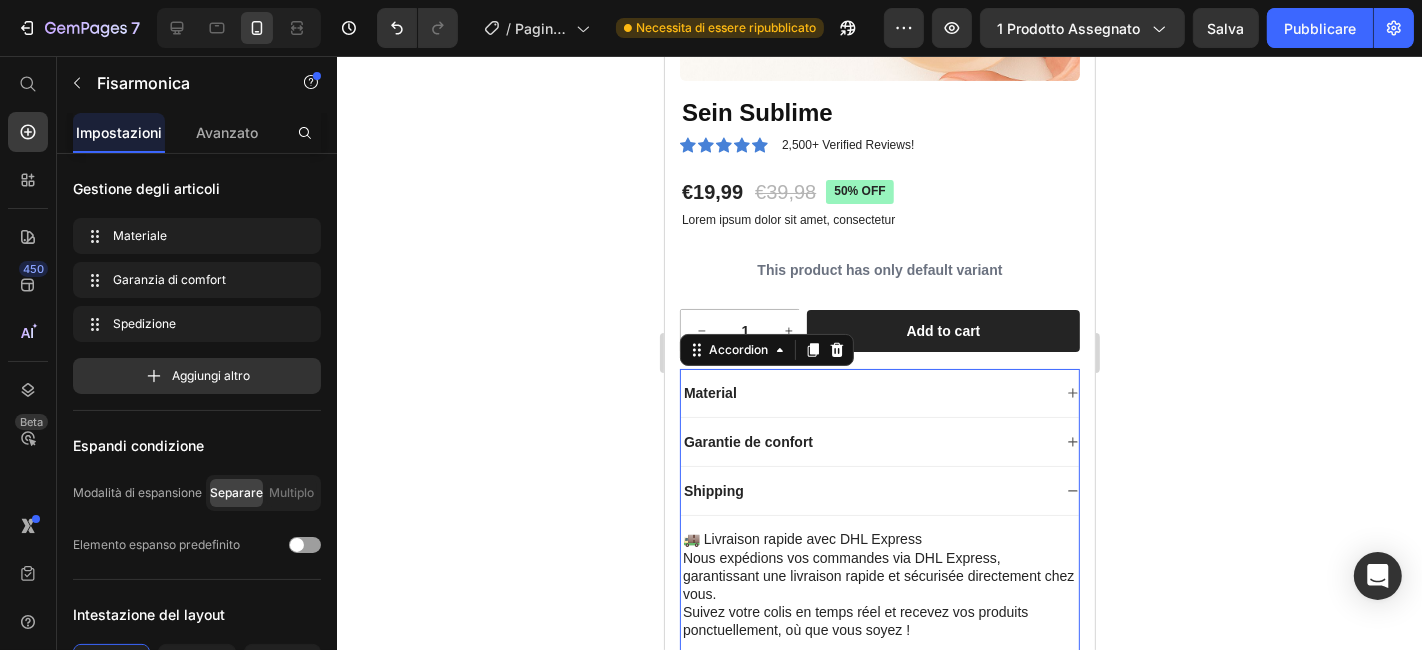 click on "Shipping" at bounding box center (865, 490) 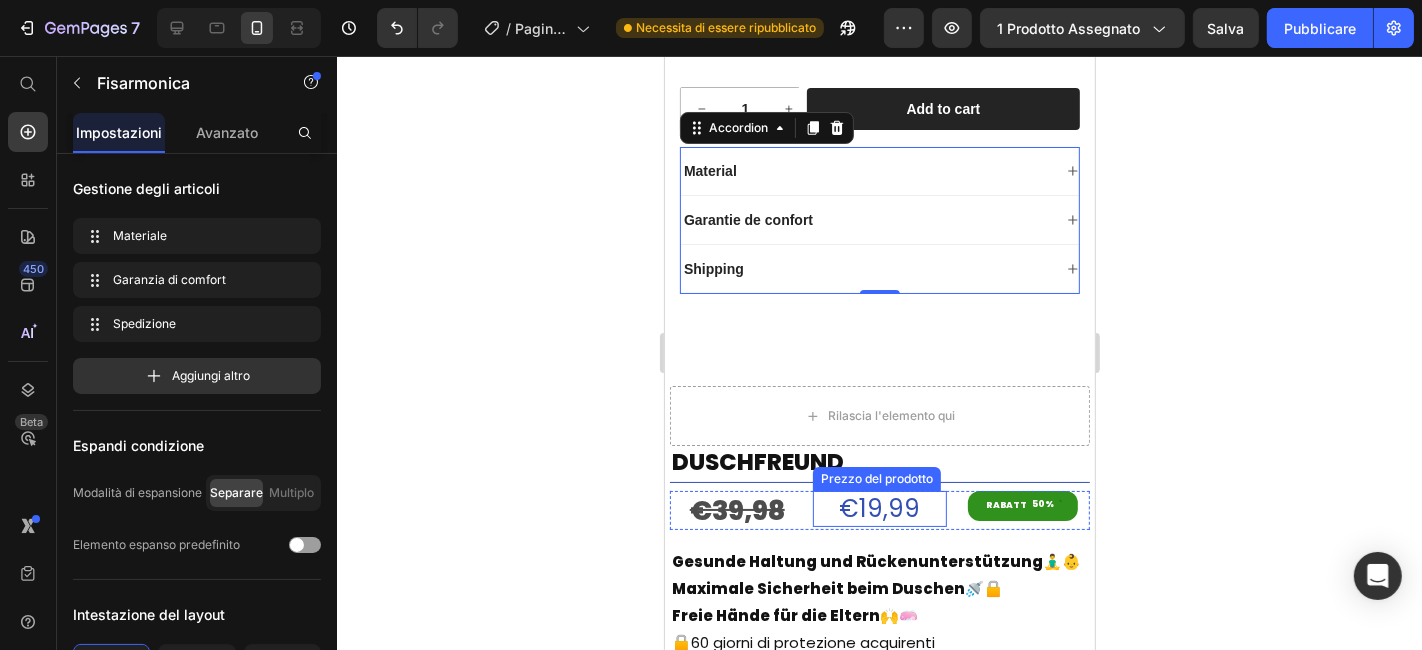 scroll, scrollTop: 888, scrollLeft: 0, axis: vertical 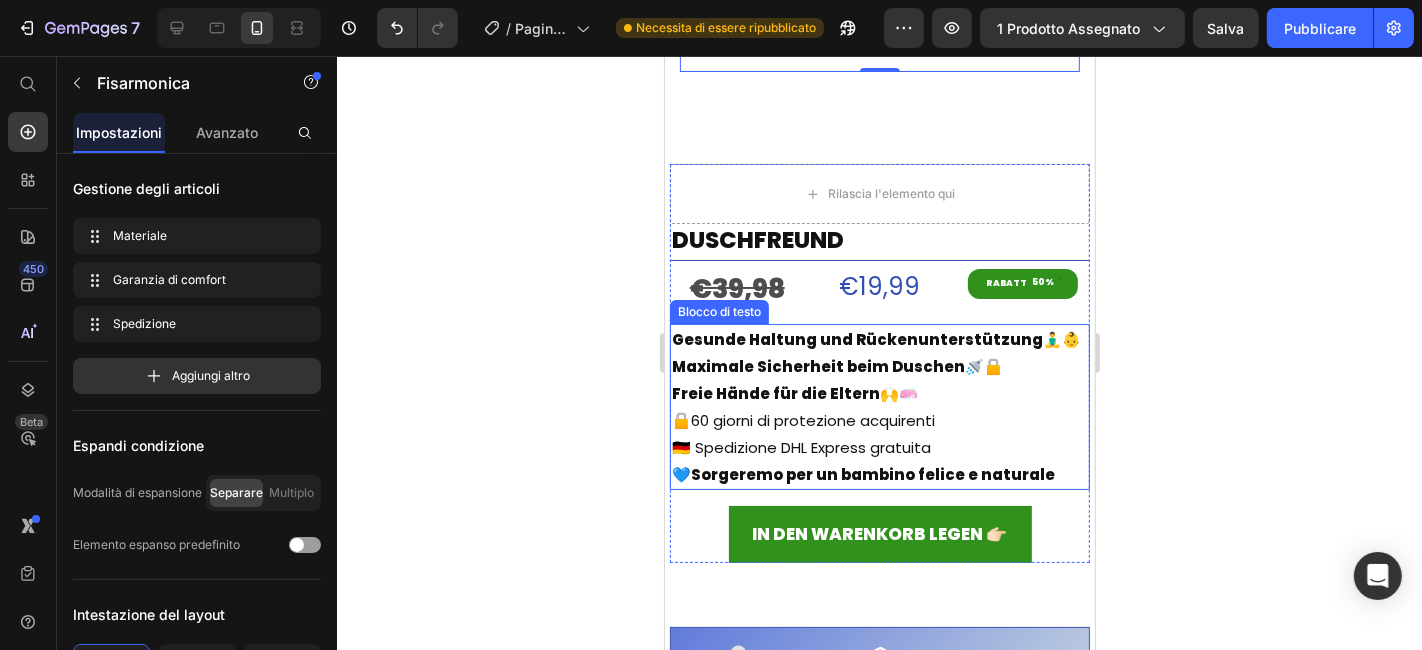 click on "Gesunde Haltung und Rückenunterstützung" at bounding box center (856, 338) 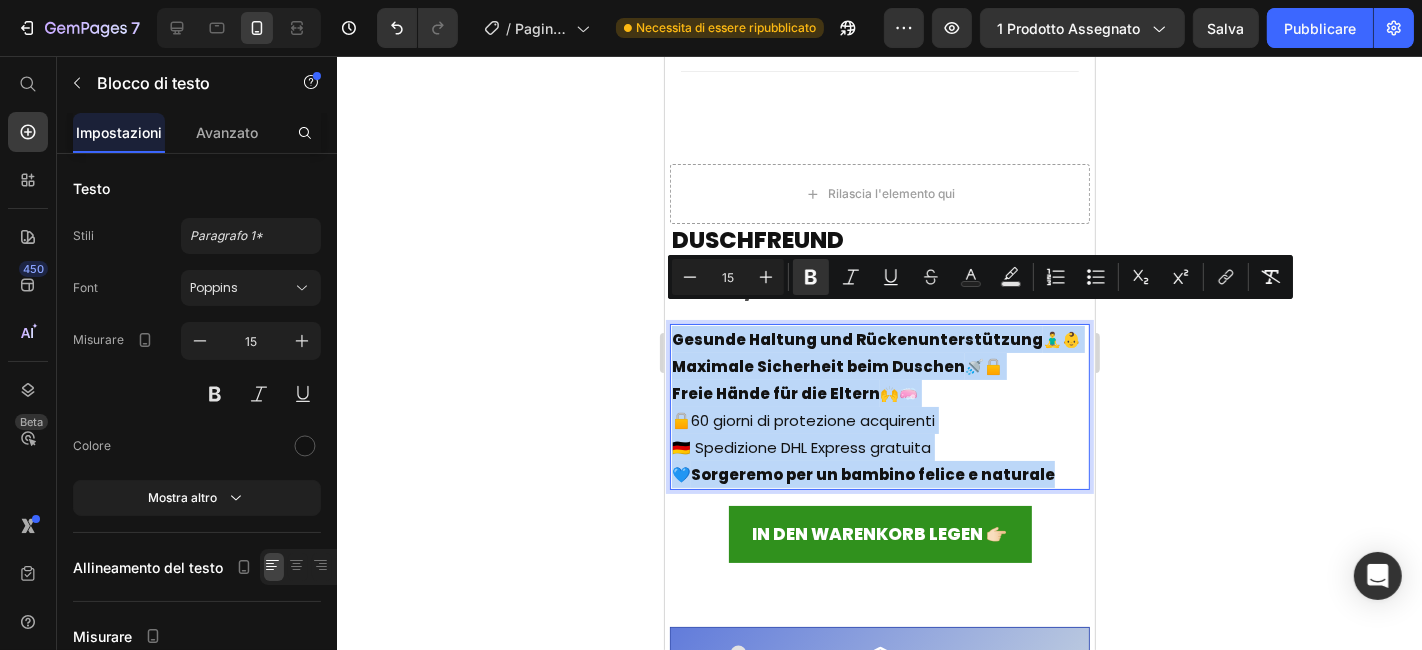 drag, startPoint x: 673, startPoint y: 313, endPoint x: 1041, endPoint y: 446, distance: 391.29657 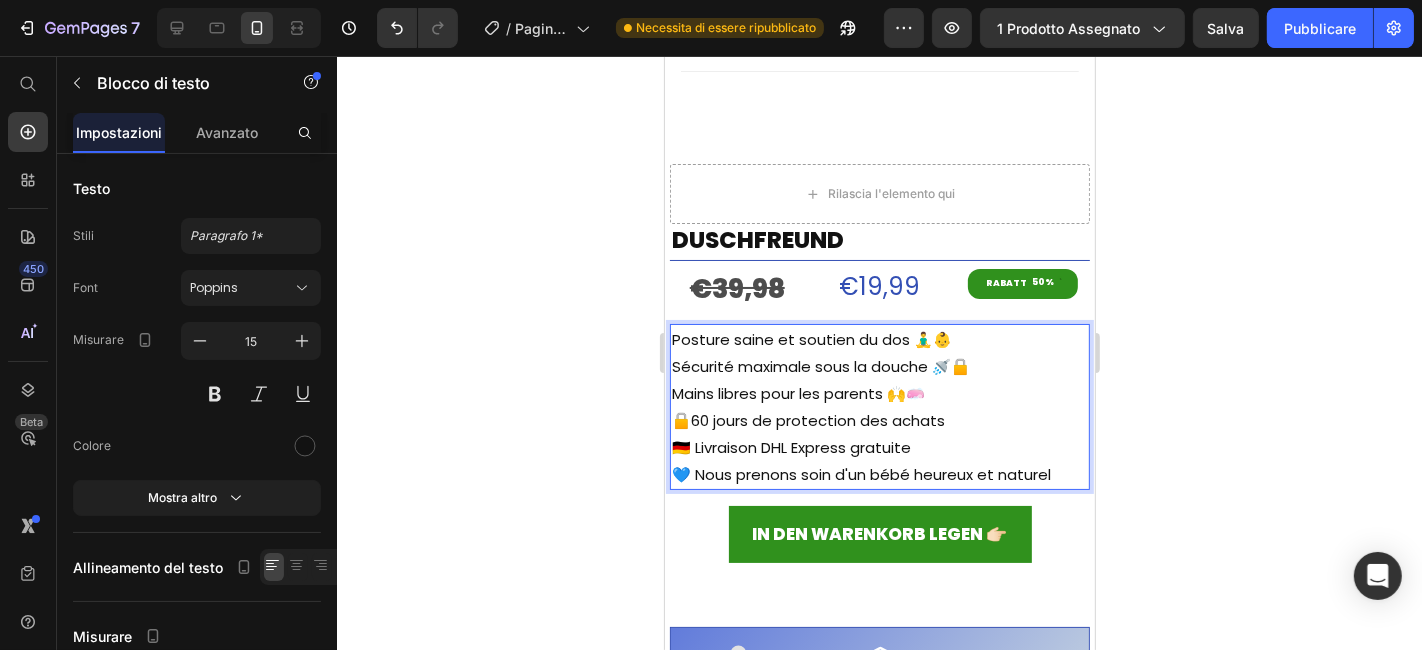 click 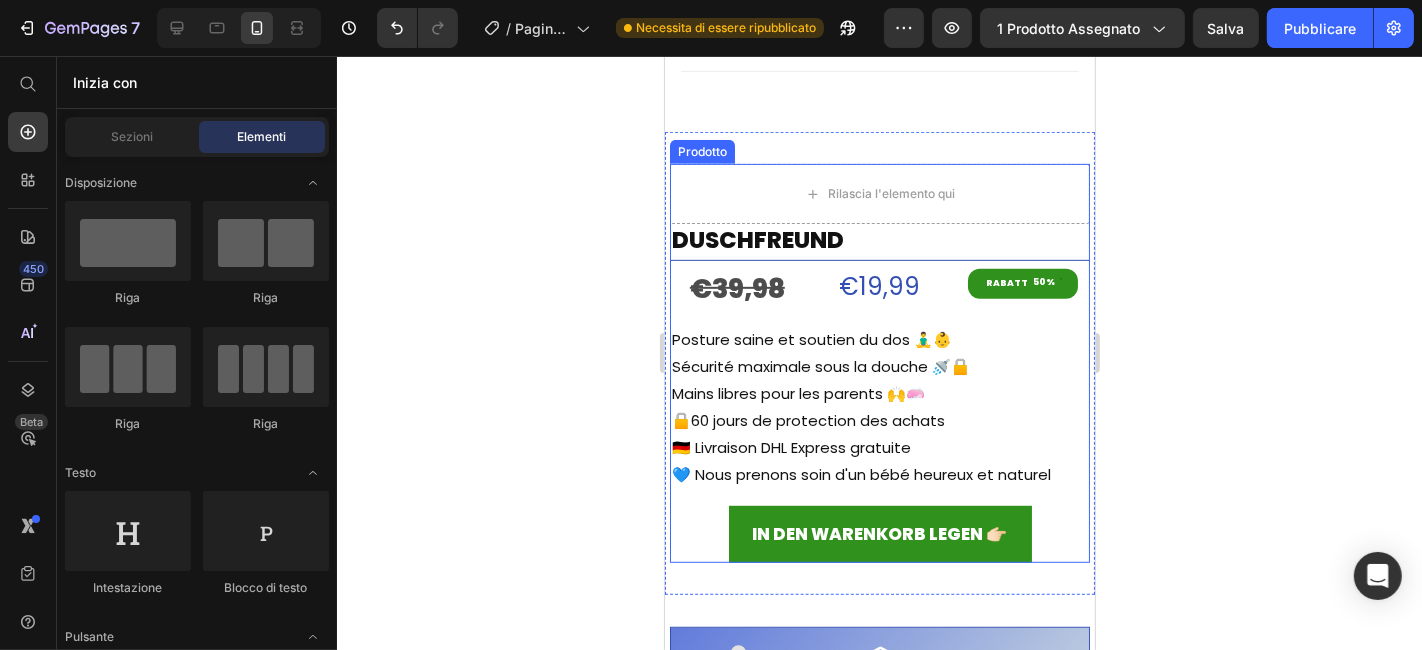 scroll, scrollTop: 1111, scrollLeft: 0, axis: vertical 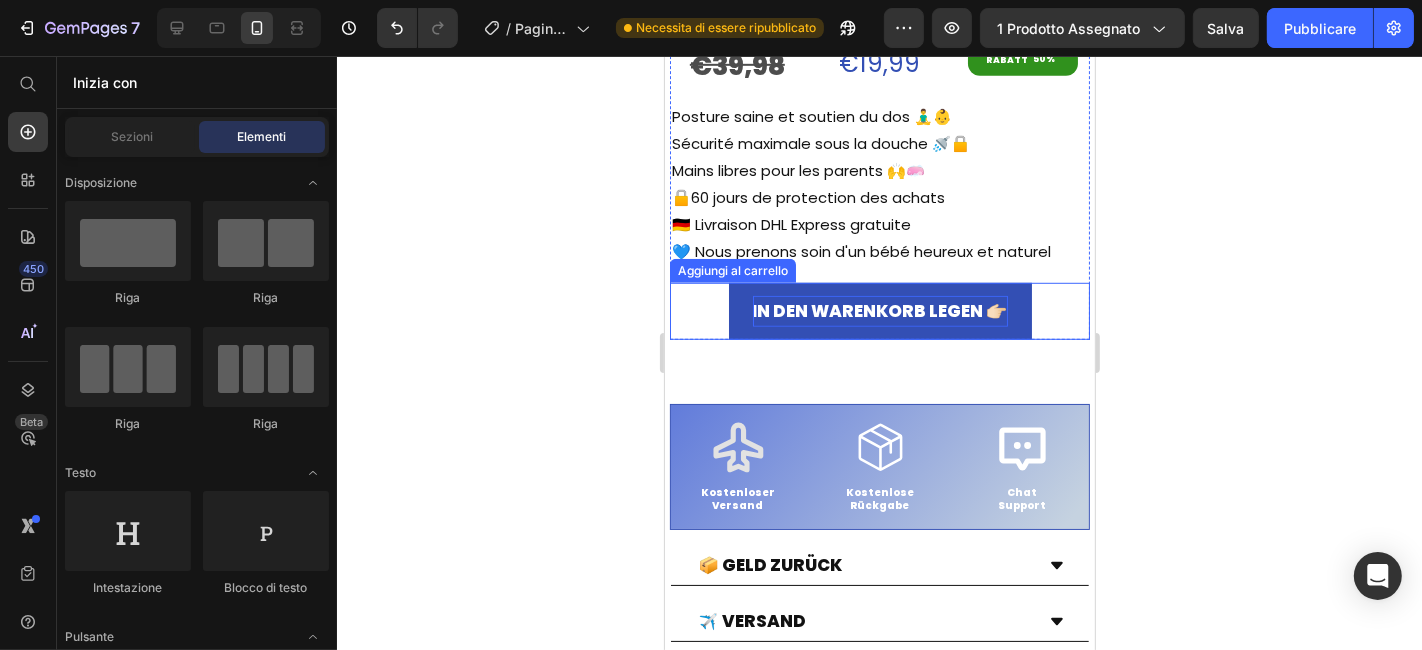 click on "In den Warenkorb legen 👉🏻" at bounding box center [879, 310] 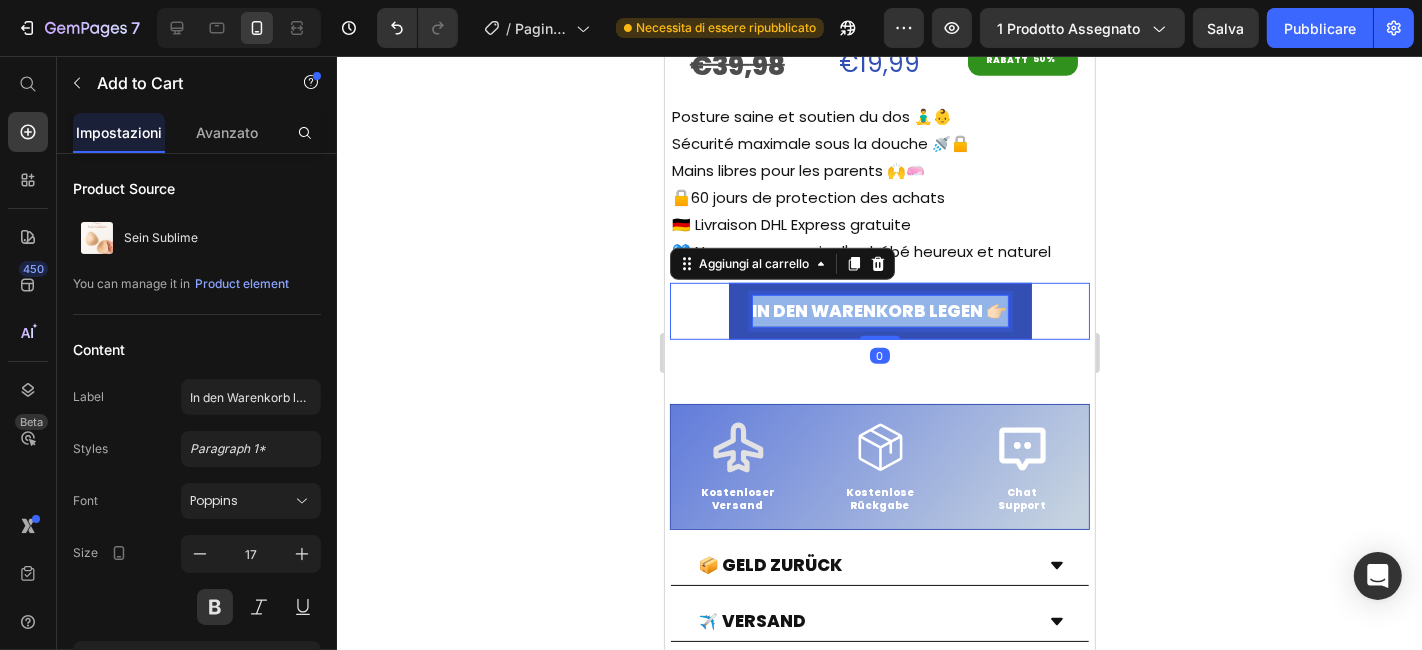 click on "In den Warenkorb legen 👉🏻" at bounding box center (879, 310) 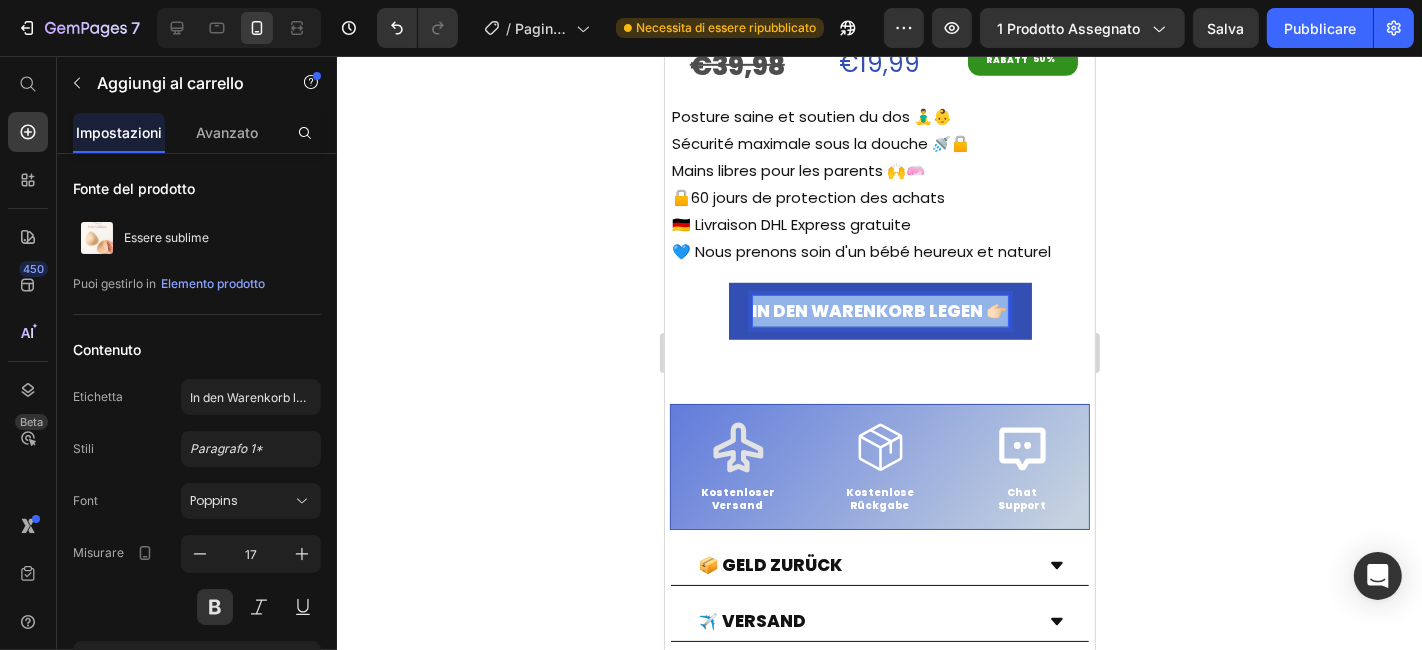 copy on "In den Warenkorb legen 👉🏻" 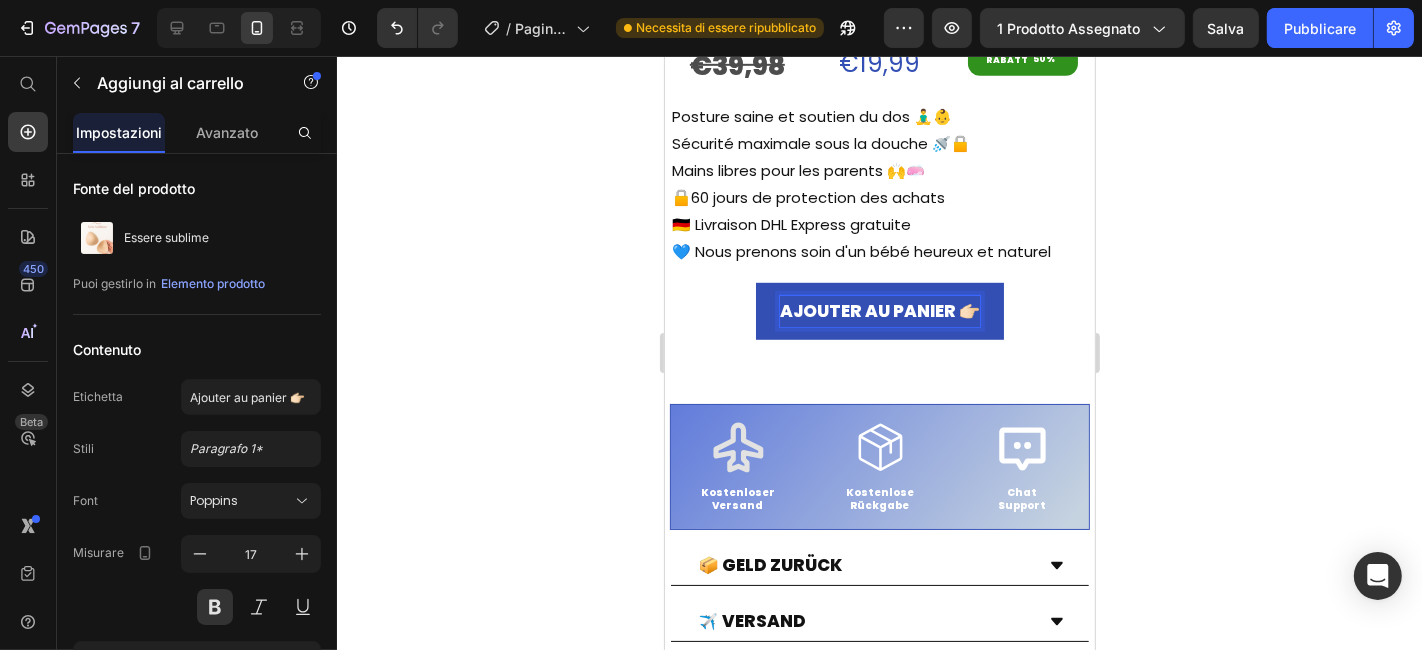 click 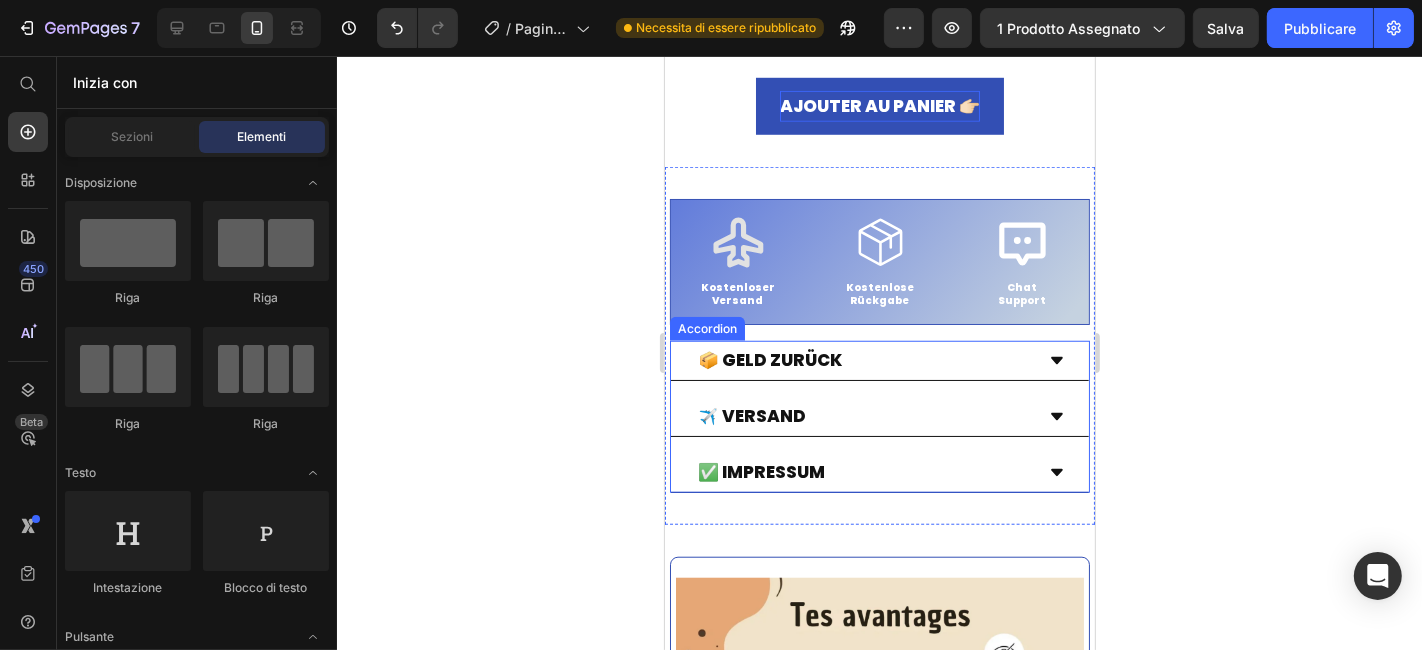 scroll, scrollTop: 1333, scrollLeft: 0, axis: vertical 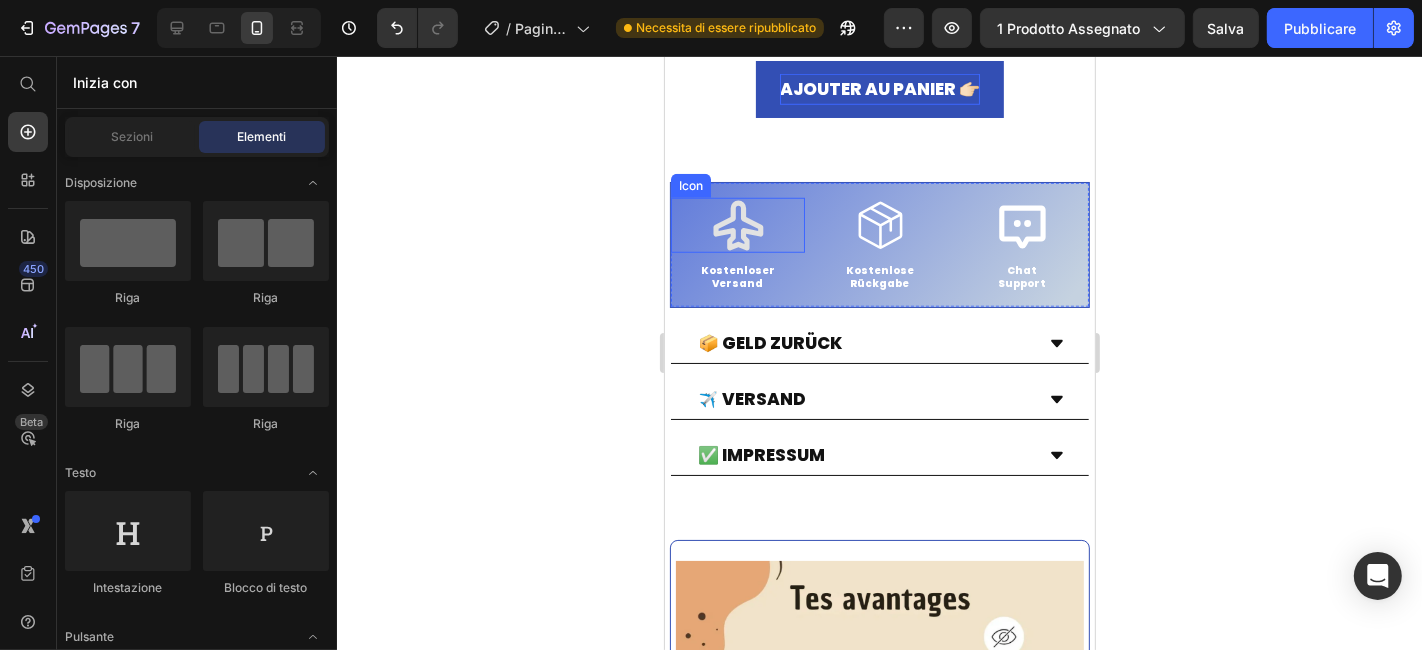 click 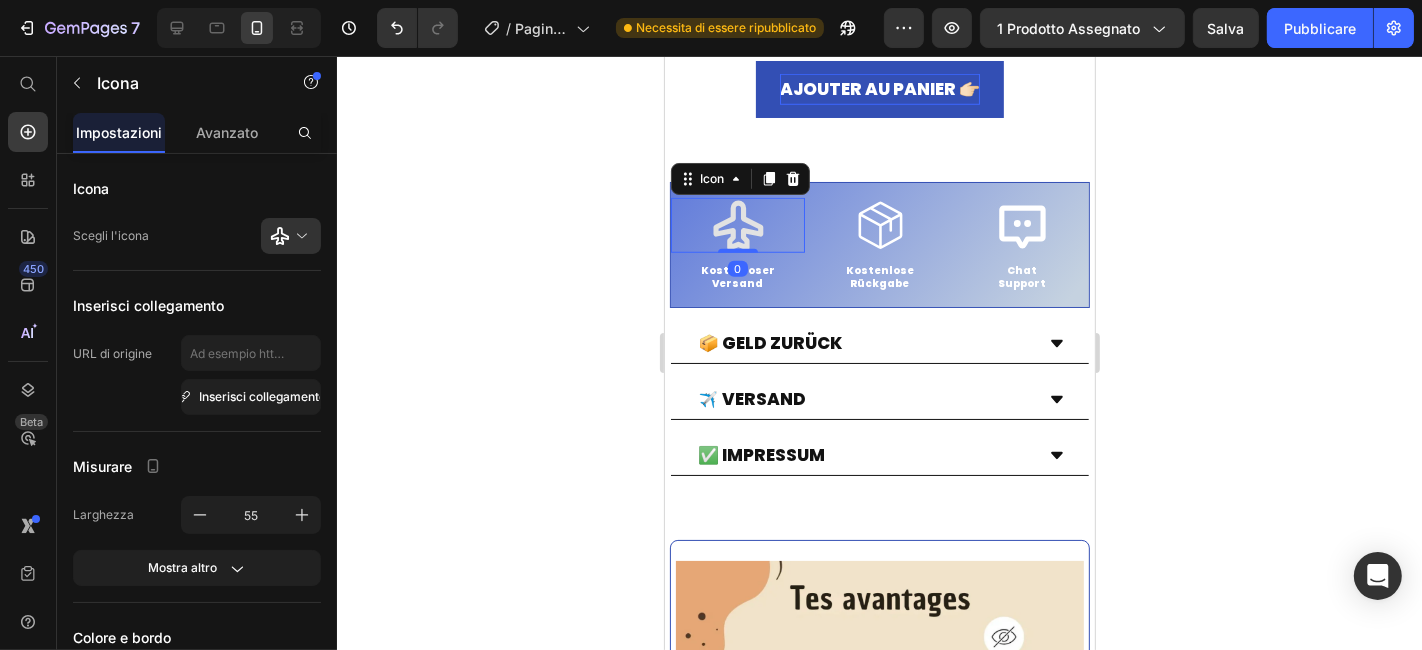 click on "0" at bounding box center (737, 268) 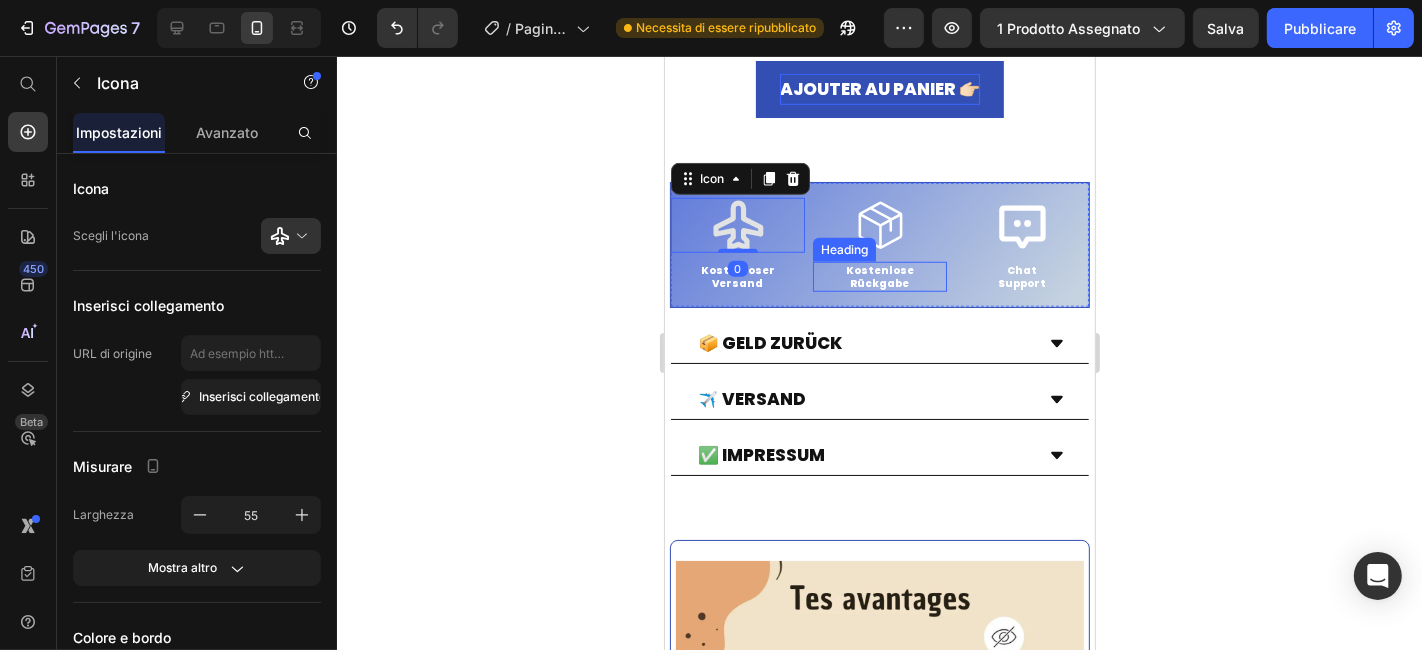 click on "Kostenlose  Rückgabe" at bounding box center [879, 276] 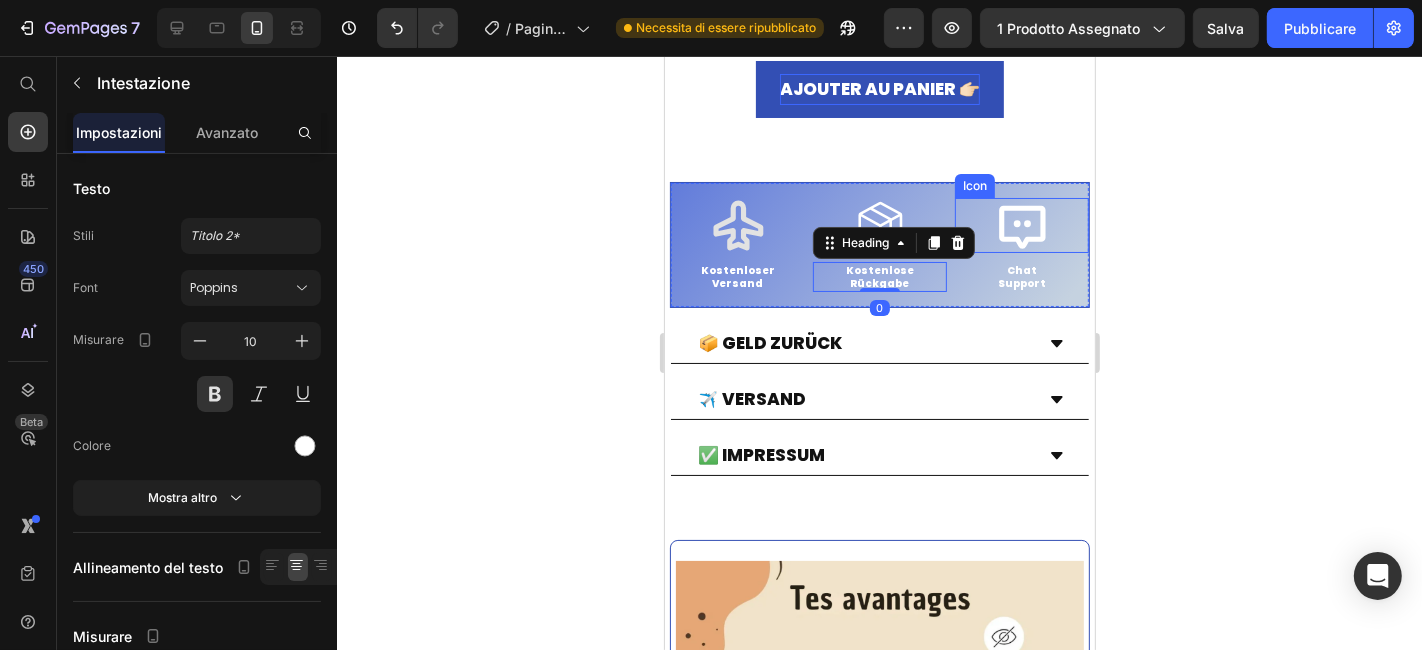 drag, startPoint x: 999, startPoint y: 228, endPoint x: 1000, endPoint y: 254, distance: 26.019224 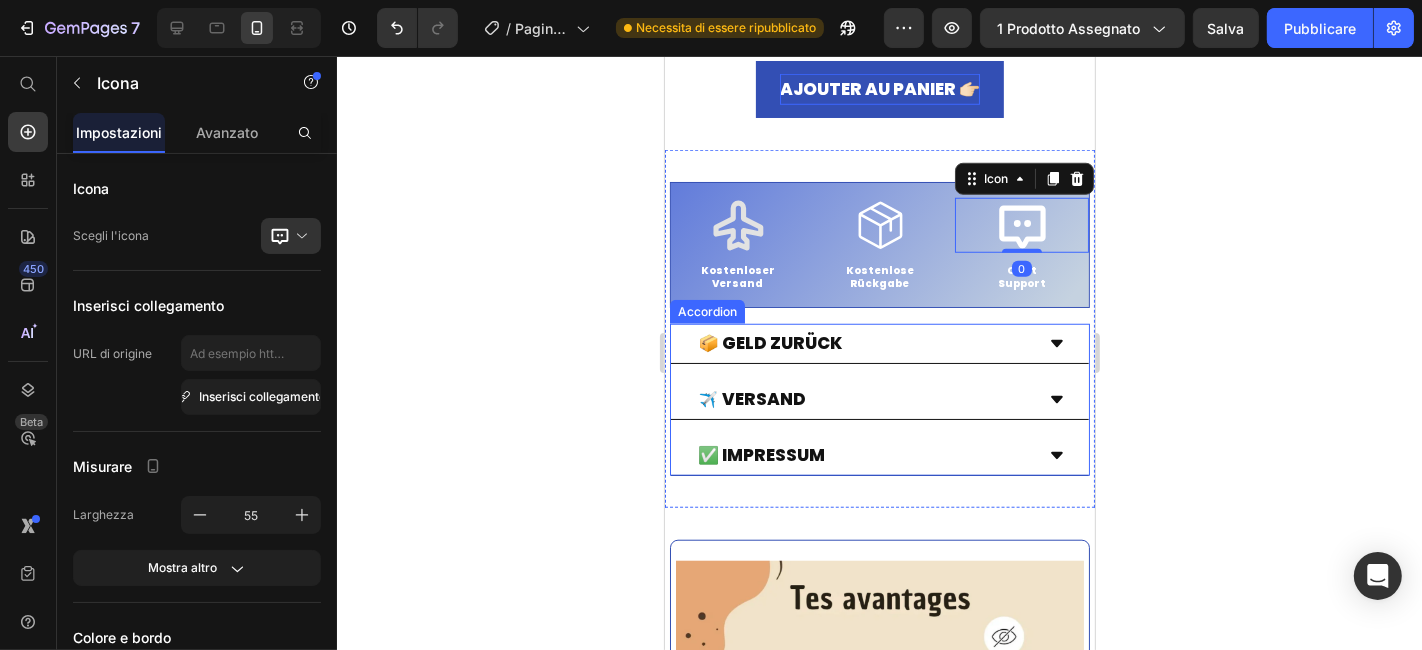click on "📦 Geld zurück" at bounding box center (769, 342) 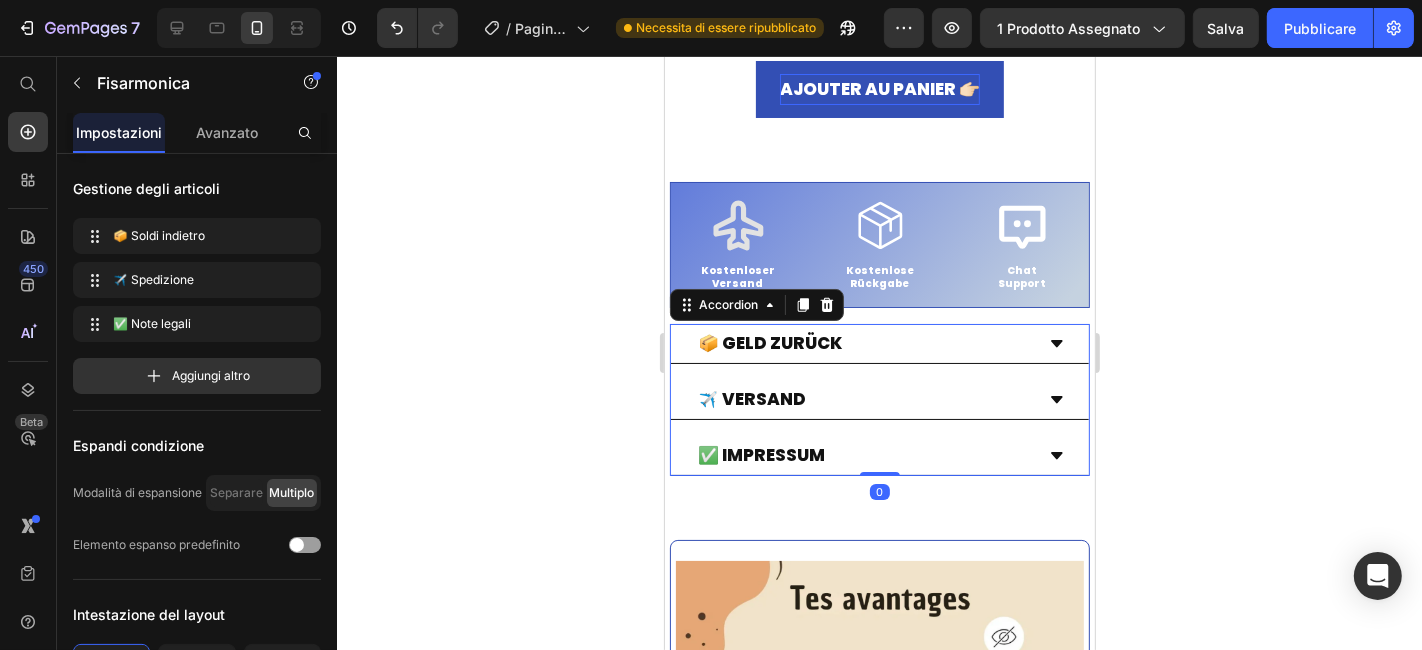 click on "📦 Geld zurück" at bounding box center [863, 342] 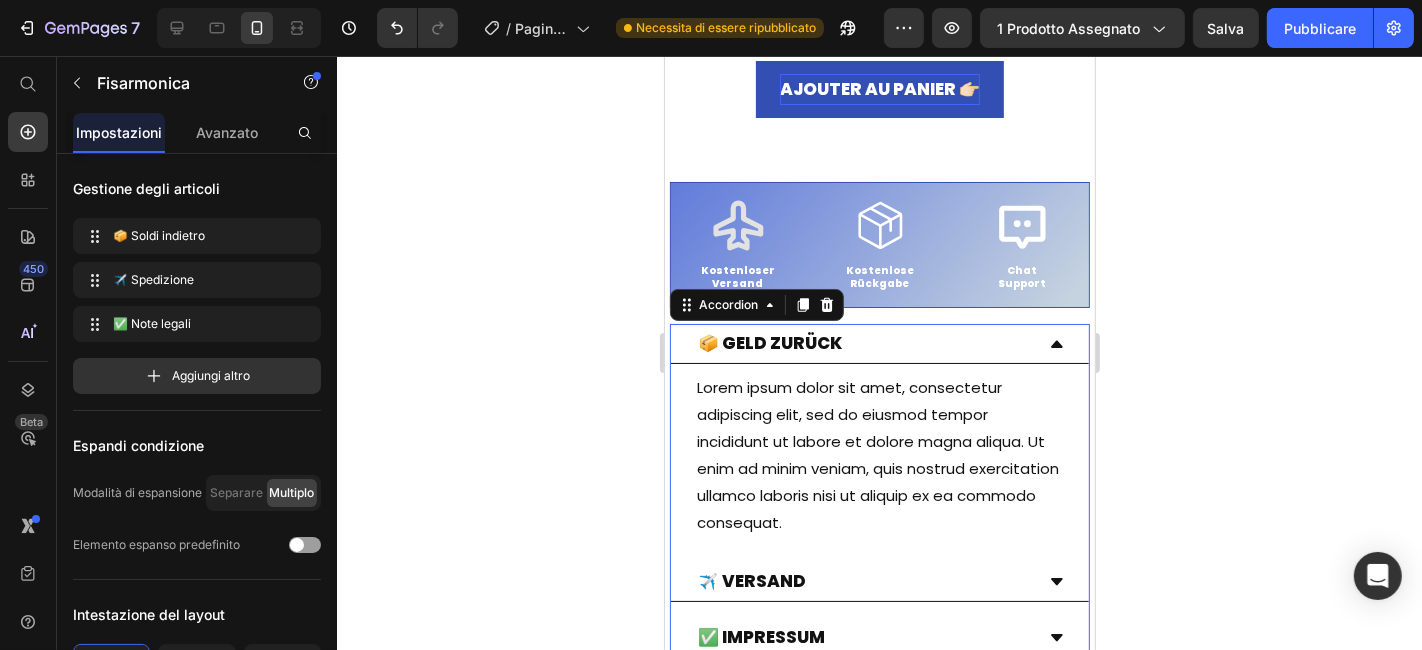 click on "📦 Geld zurück" at bounding box center [769, 342] 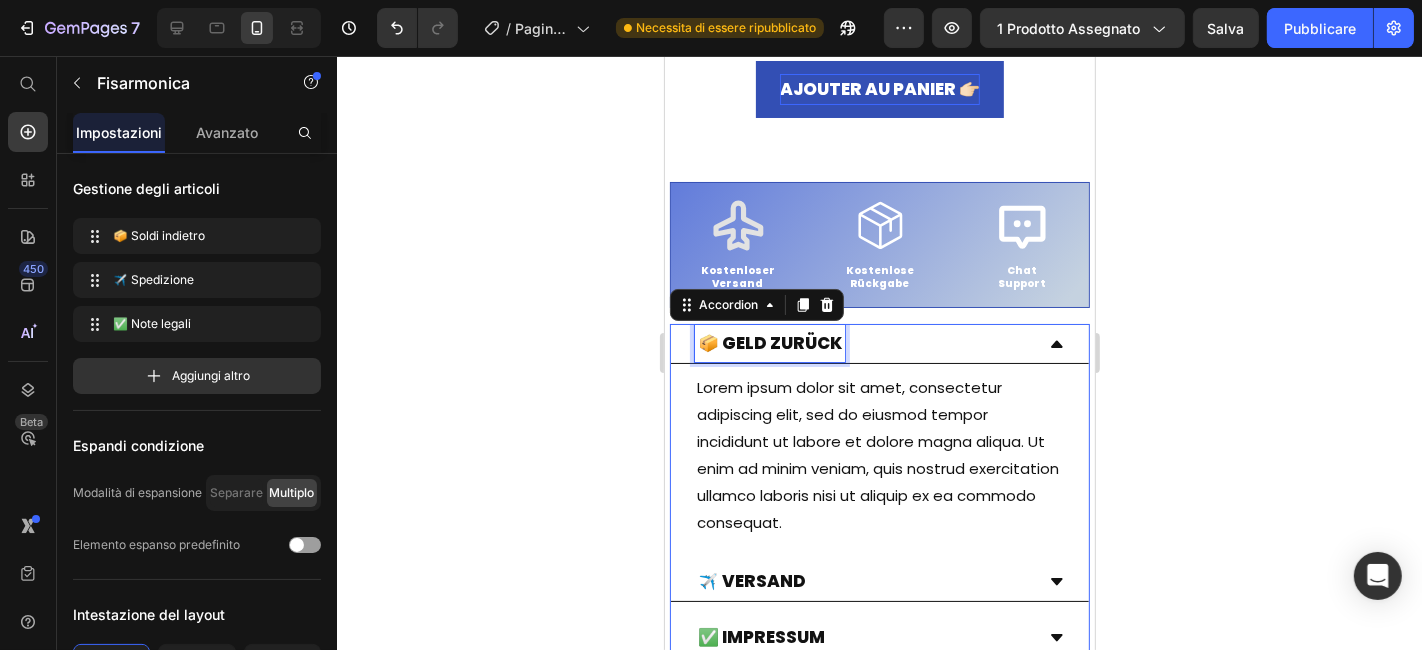 click on "📦 Geld zurück" at bounding box center [769, 342] 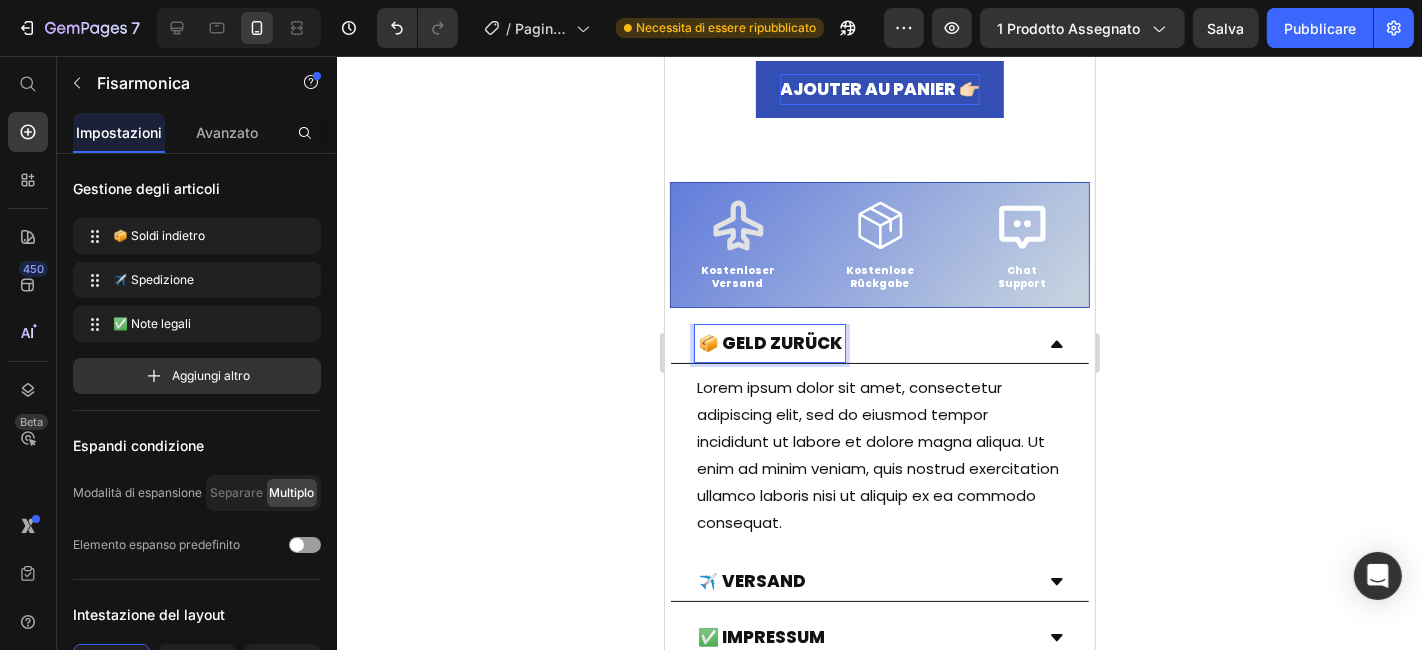 click on "📦 Geld zurück" at bounding box center [769, 342] 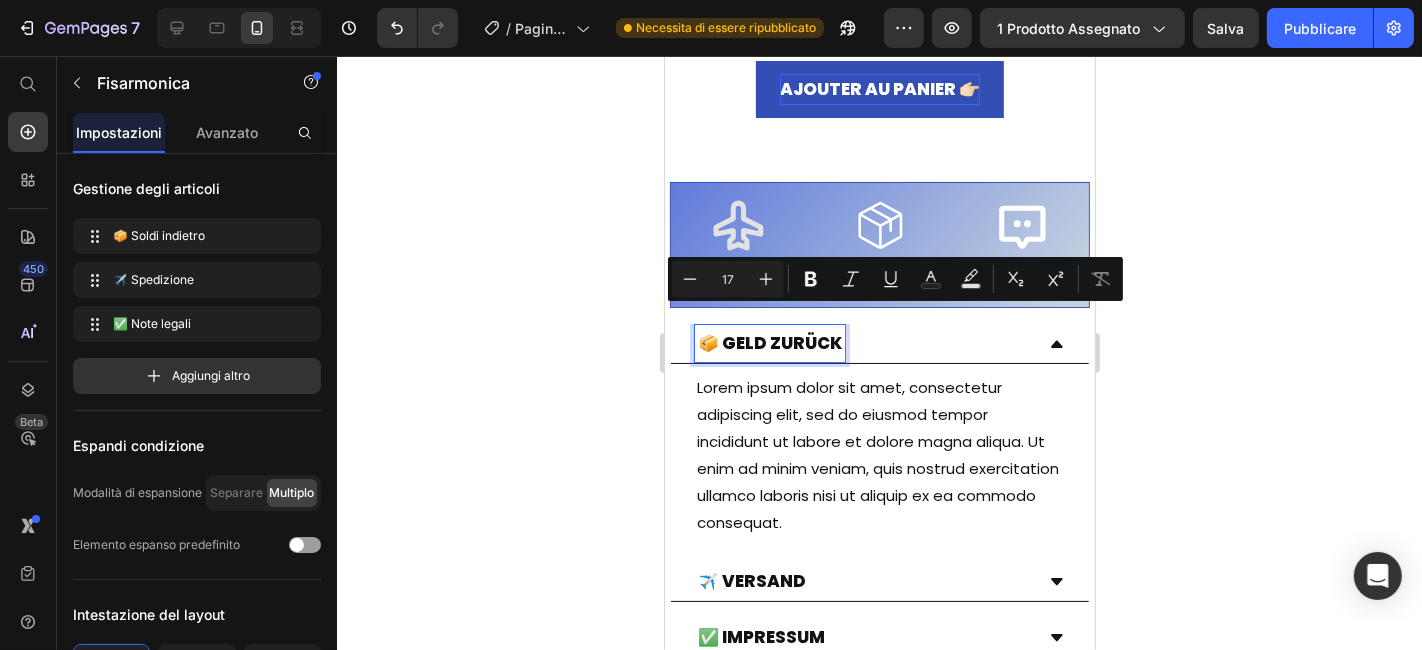 copy on "📦 Geld zurück" 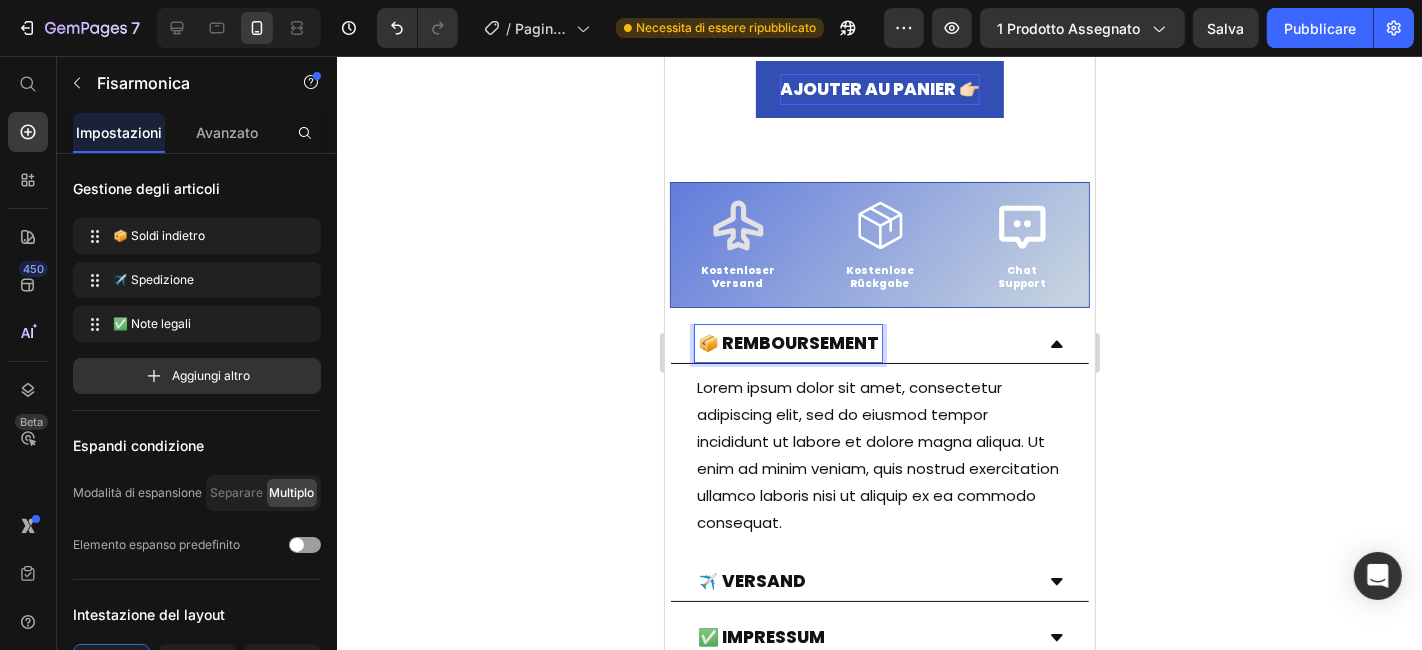 click 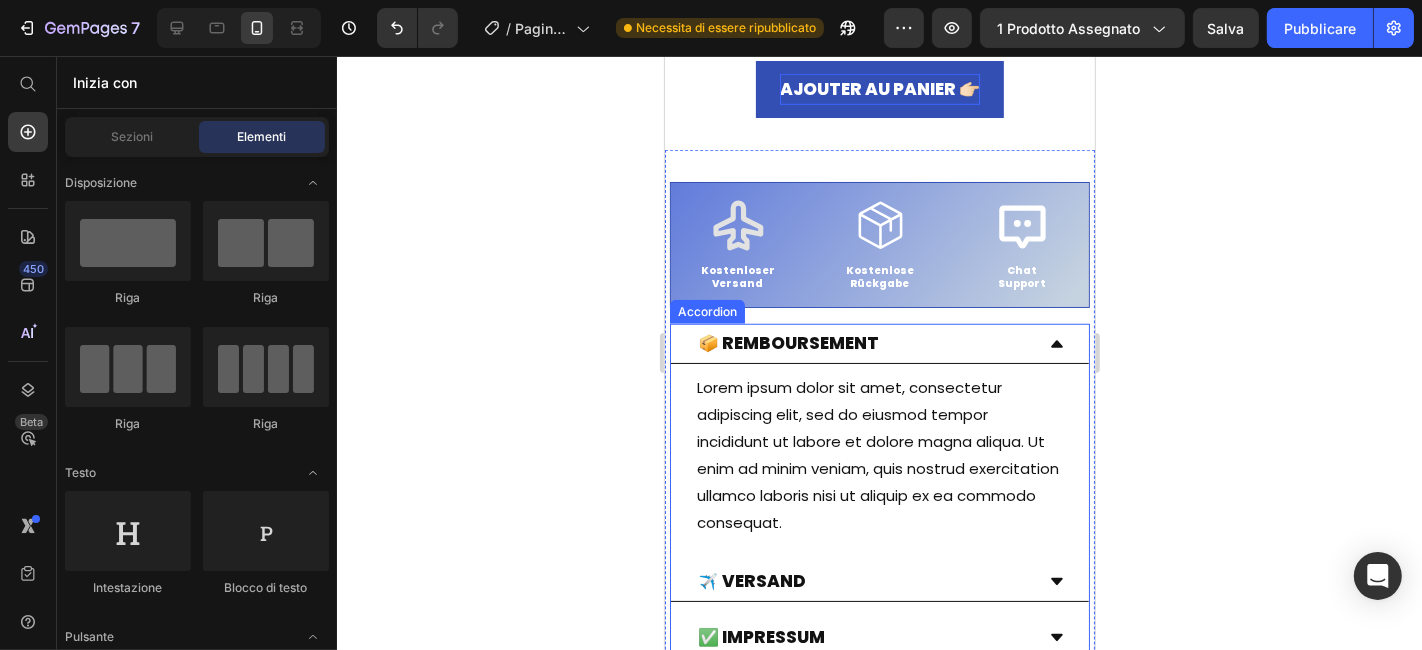click 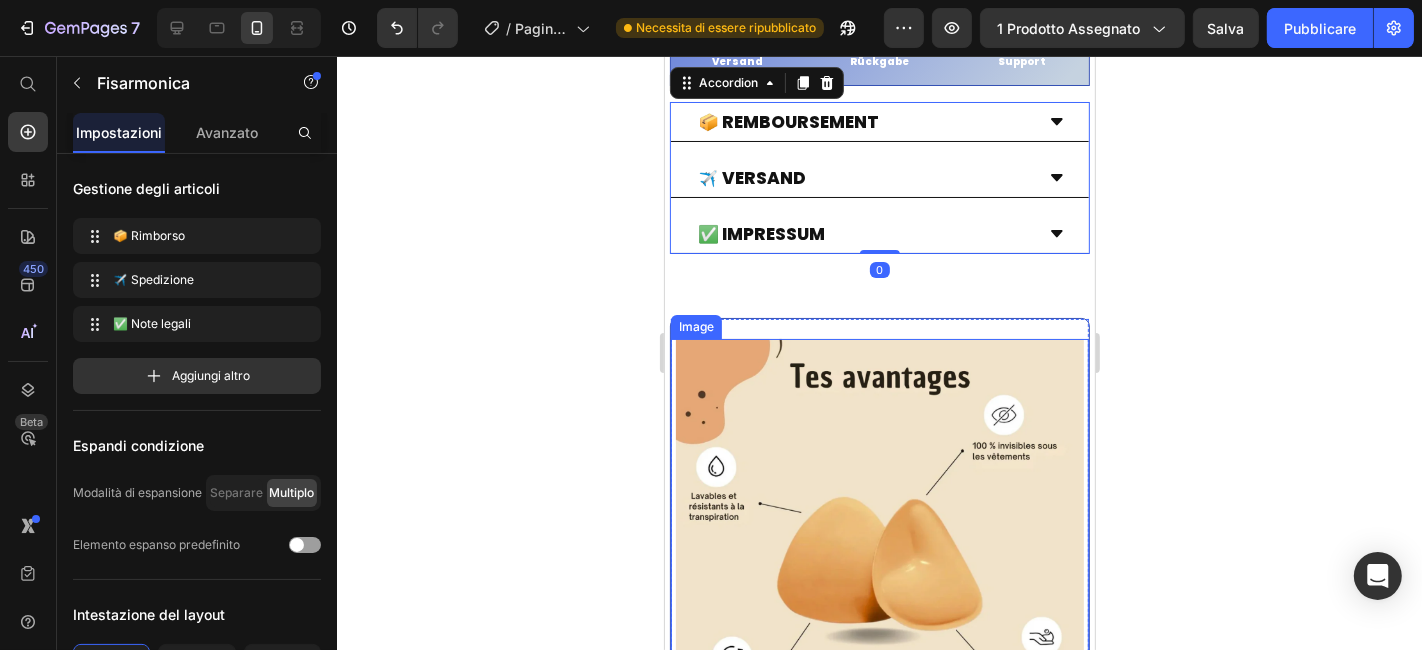 scroll, scrollTop: 1555, scrollLeft: 0, axis: vertical 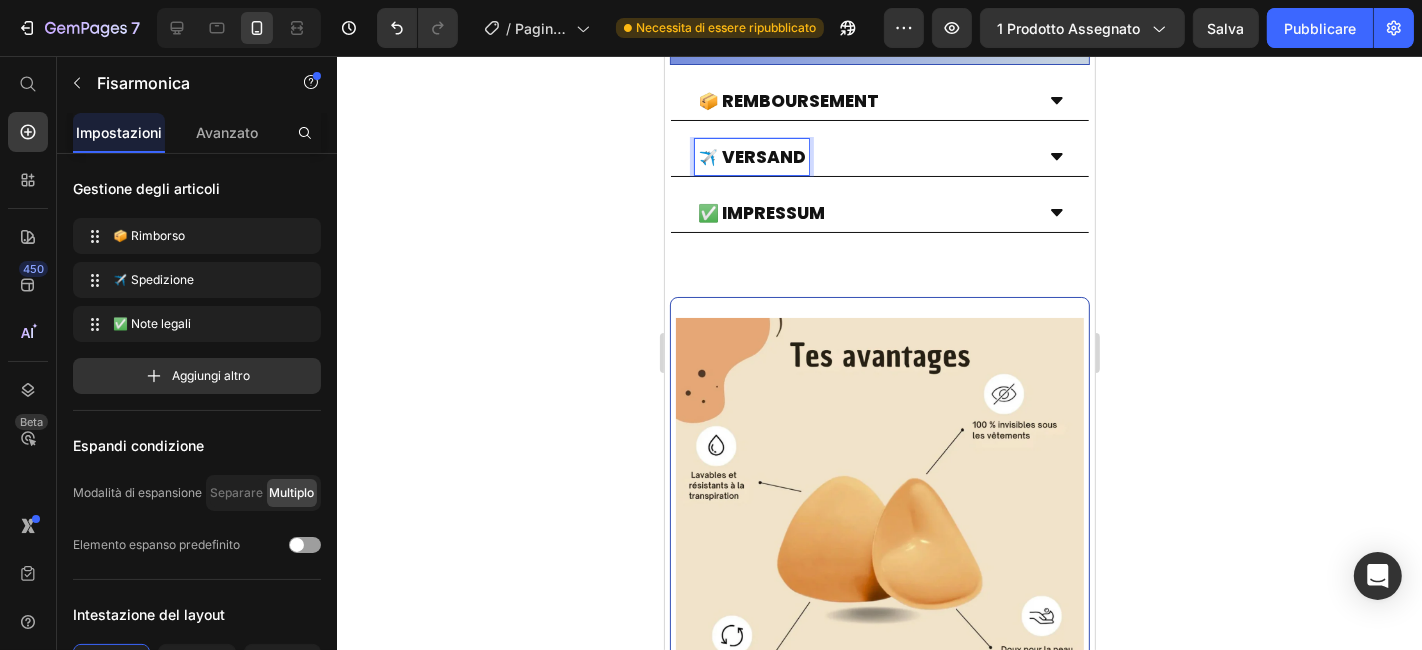 click on "✈️ Versand" at bounding box center [751, 156] 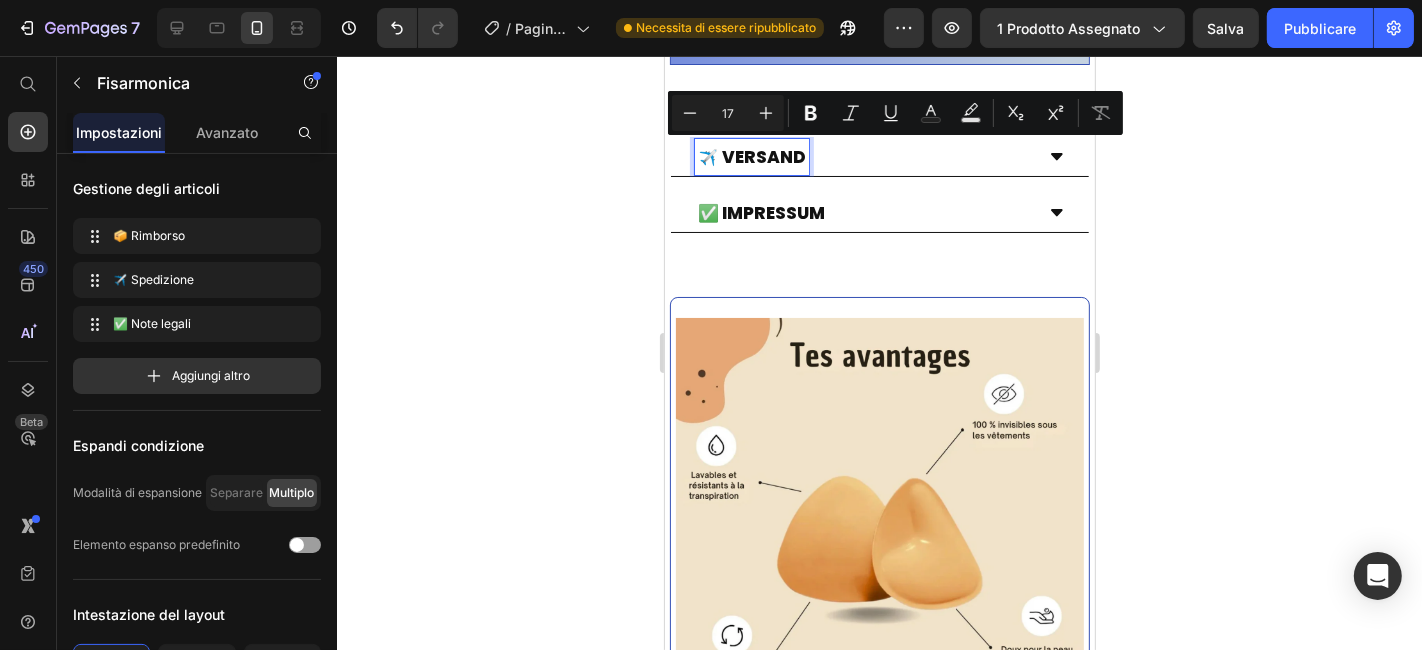 copy on "✈️ Versand" 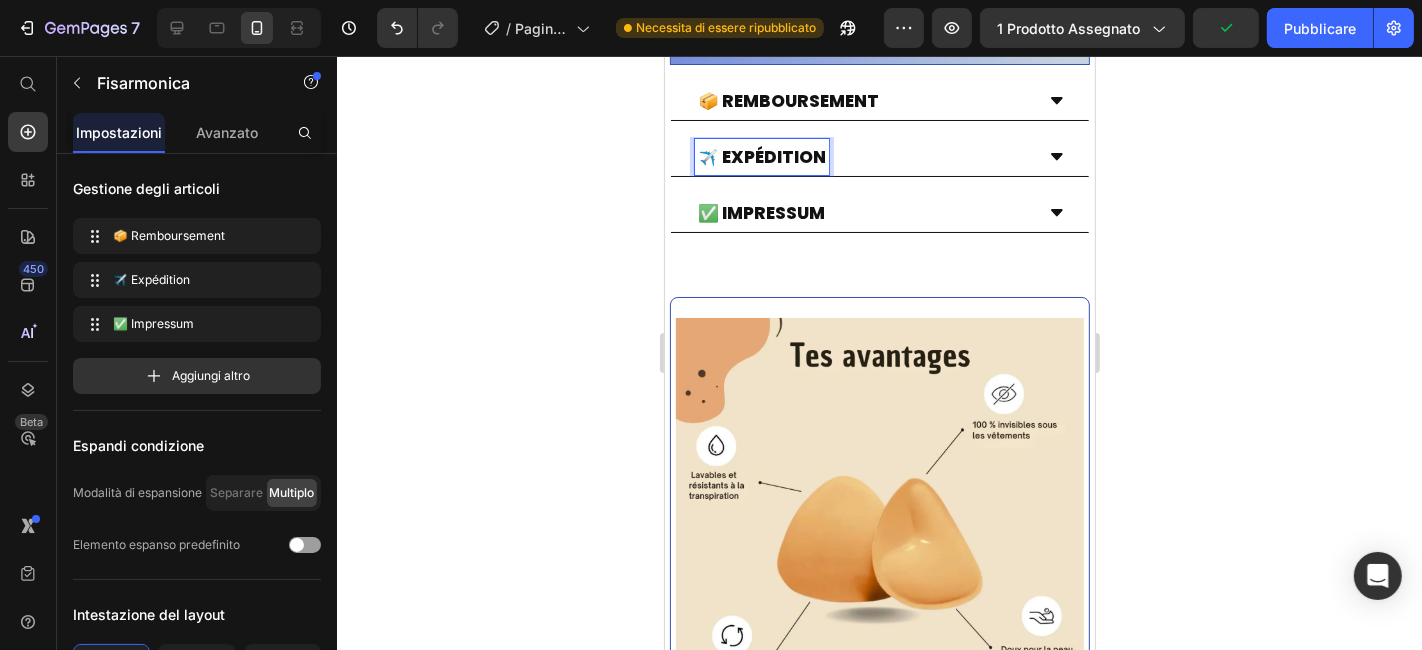 click on "✅ Impressum" at bounding box center (760, 212) 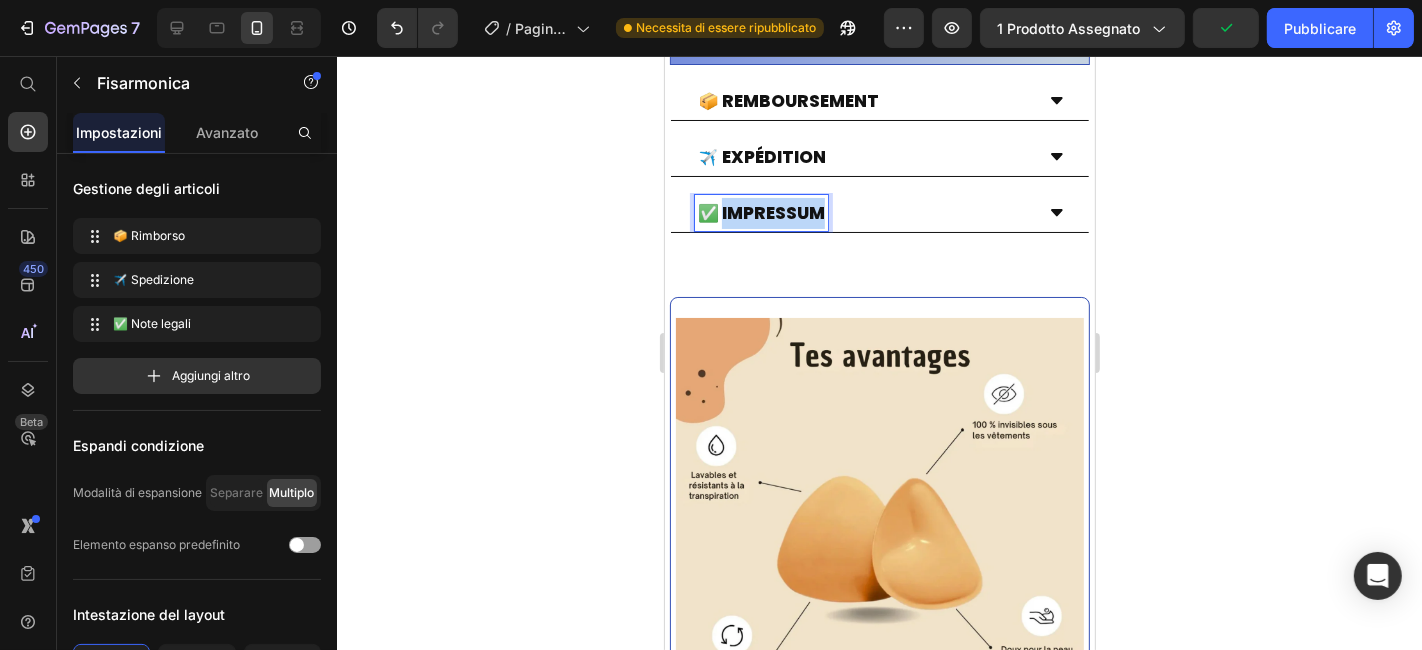 click on "✅ Impressum" at bounding box center (760, 212) 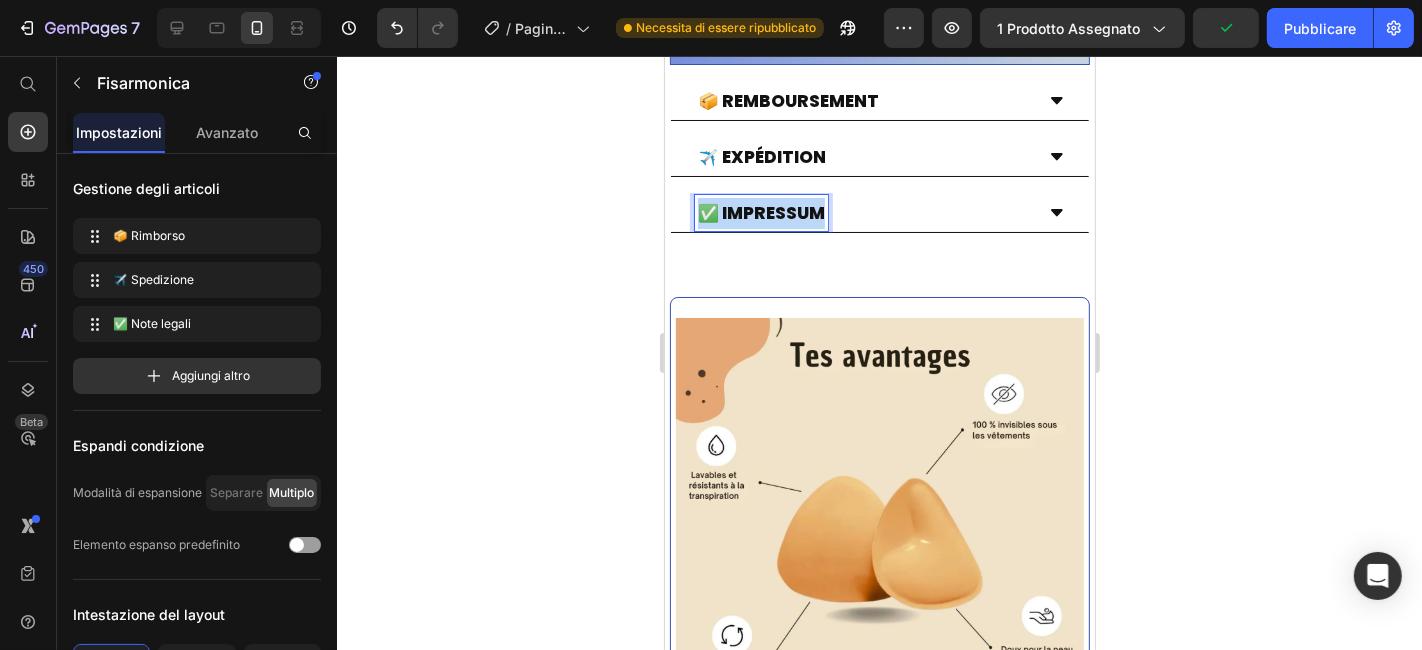 click on "✅ Impressum" at bounding box center [760, 212] 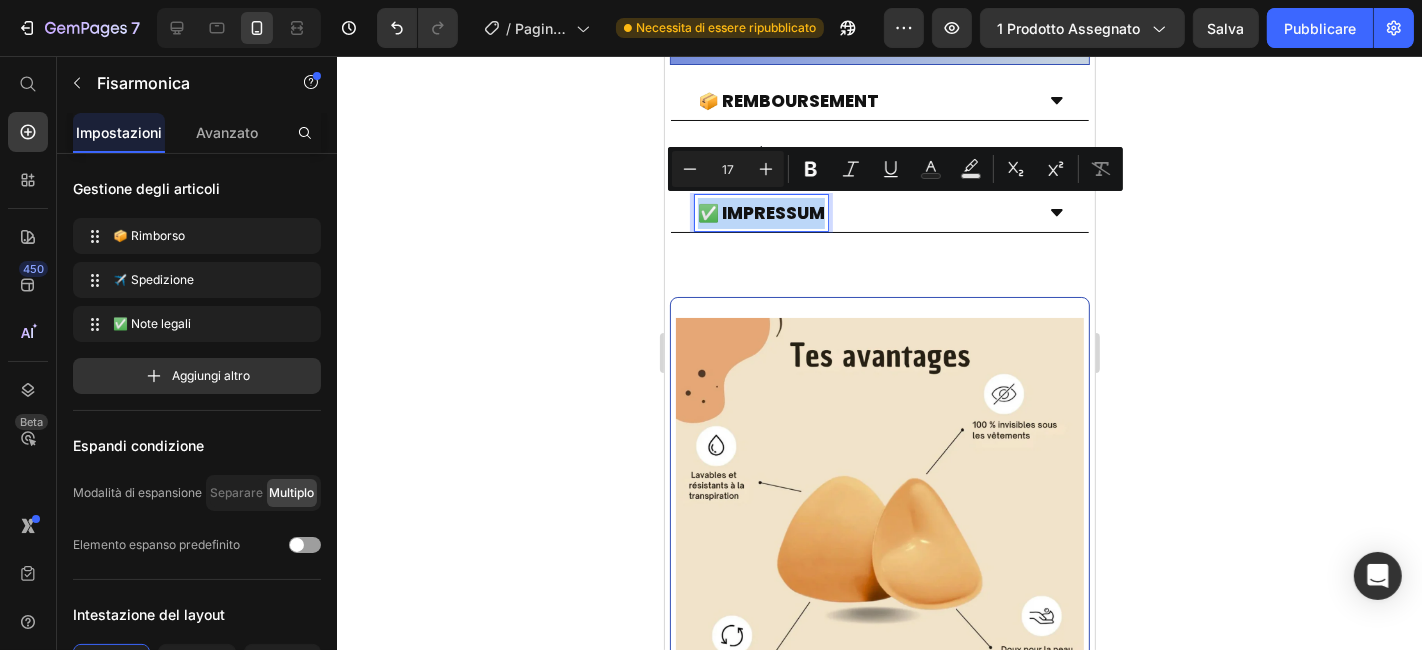 copy on "✅ Impressum" 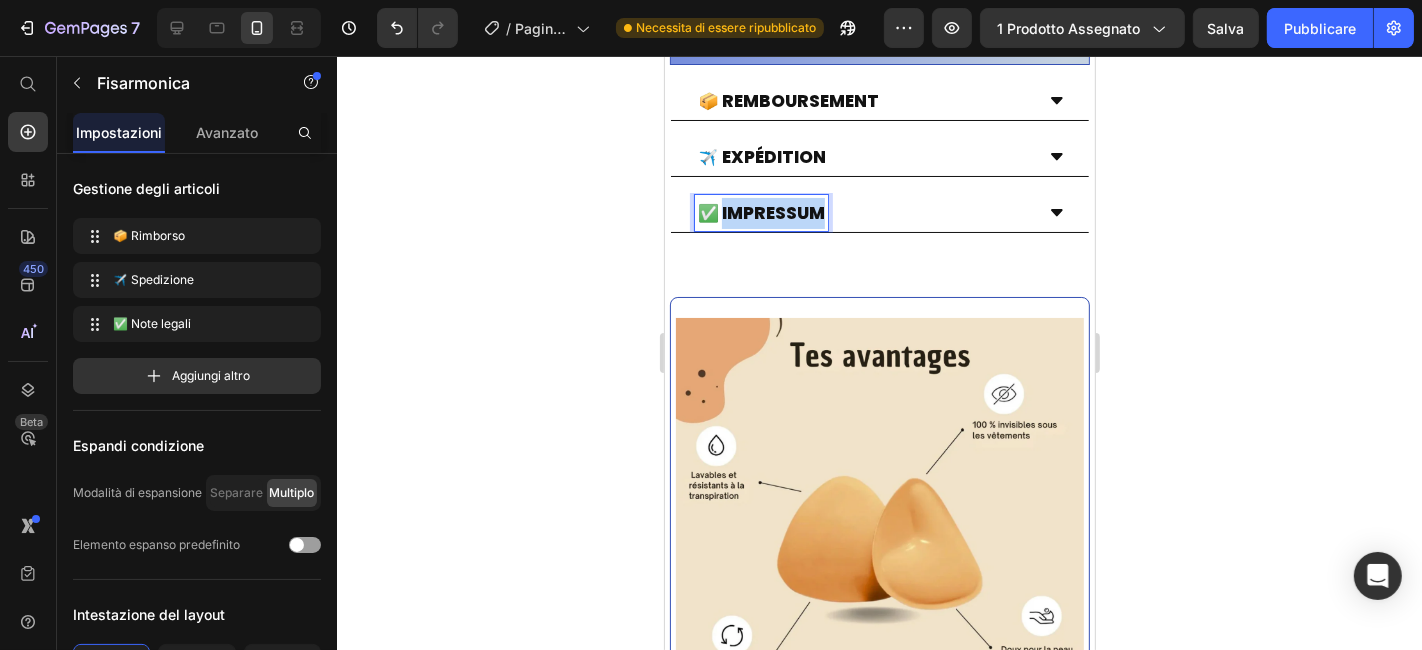click on "✅ Impressum" at bounding box center (760, 212) 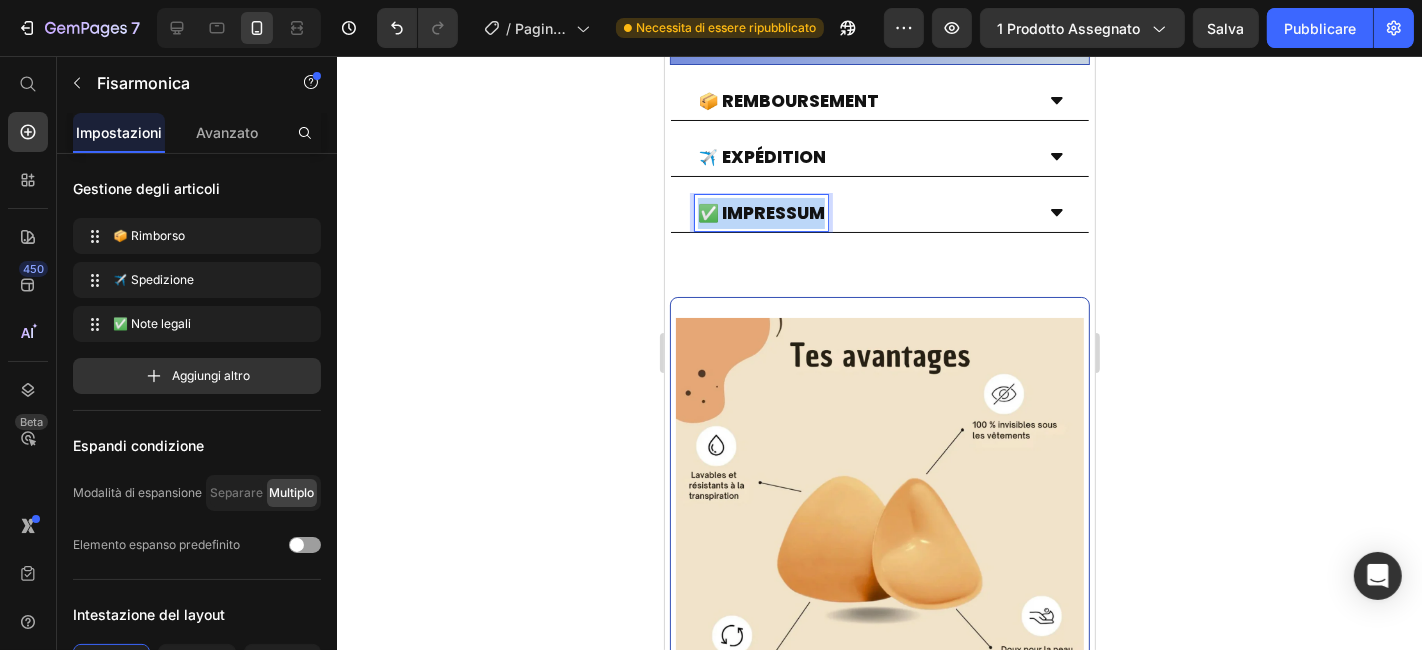click on "✅ Impressum" at bounding box center [760, 212] 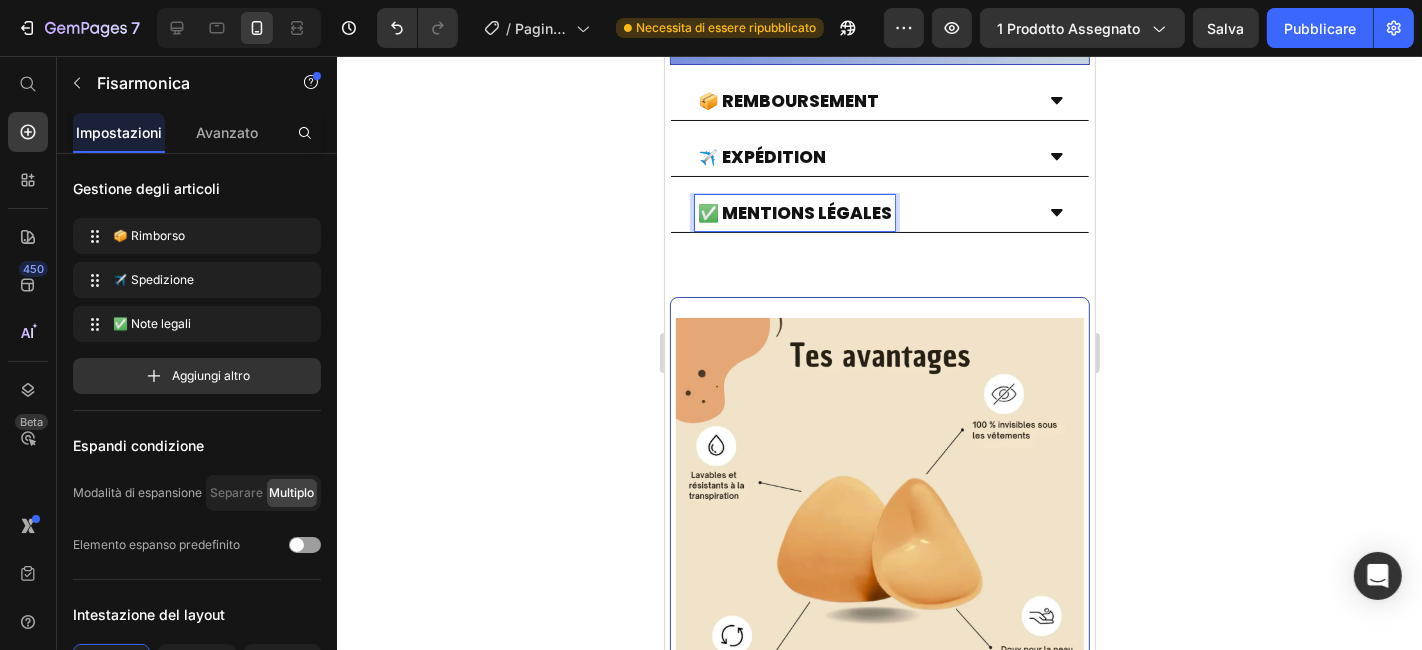 click 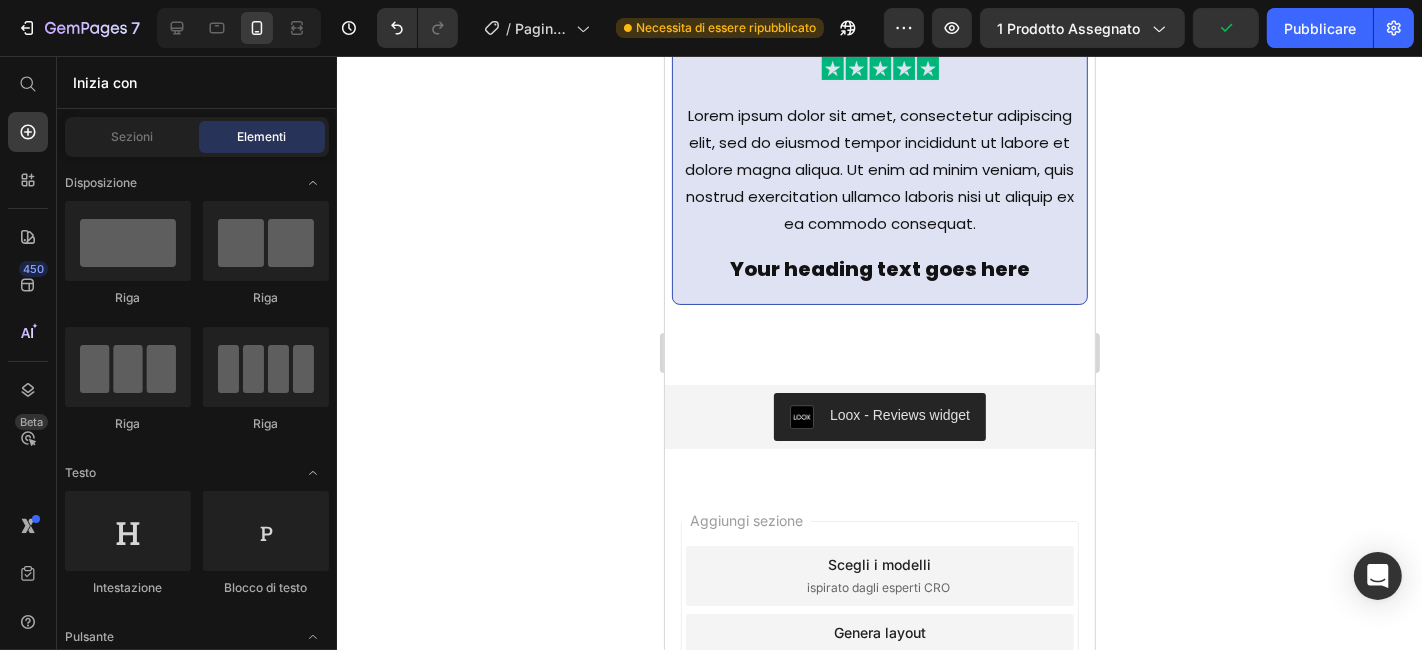 scroll, scrollTop: 5165, scrollLeft: 0, axis: vertical 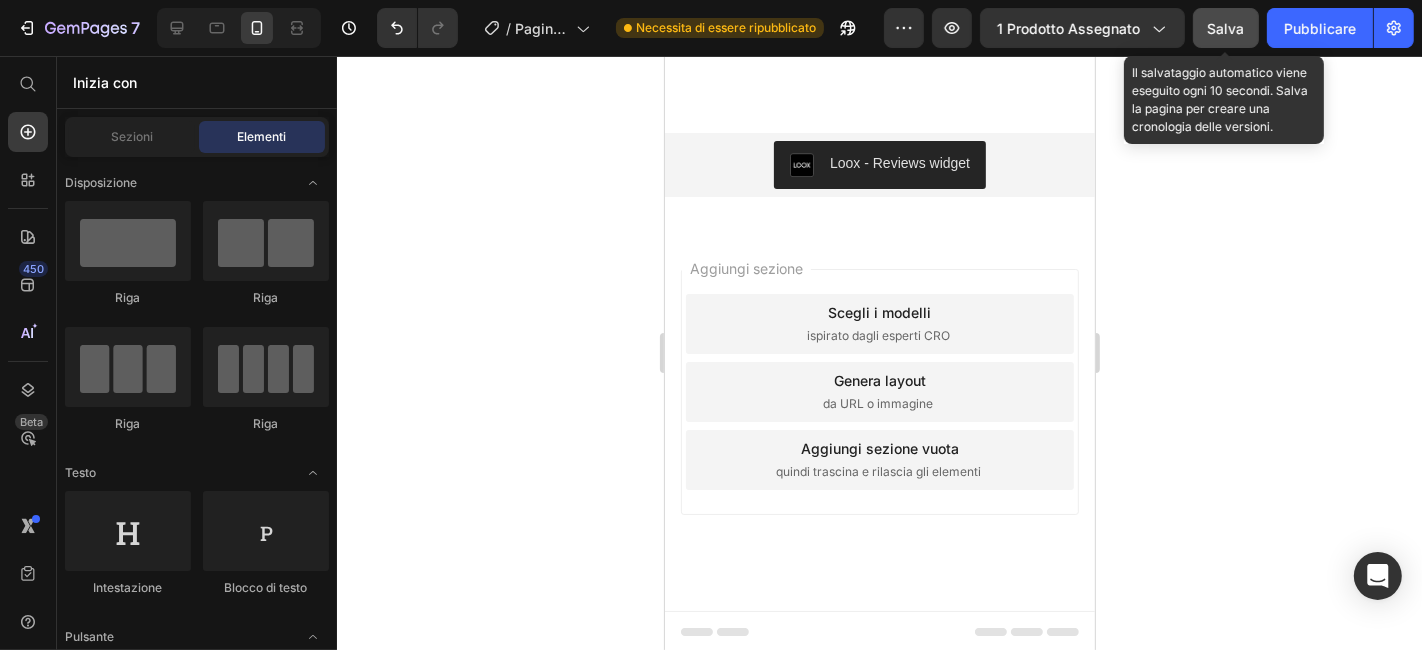 click on "Salva" at bounding box center (1226, 28) 